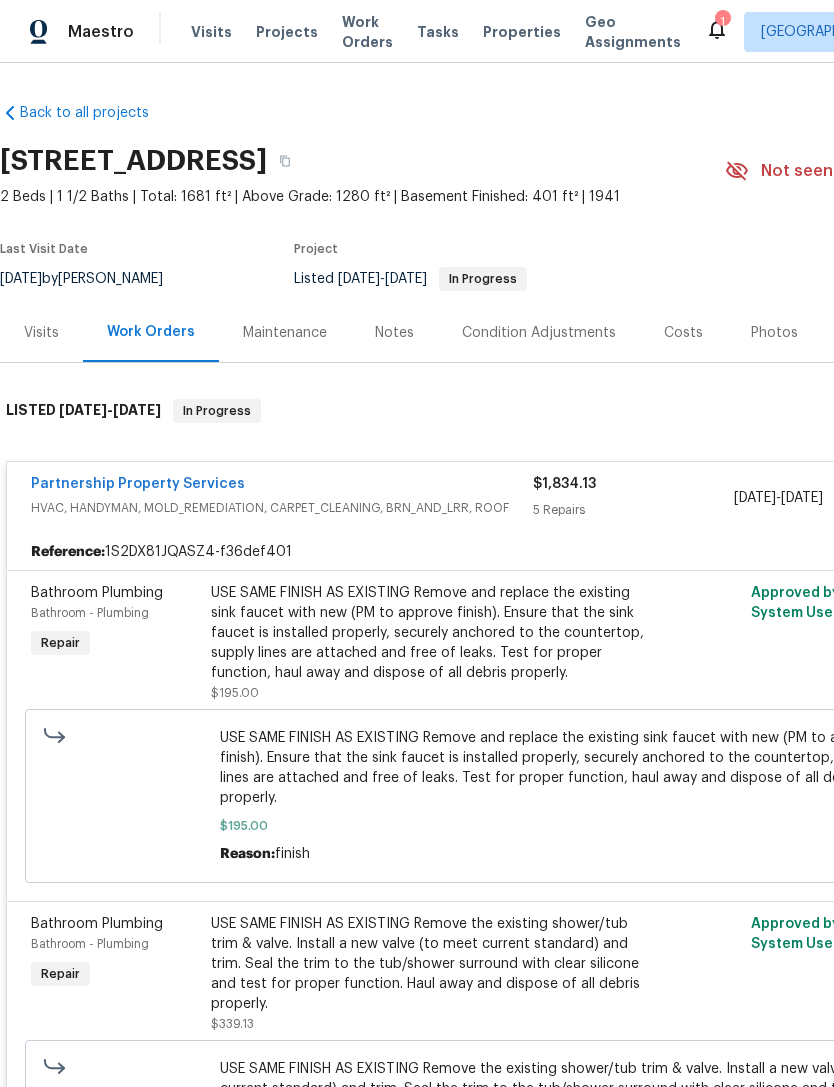 scroll, scrollTop: 6, scrollLeft: 0, axis: vertical 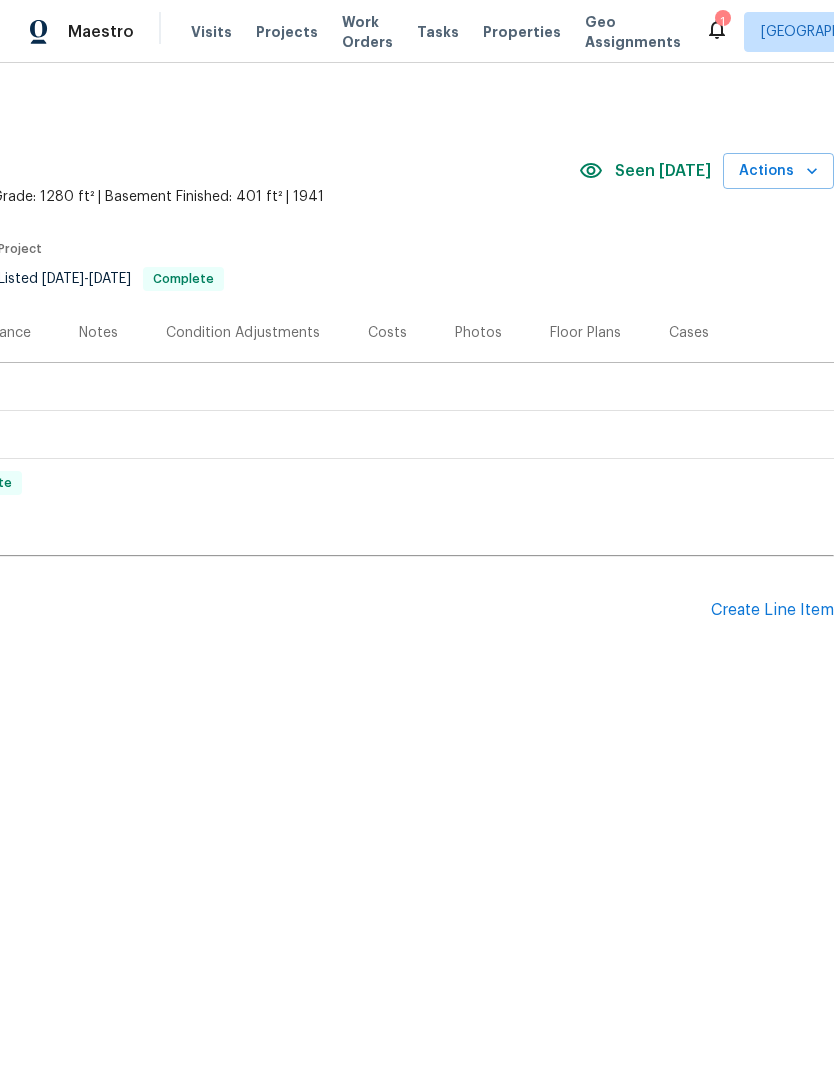 click on "Create Line Item" at bounding box center [772, 610] 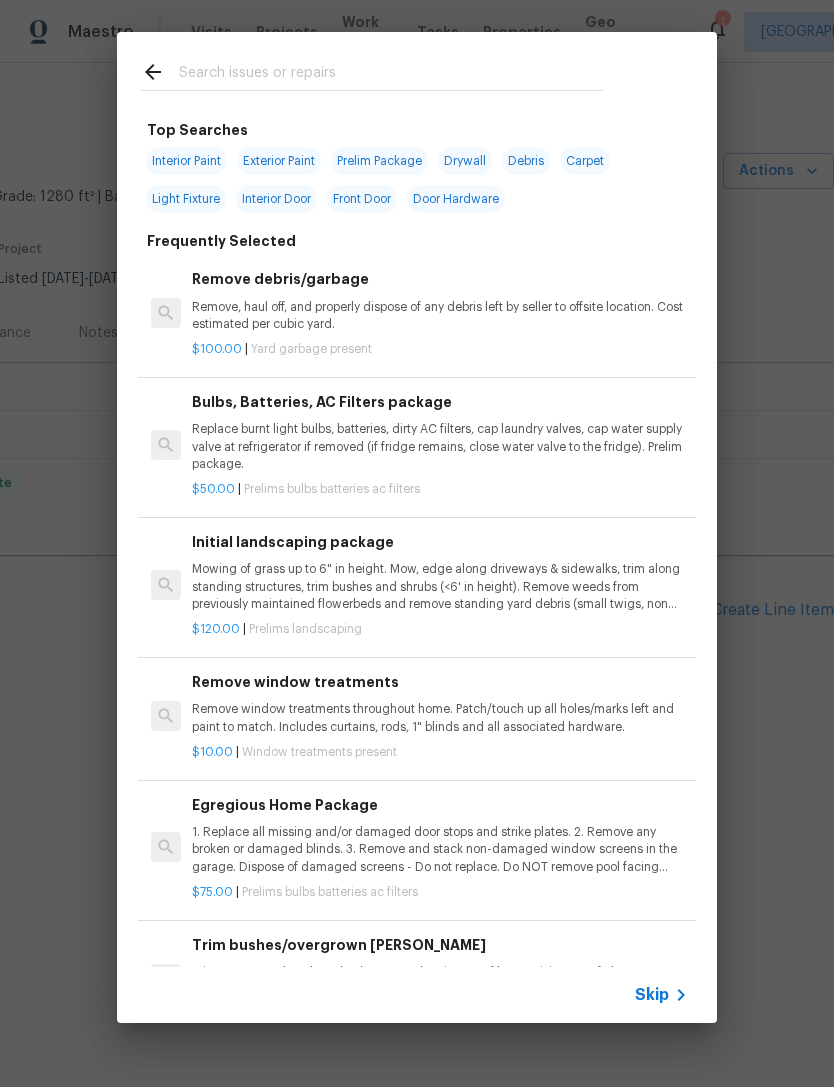 scroll, scrollTop: 0, scrollLeft: 0, axis: both 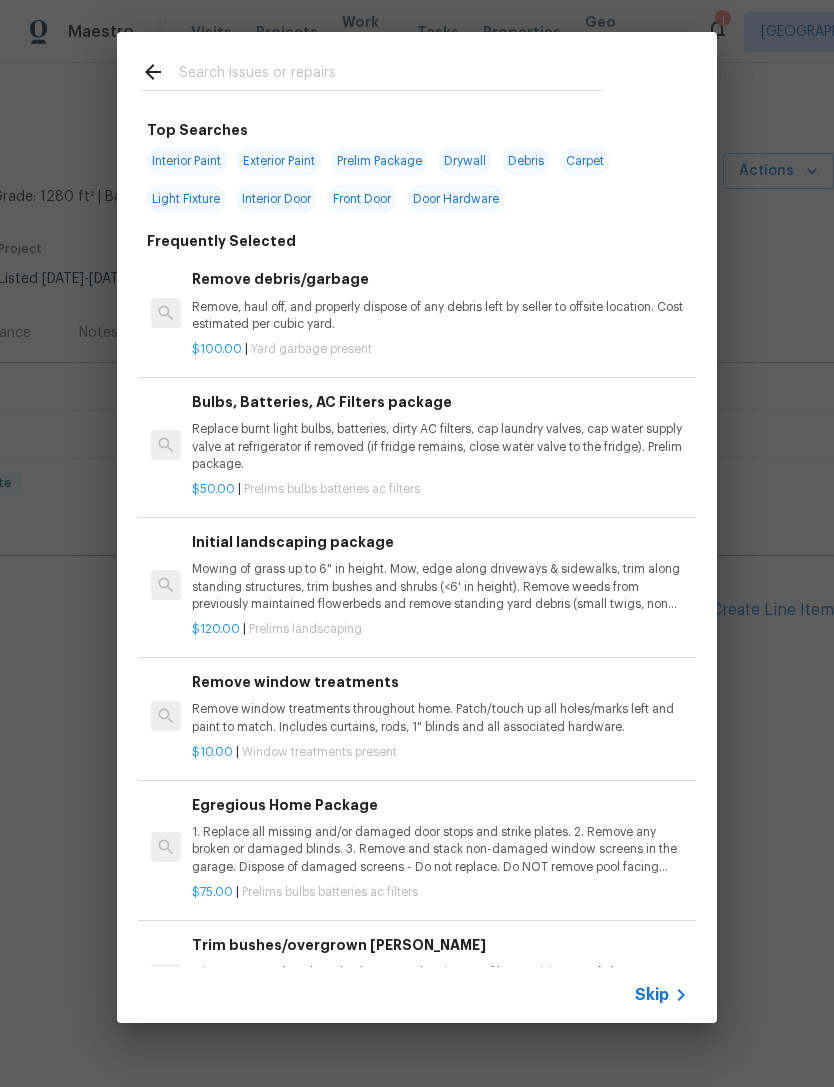 click on "Mowing of grass up to 6" in height. Mow, edge along driveways & sidewalks, trim along standing structures, trim bushes and shrubs (<6' in height). Remove weeds from previously maintained flowerbeds and remove standing yard debris (small twigs, non seasonal falling leaves).  Use leaf blower to remove clippings from hard surfaces."" at bounding box center (440, 586) 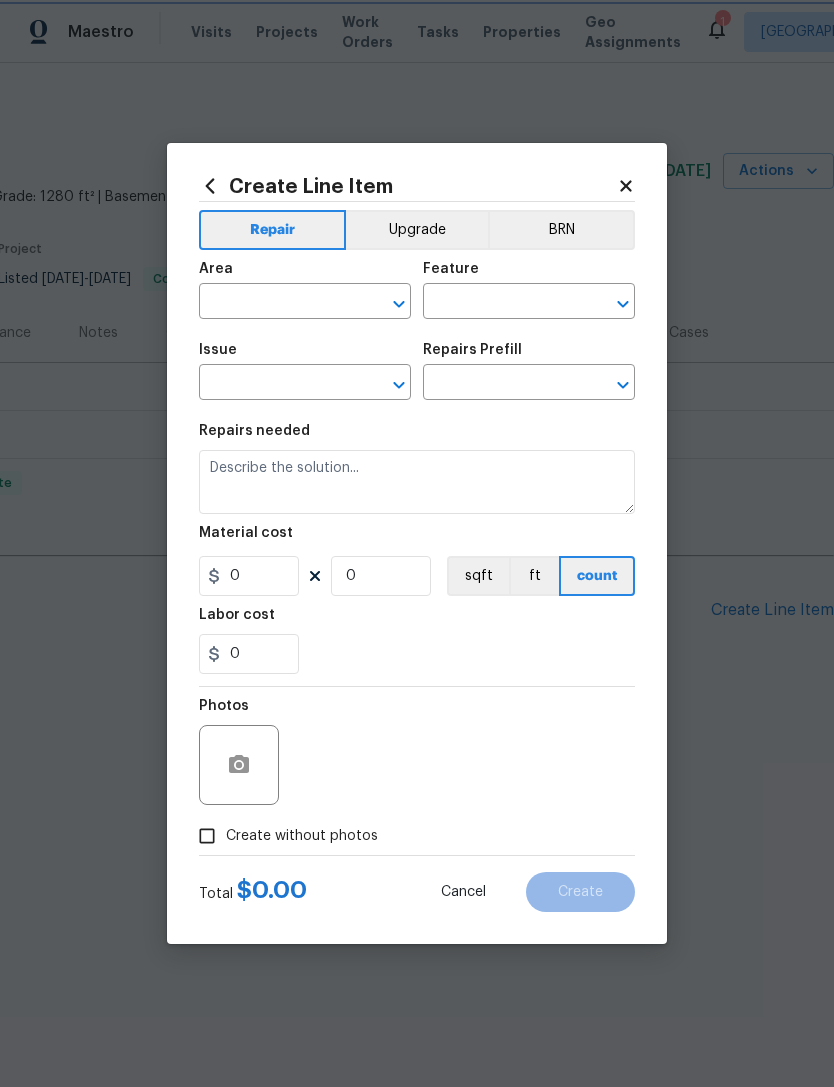 type on "Home Readiness Packages" 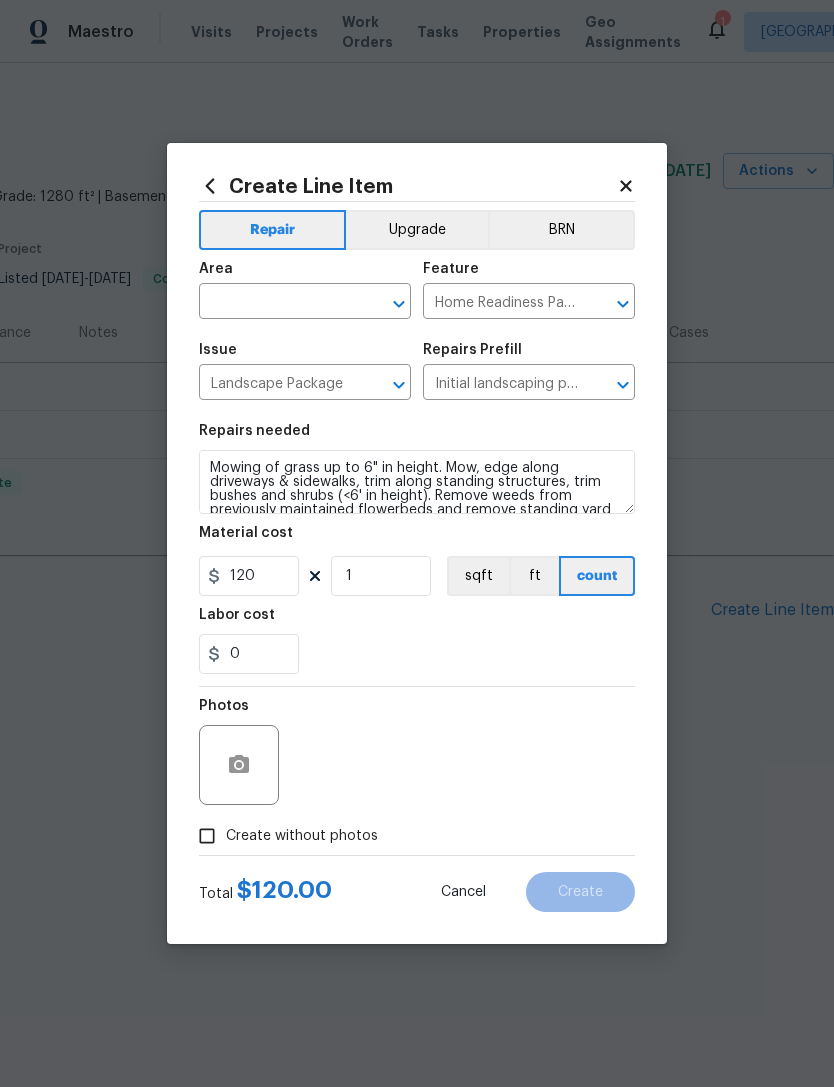 click at bounding box center (277, 303) 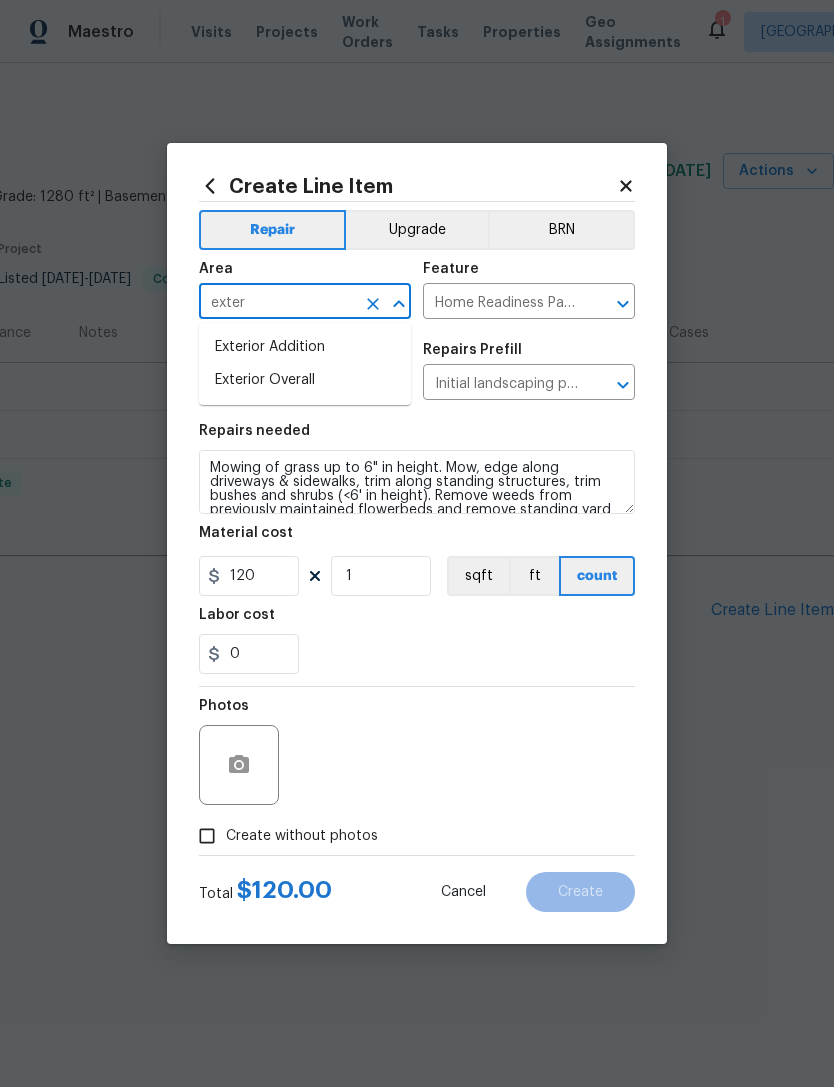click on "Exterior Overall" at bounding box center [305, 380] 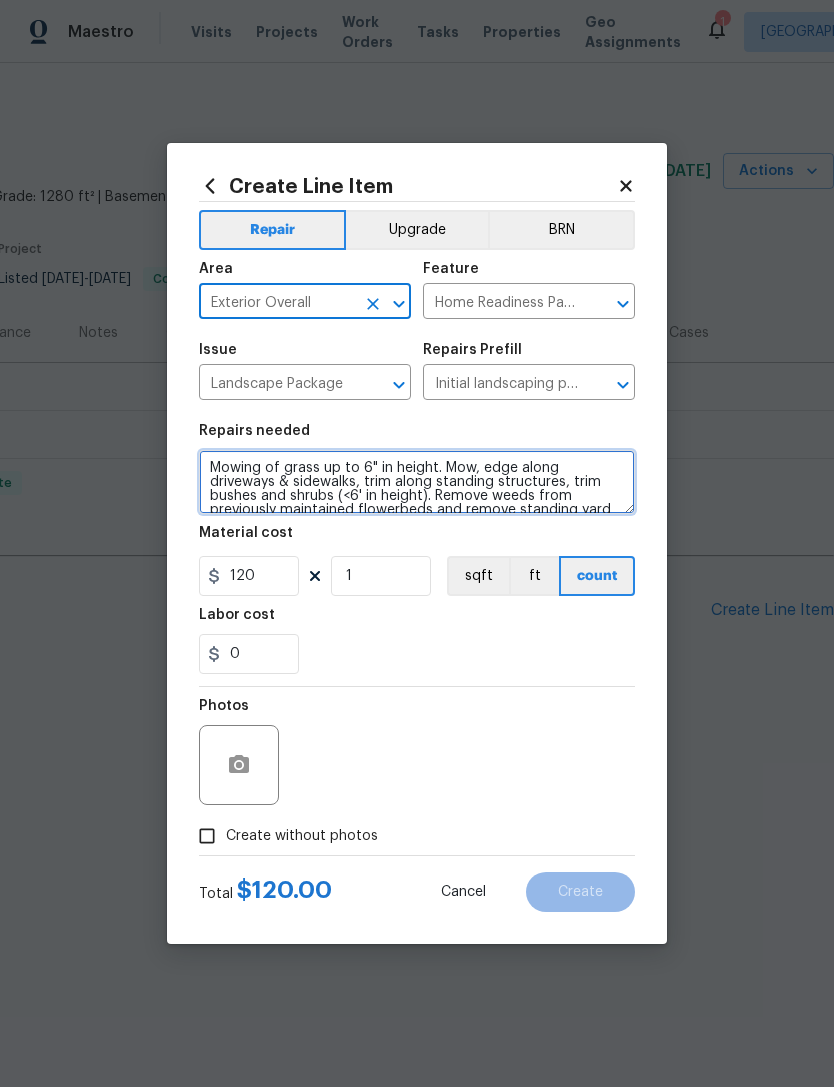 click on "Mowing of grass up to 6" in height. Mow, edge along driveways & sidewalks, trim along standing structures, trim bushes and shrubs (<6' in height). Remove weeds from previously maintained flowerbeds and remove standing yard debris (small twigs, non seasonal falling leaves).  Use leaf blower to remove clippings from hard surfaces."" at bounding box center [417, 482] 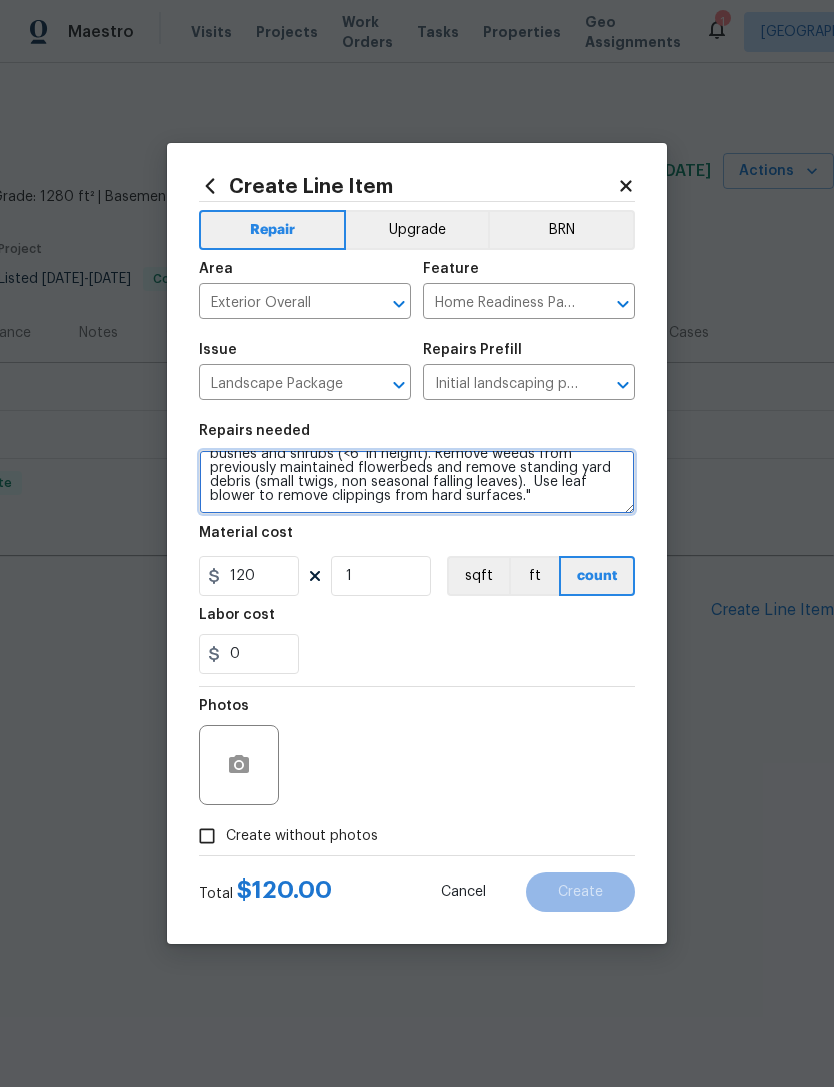 scroll, scrollTop: 46, scrollLeft: 0, axis: vertical 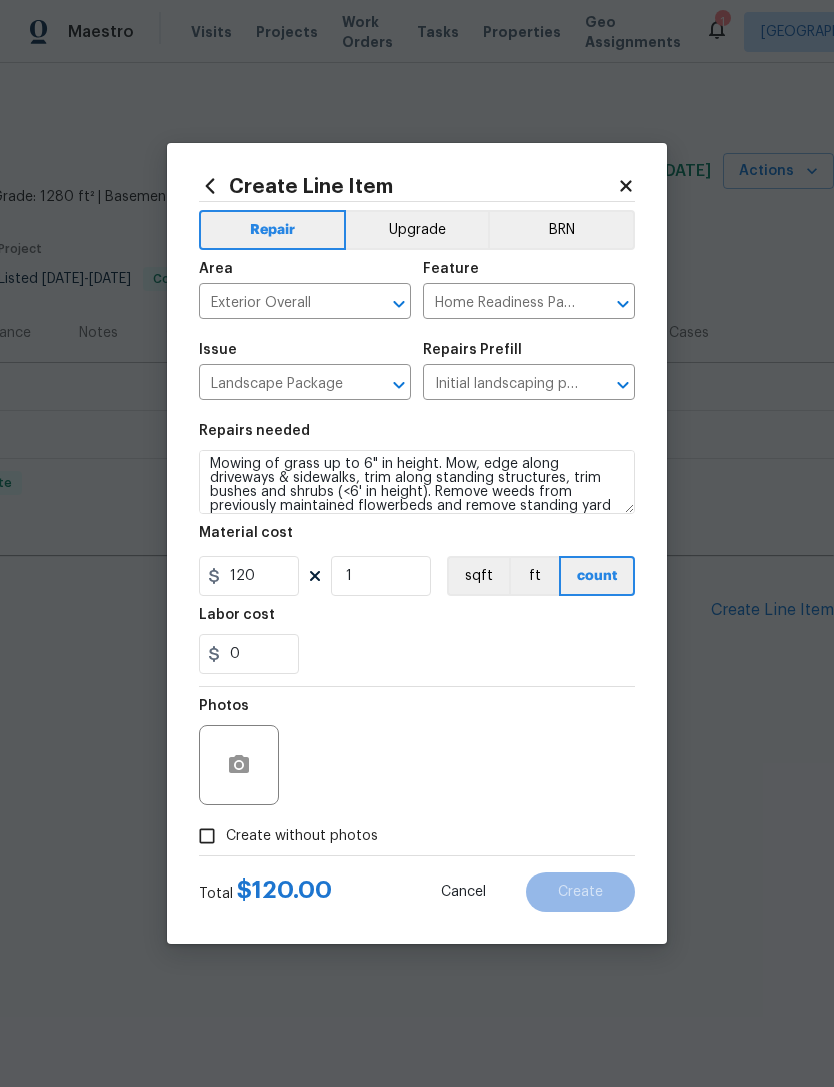 click on "Labor cost" at bounding box center [417, 621] 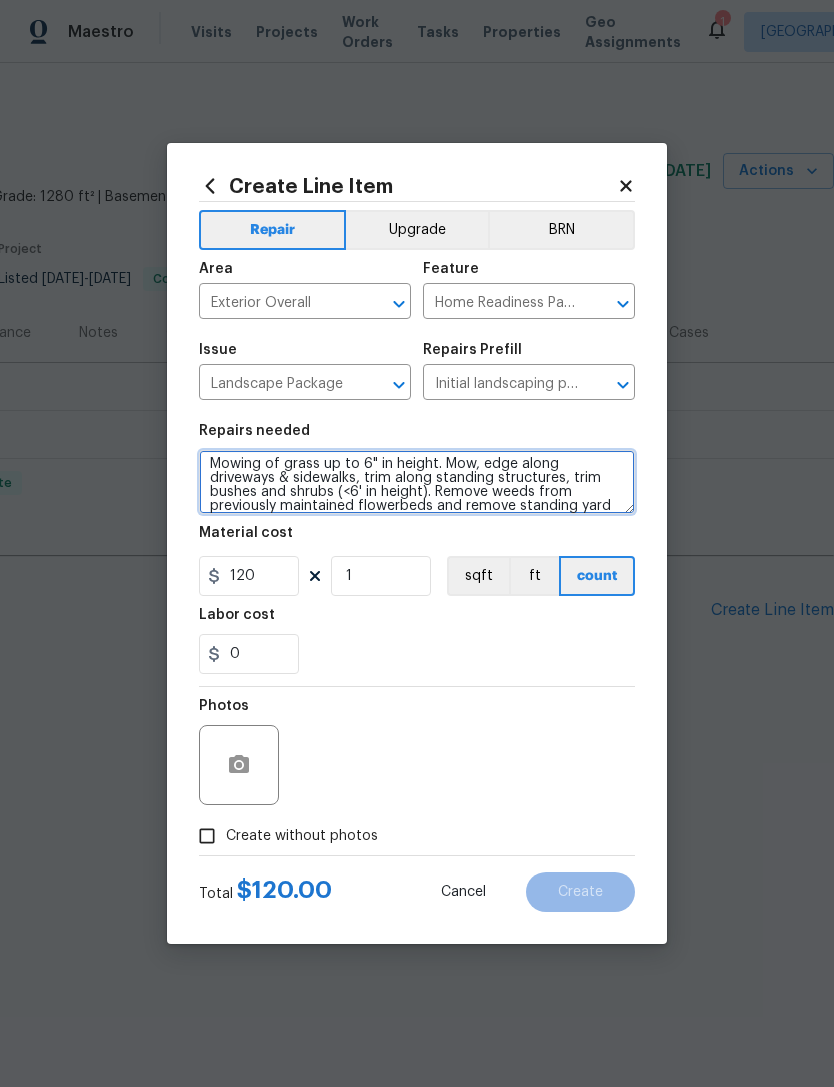 click on "LETS MEET ON-SITE TO DISCUSS CLEAN UP OF YARD
Mowing of grass up to 6" in height. Mow, edge along driveways & sidewalks, trim along standing structures, trim bushes and shrubs (<6' in height). Remove weeds from previously maintained flowerbeds and remove standing yard debris (small twigs, non seasonal falling leaves).  Use leaf blower to remove clippings from hard surfaces."" at bounding box center (417, 482) 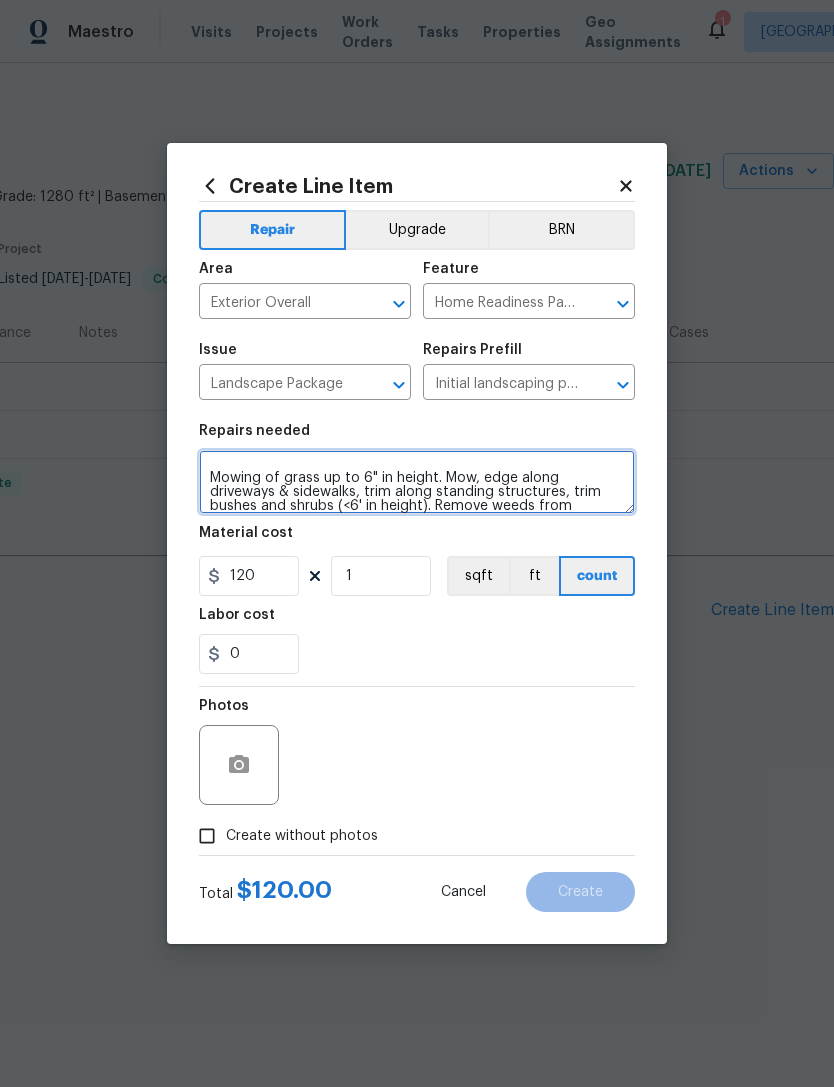 type on "LETS MEET ON-SITE TO DISCUSS CLEAN UP OF YARD AND COST
Mowing of grass up to 6" in height. Mow, edge along driveways & sidewalks, trim along standing structures, trim bushes and shrubs (<6' in height). Remove weeds from previously maintained flowerbeds and remove standing yard debris (small twigs, non seasonal falling leaves).  Use leaf blower to remove clippings from hard surfaces."" 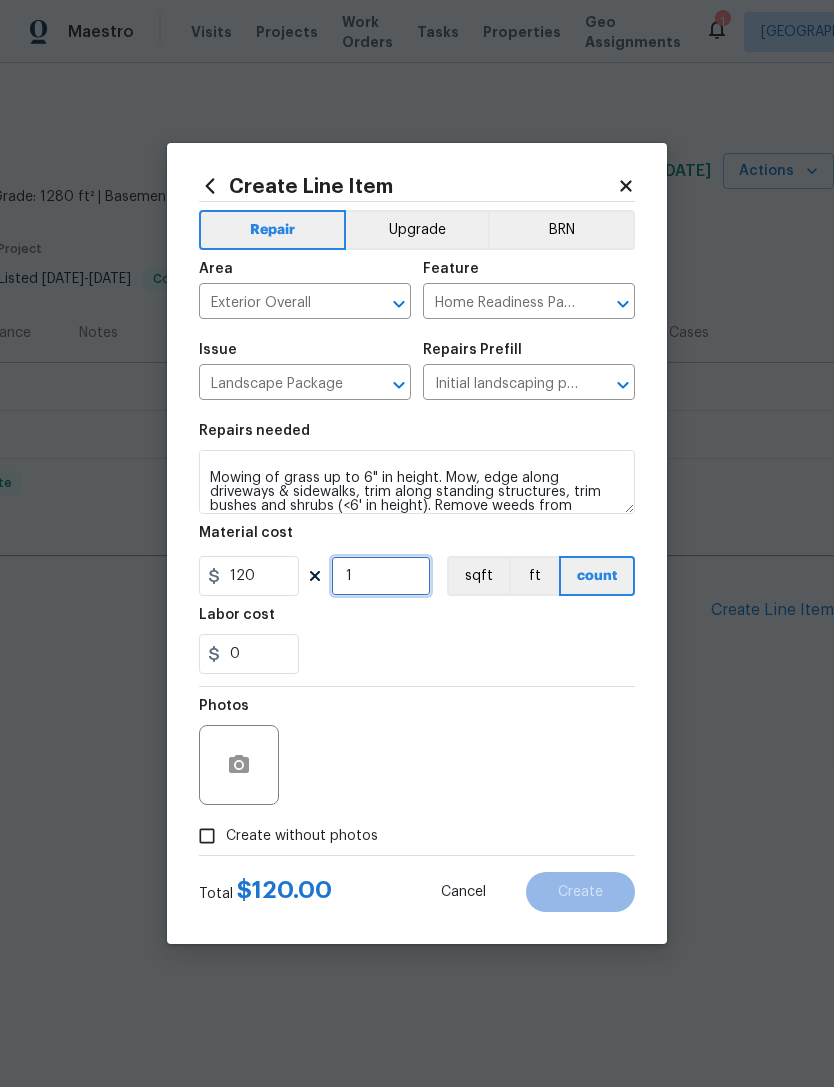 click on "1" at bounding box center (381, 576) 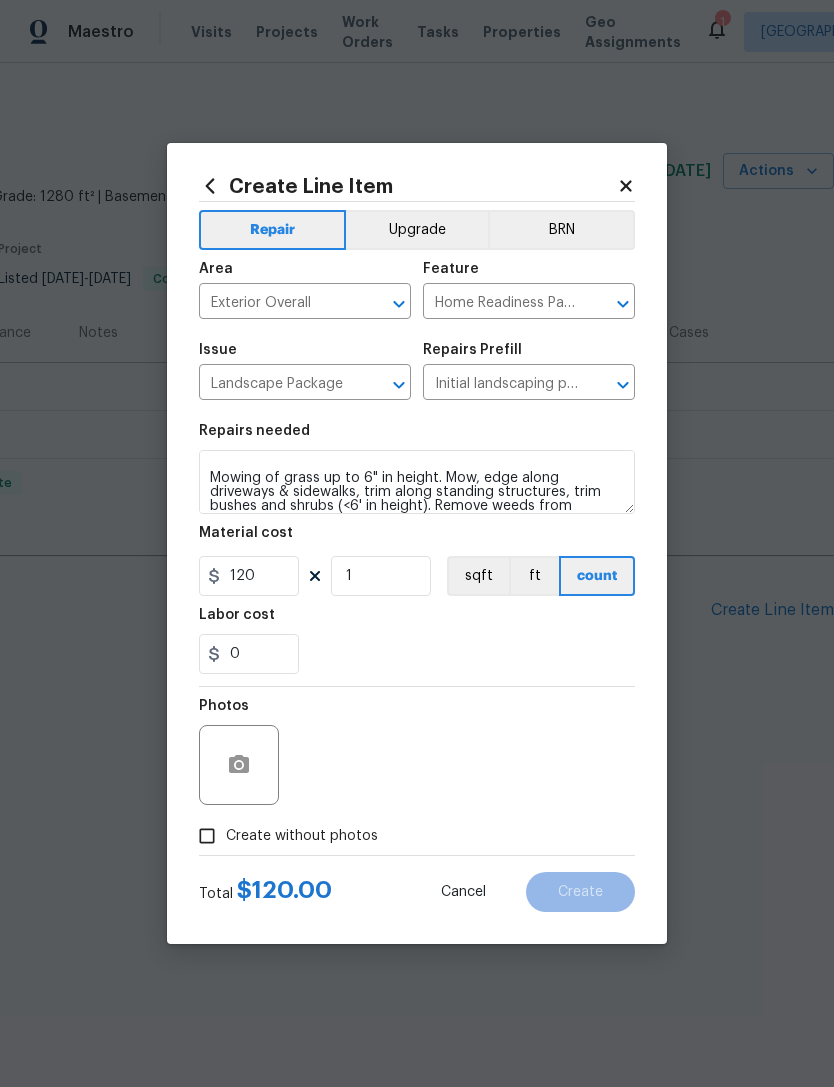 click on "0" at bounding box center (417, 654) 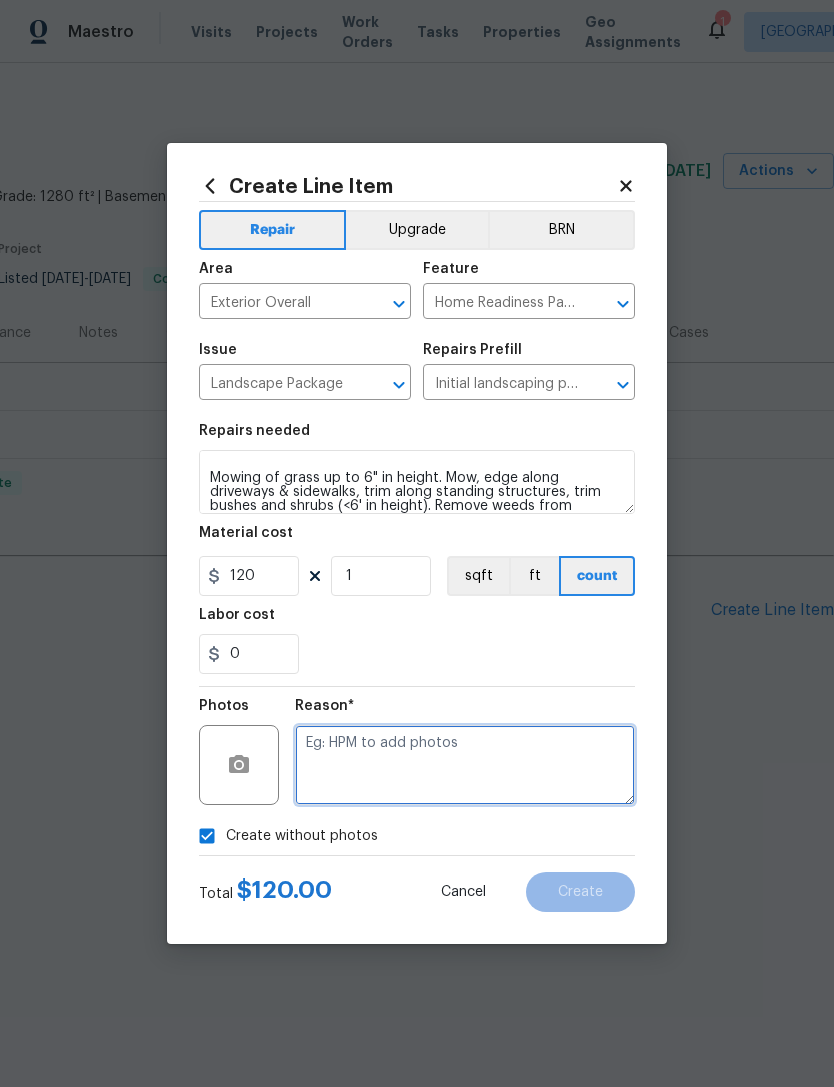 click at bounding box center [465, 765] 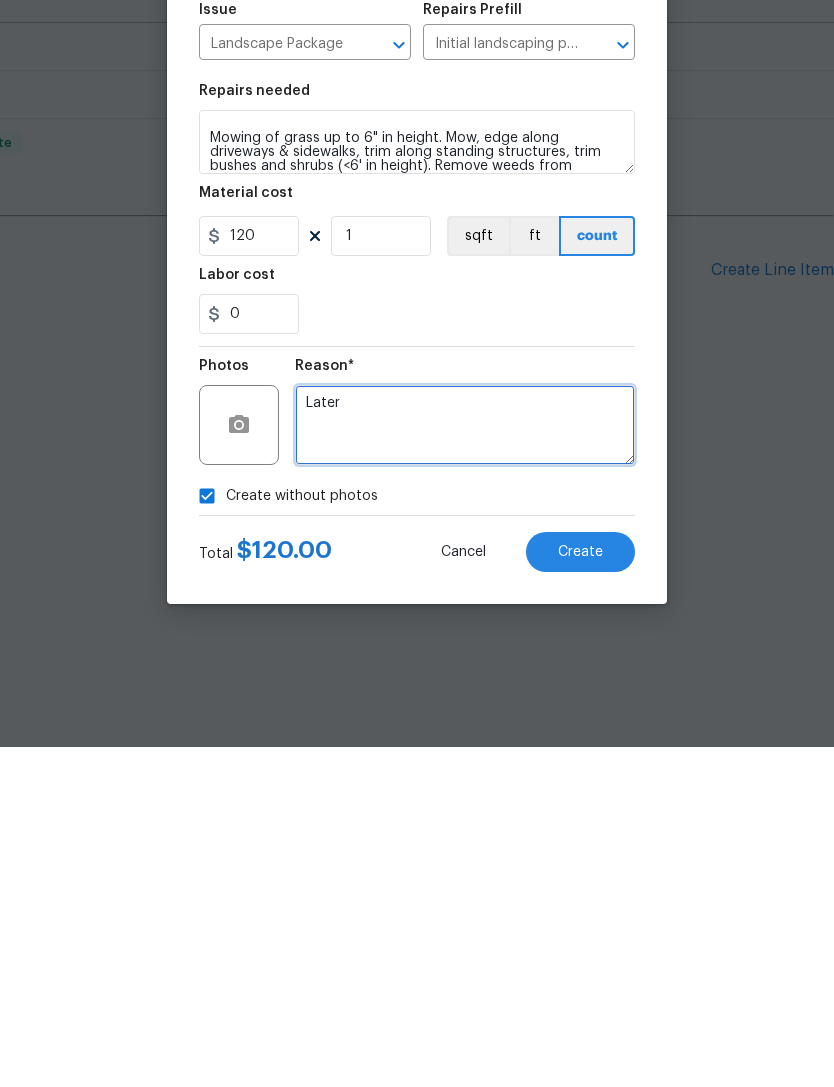 type on "Later" 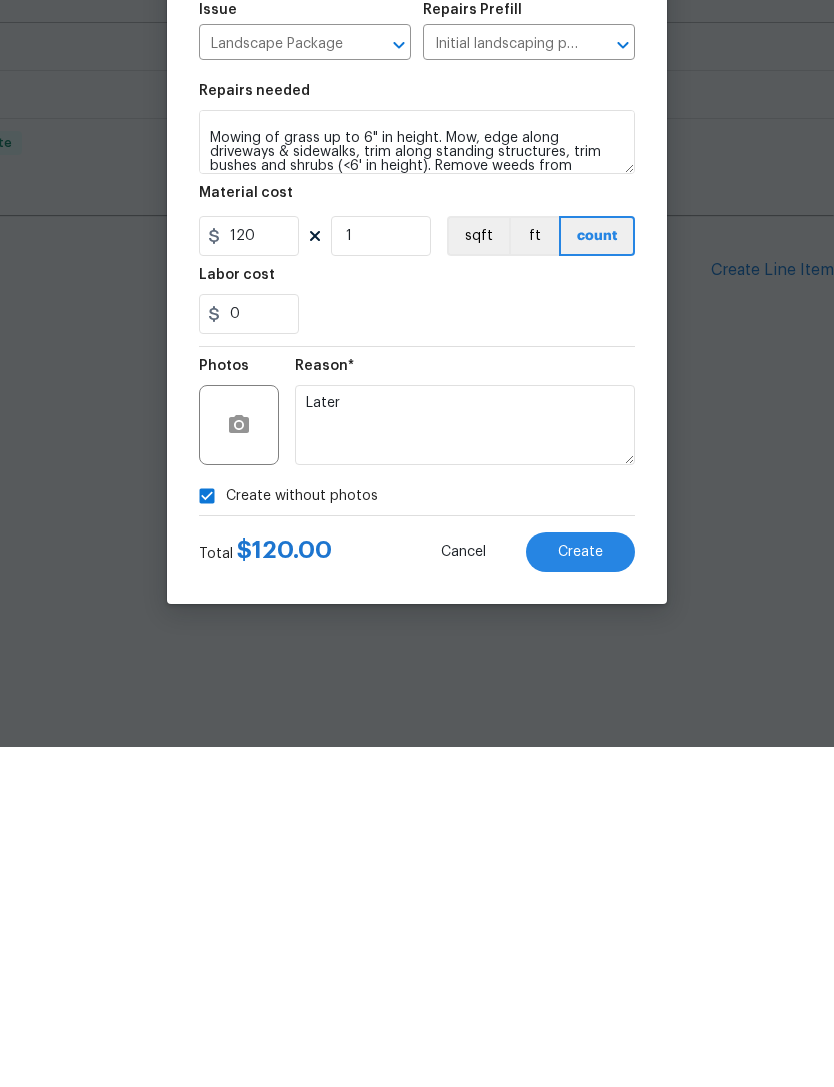 click on "Repairs needed
LETS MEET ON-SITE TO DISCUSS CLEAN UP OF YARD AND COST
Mowing of grass up to 6" in height. Mow, edge along driveways & sidewalks, trim along standing structures, trim bushes and shrubs (<6' in height). Remove weeds from previously maintained flowerbeds and remove standing yard debris (small twigs, non seasonal falling leaves).  Use leaf blower to remove clippings from hard surfaces." Material cost 120 1 sqft ft count Labor cost 0" at bounding box center (417, 549) 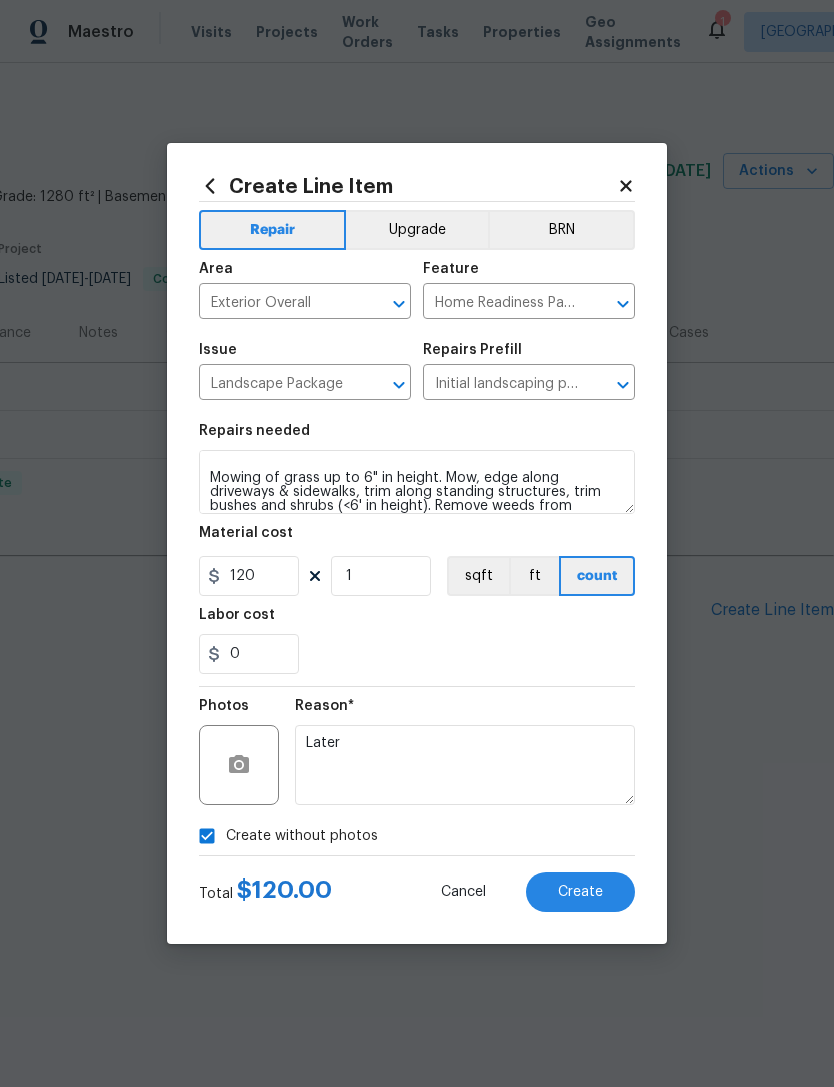 click on "Create" at bounding box center (580, 892) 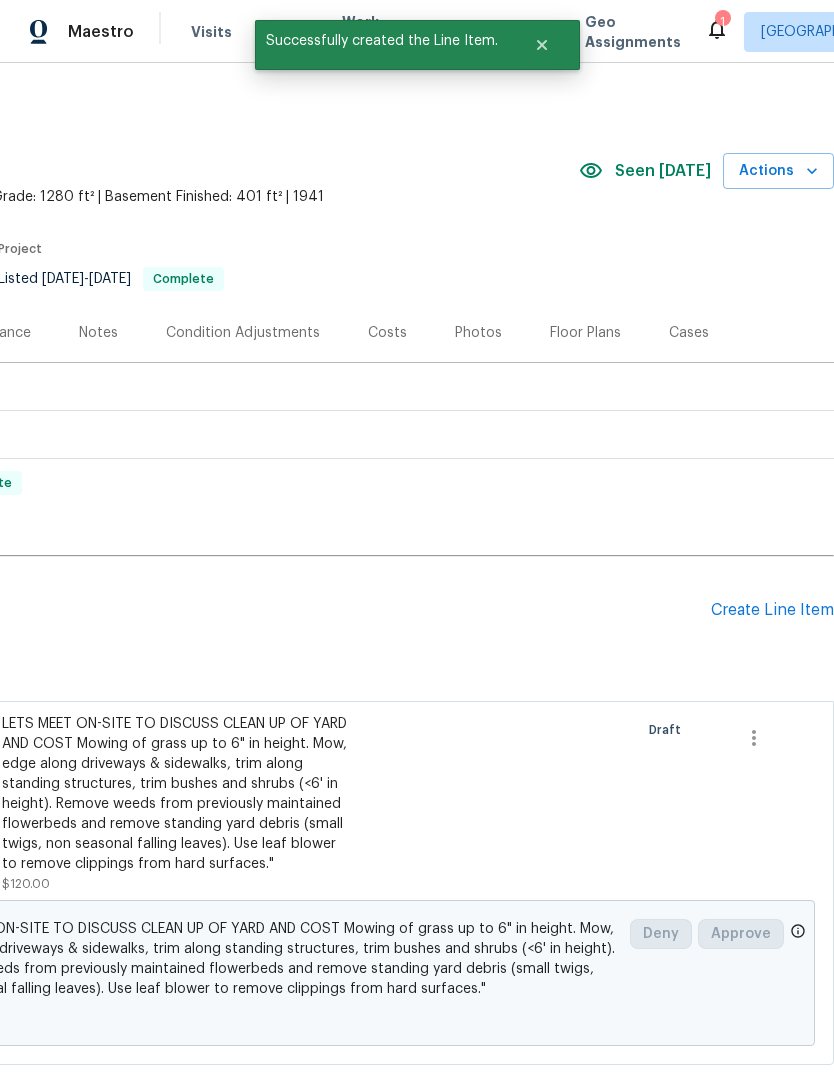 click on "Create Line Item" at bounding box center [772, 610] 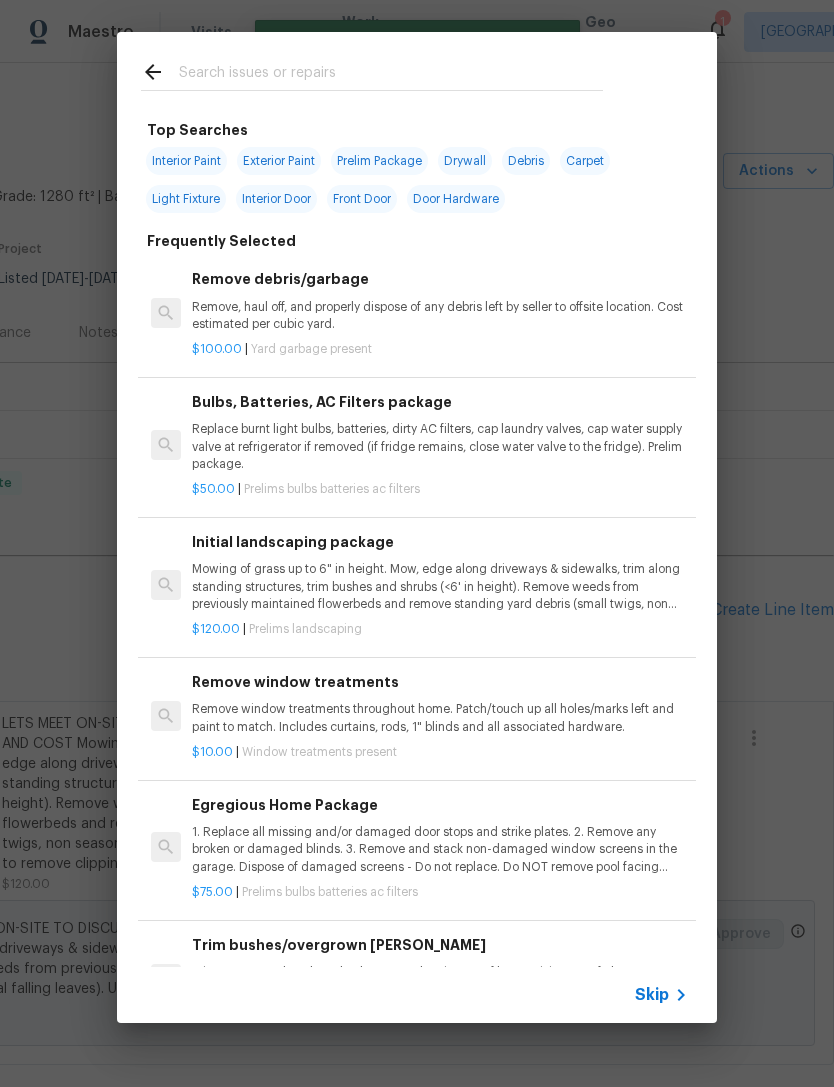click at bounding box center (372, 71) 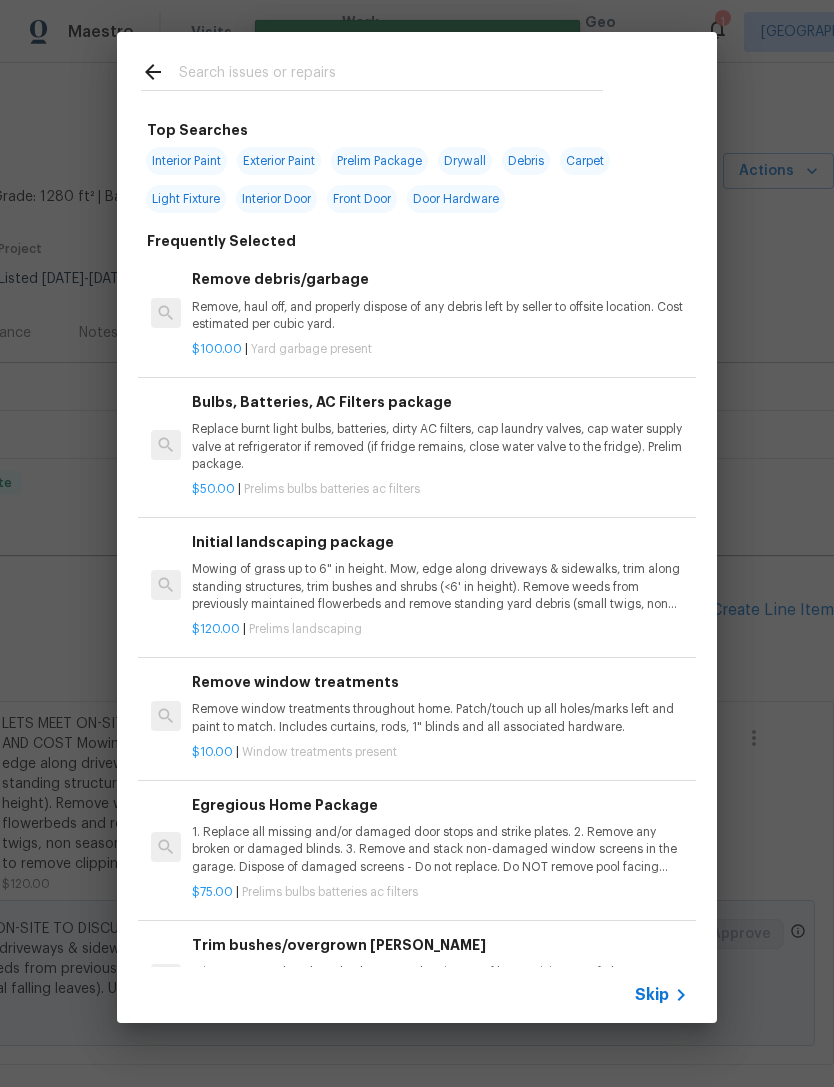 click at bounding box center [391, 75] 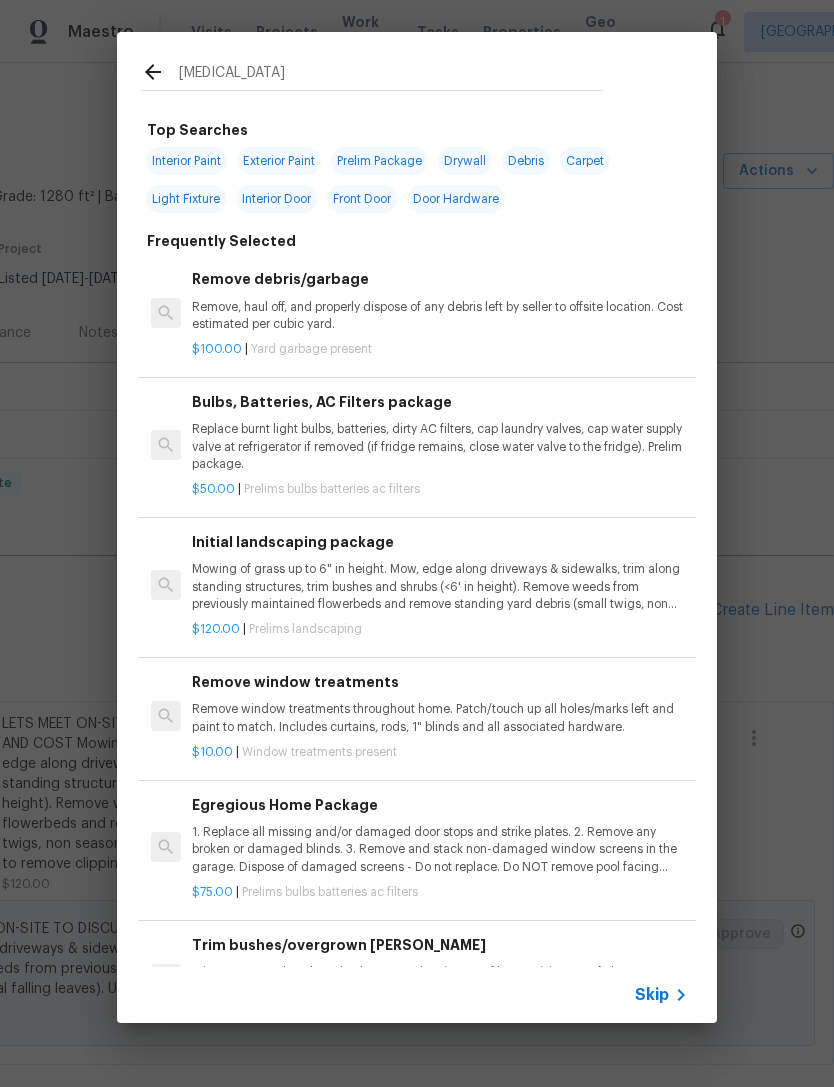 type on "Caulk" 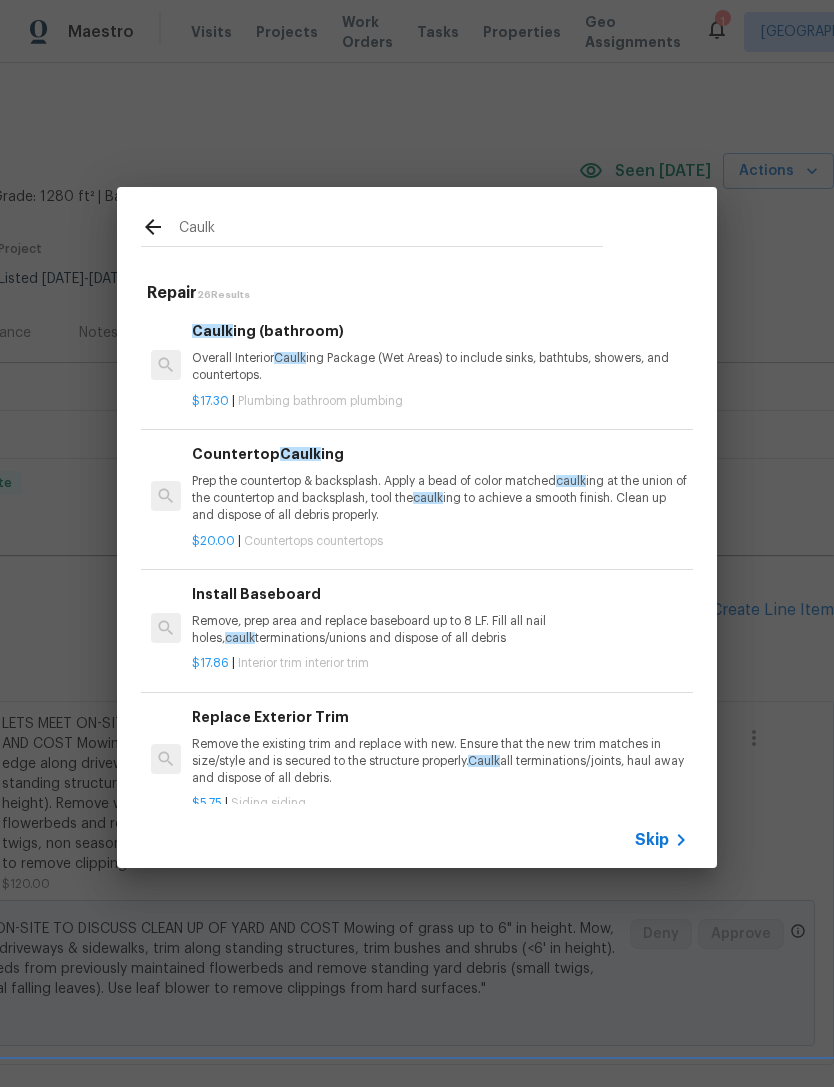 click on "Overall Interior  Caulk ing Package (Wet Areas) to include sinks, bathtubs, showers, and countertops." at bounding box center [440, 367] 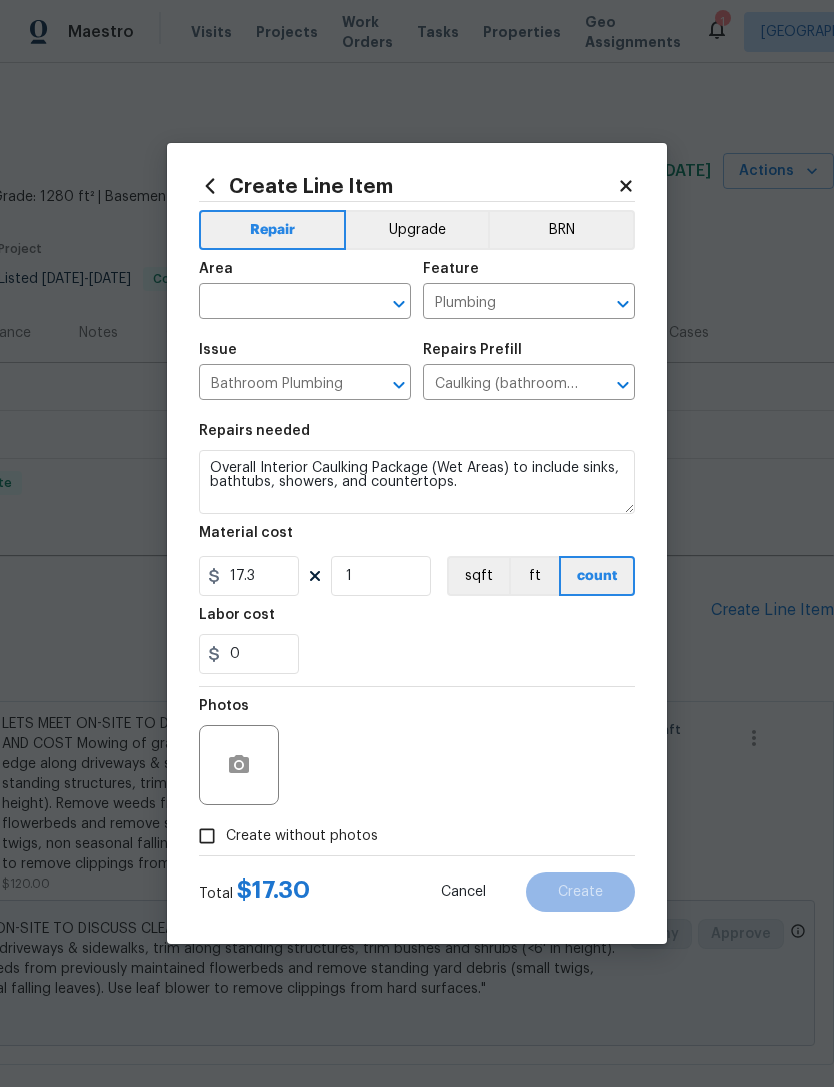 click at bounding box center (277, 303) 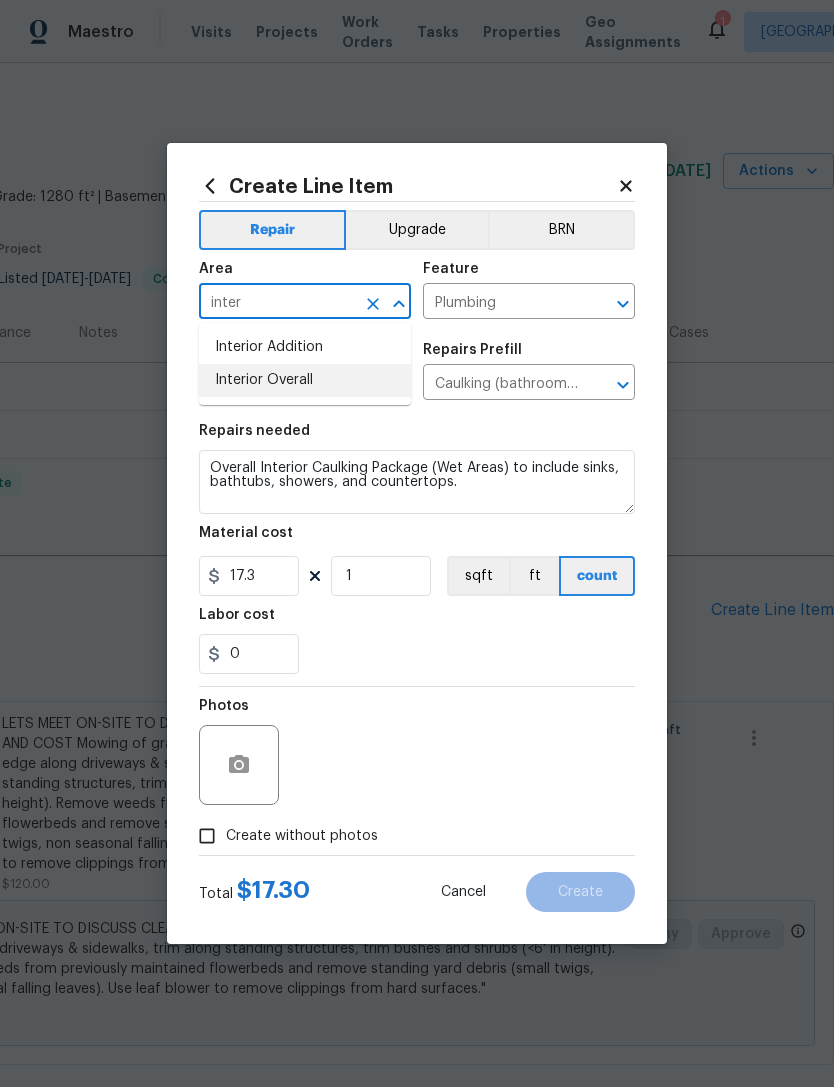 click on "Interior Overall" at bounding box center (305, 380) 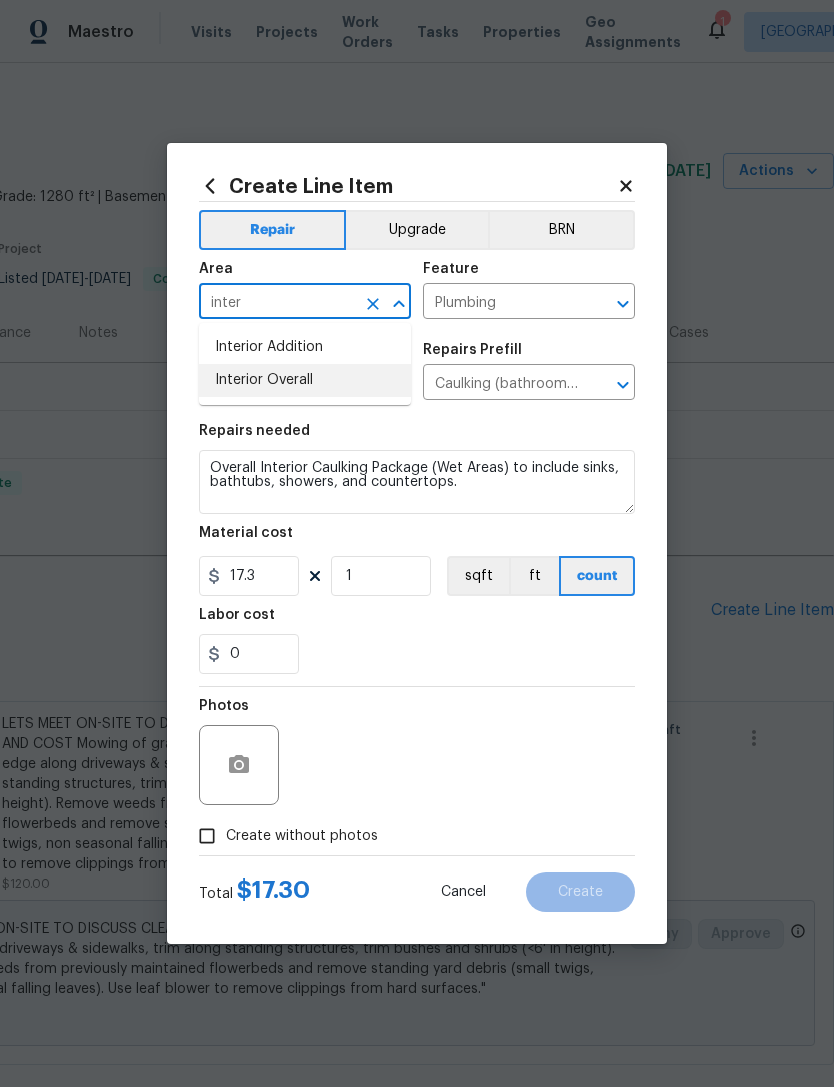 type on "Interior Overall" 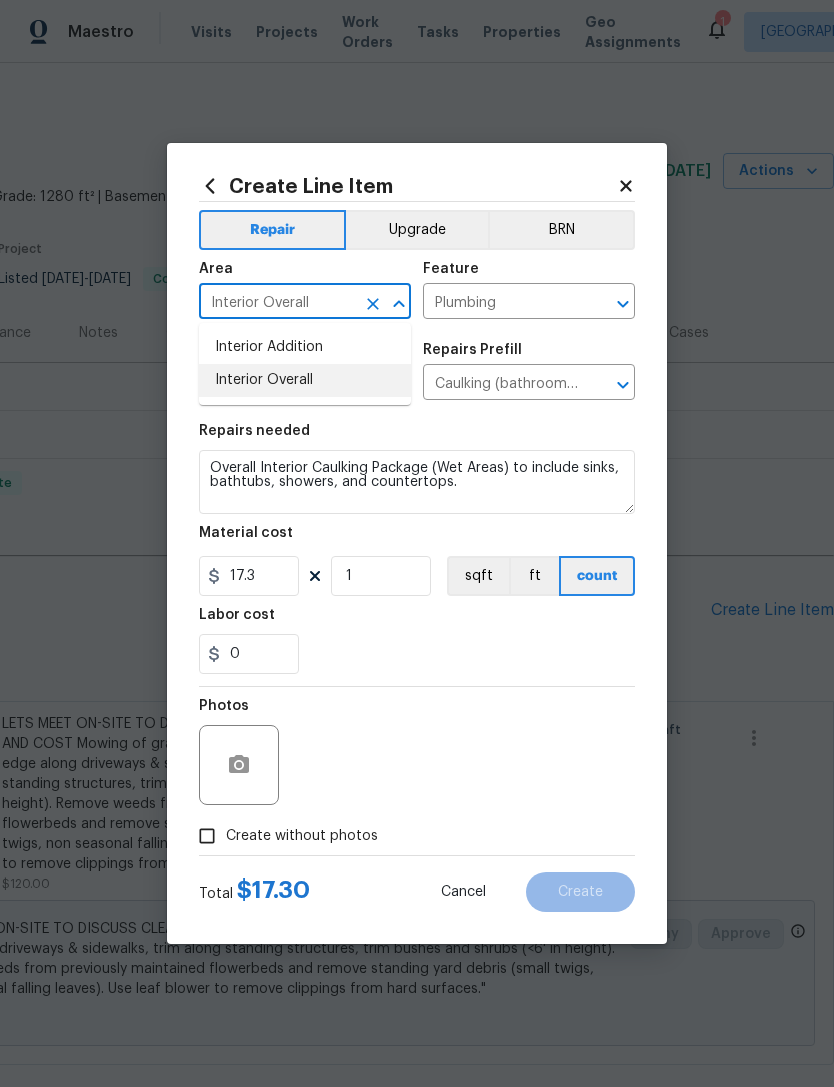 click on "Bathroom Plumbing" at bounding box center [277, 384] 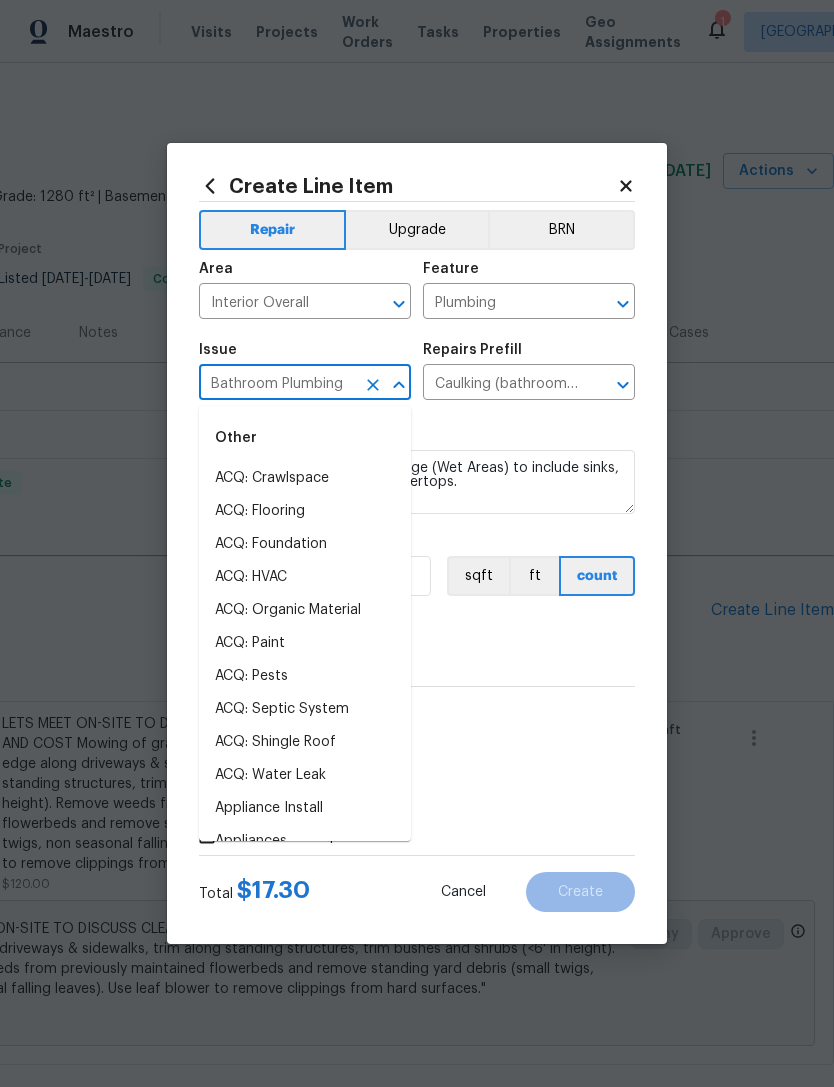 click 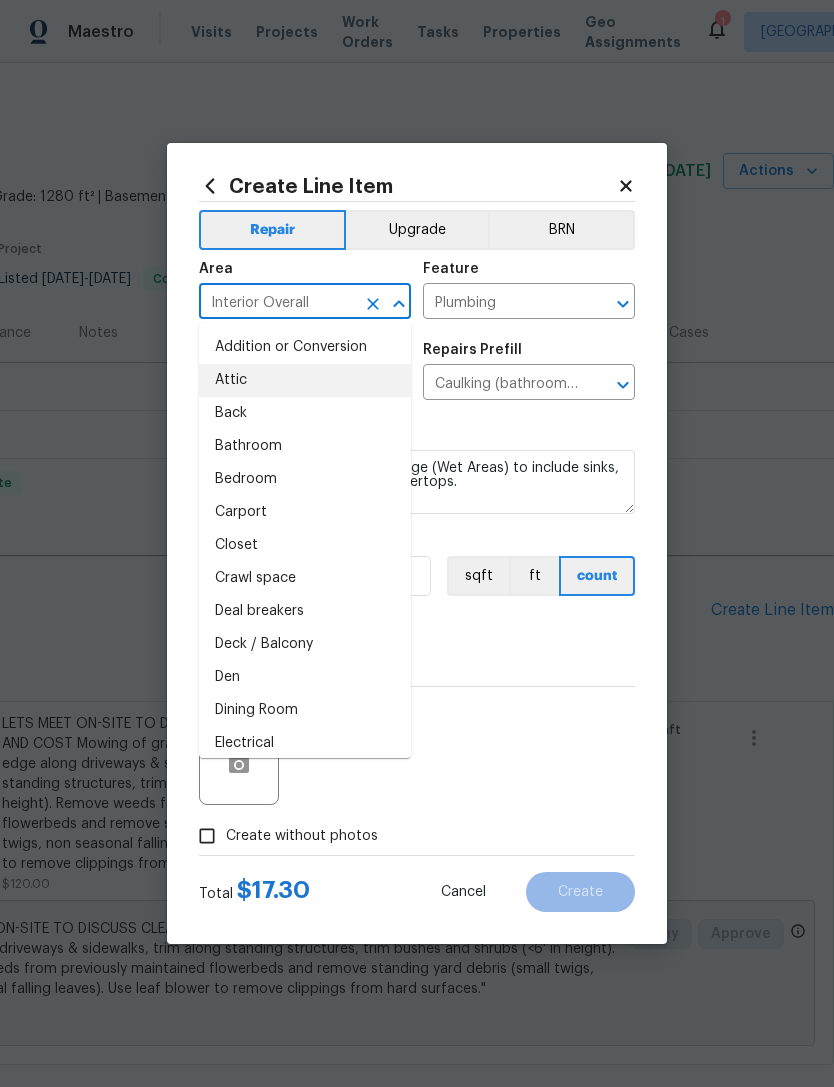 click 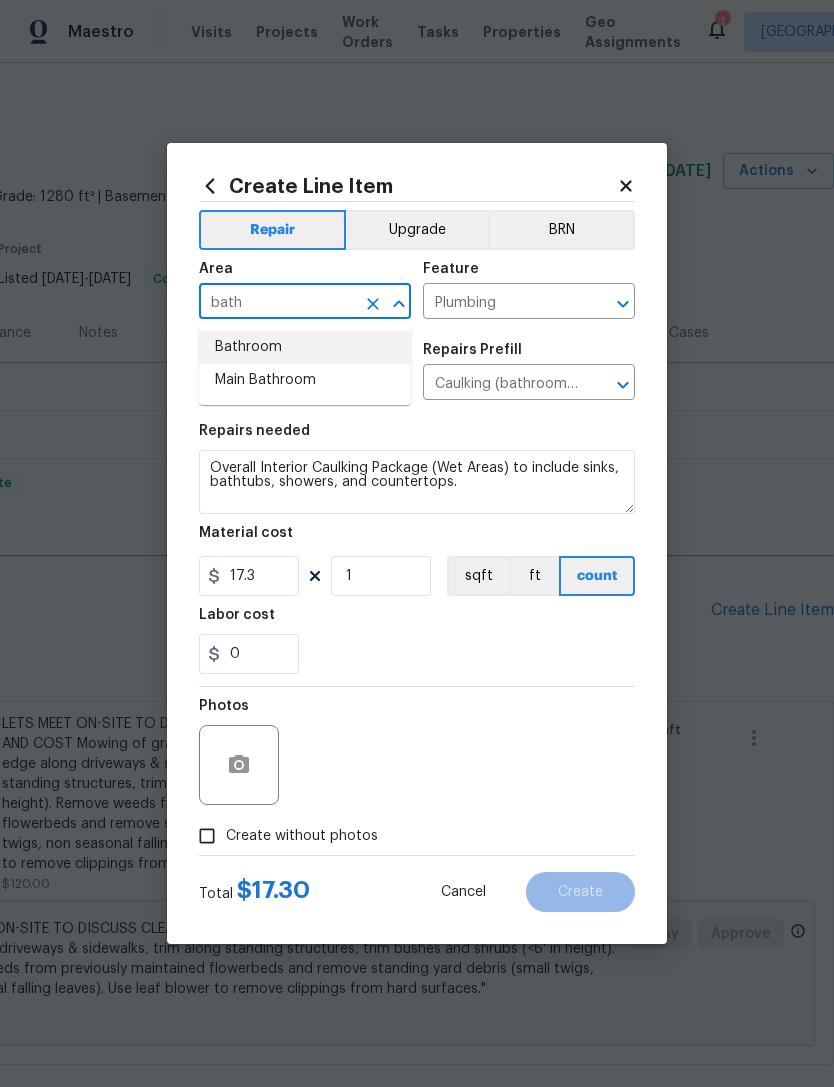 click on "Bathroom" at bounding box center (305, 347) 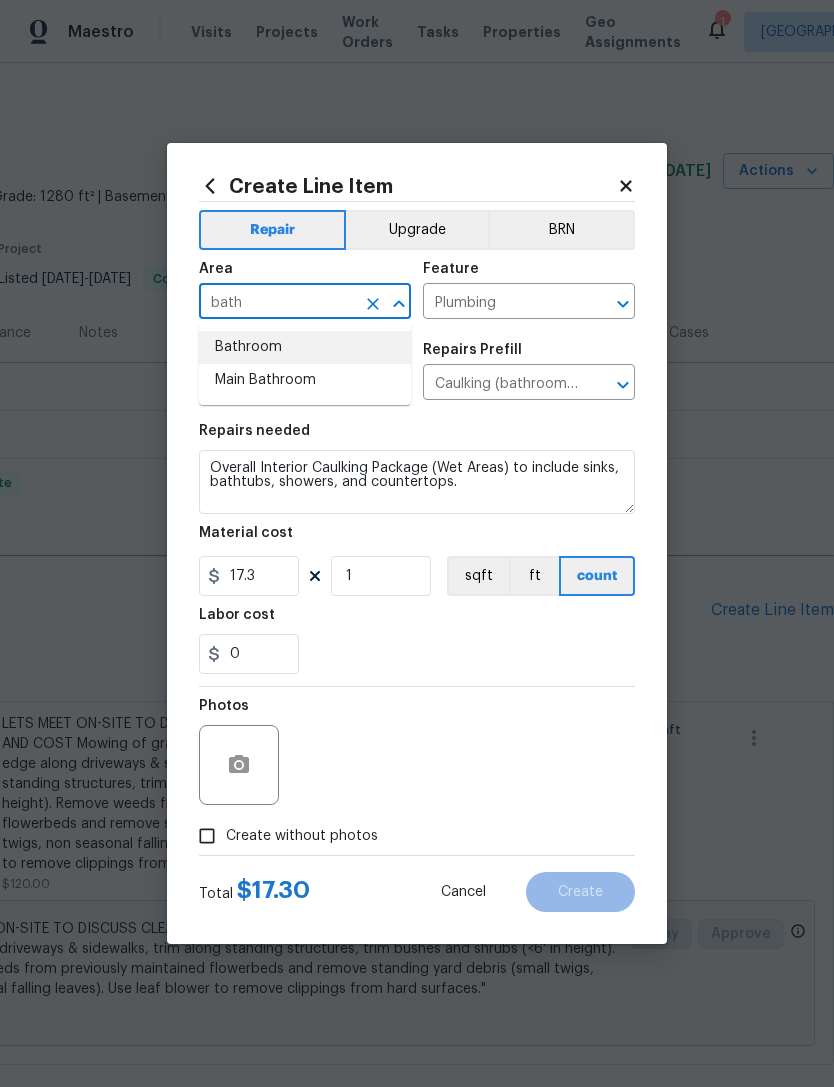 type on "Bathroom" 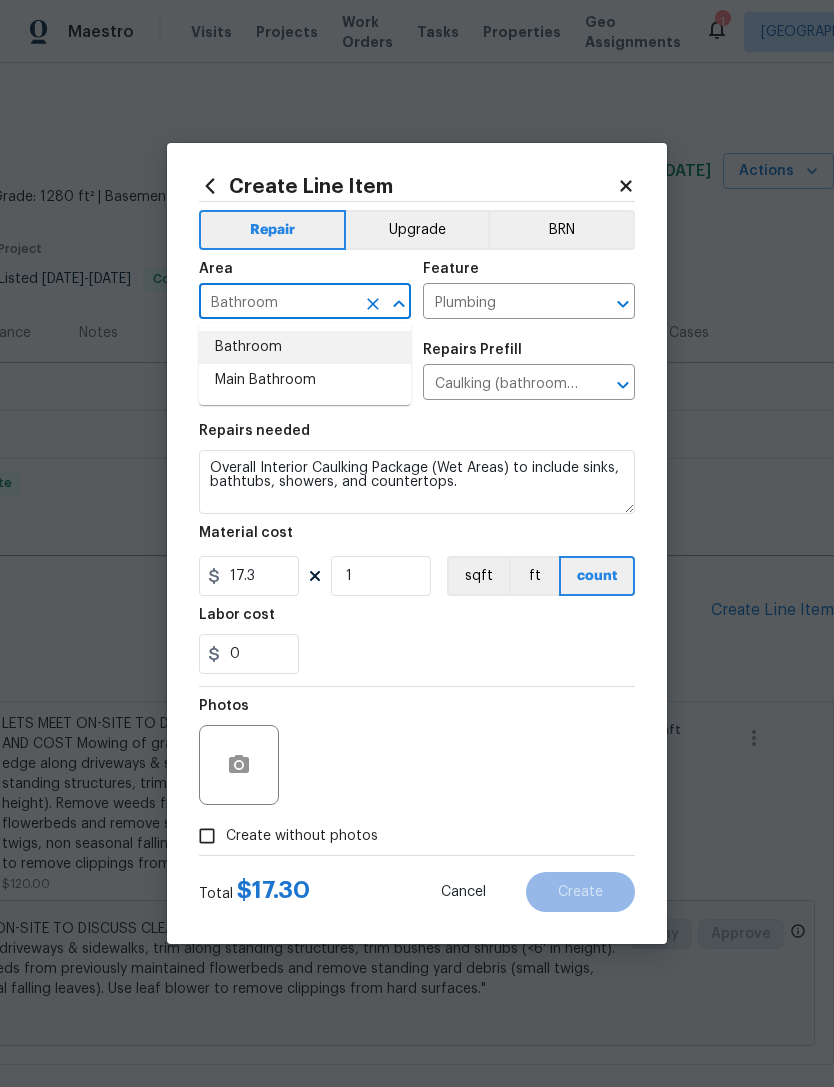 click on "Issue" at bounding box center [305, 356] 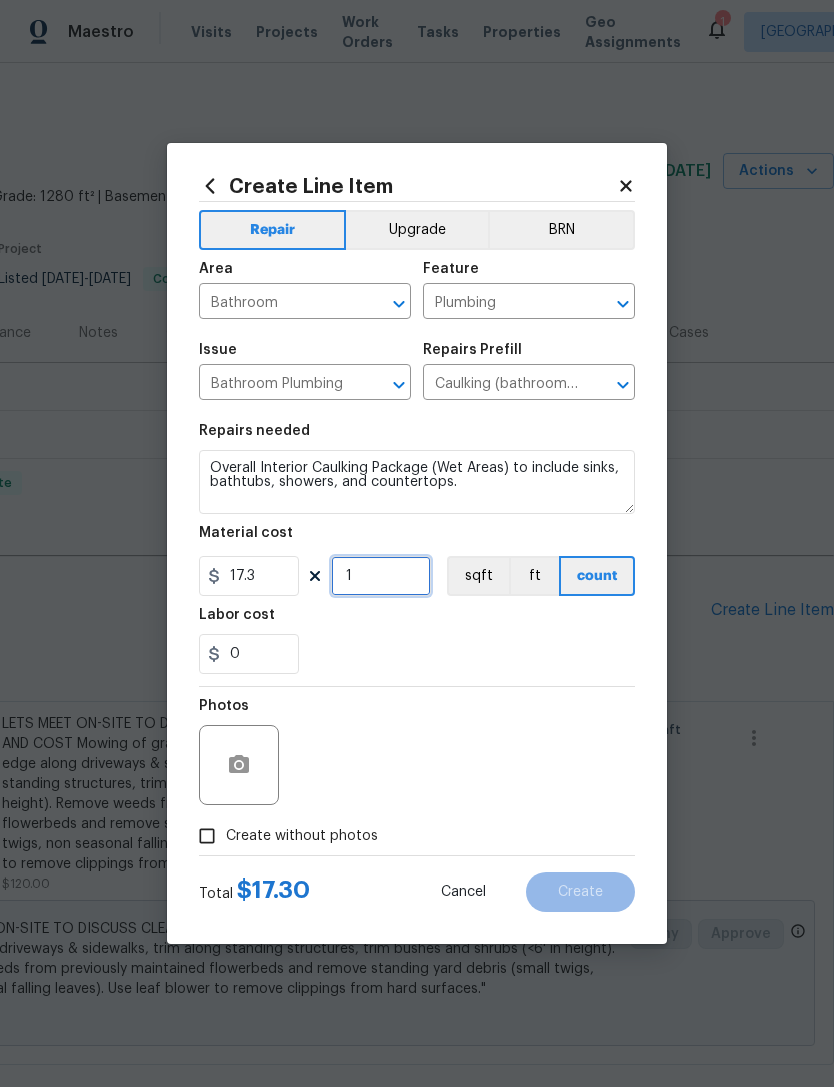 click on "1" at bounding box center (381, 576) 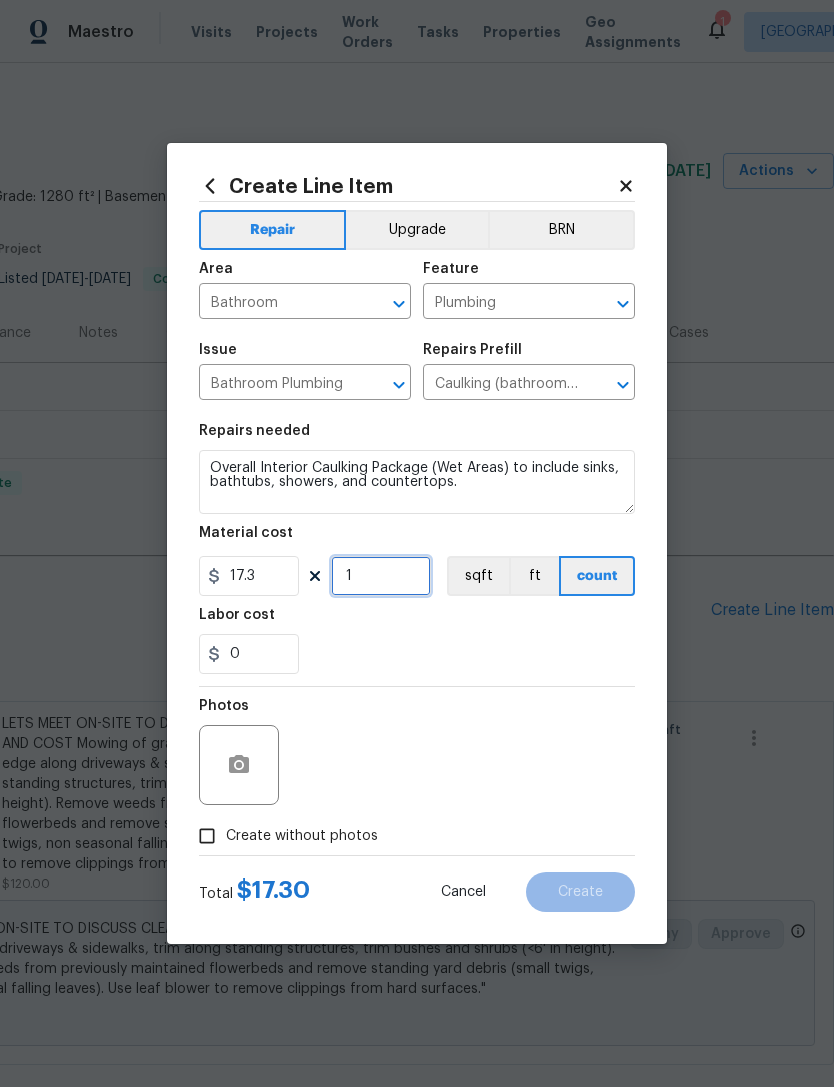 click on "1" at bounding box center (381, 576) 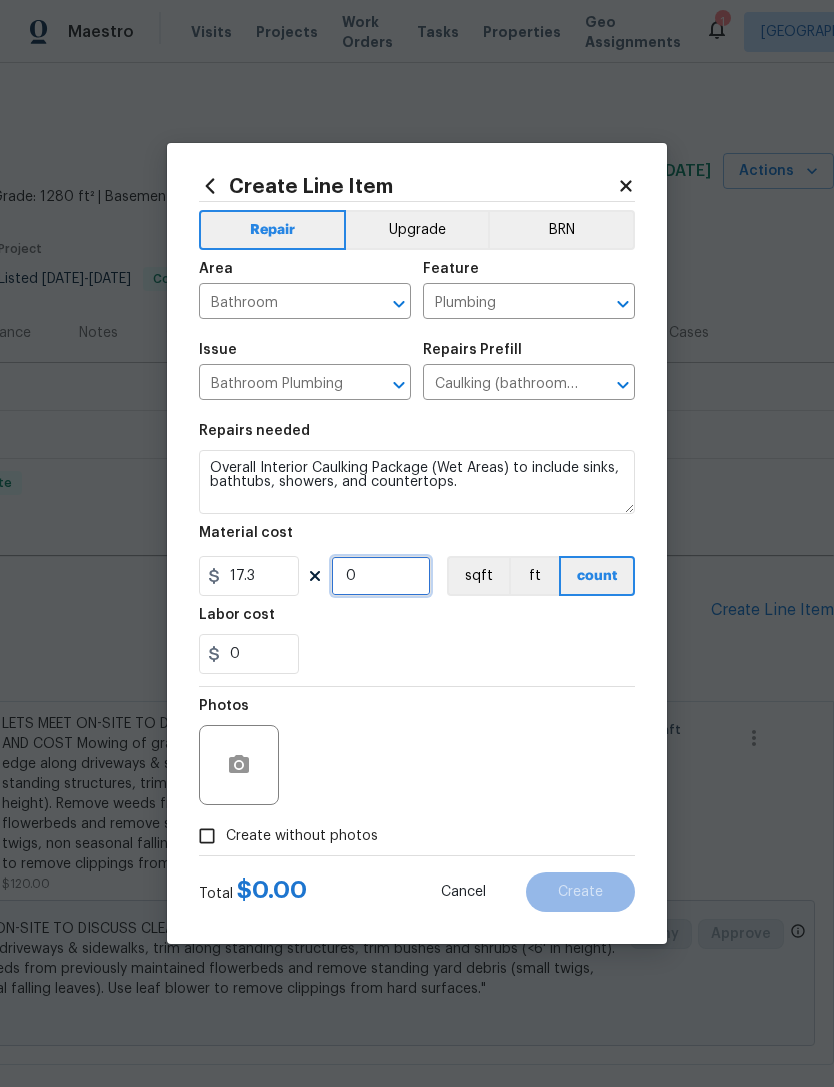 type on "4" 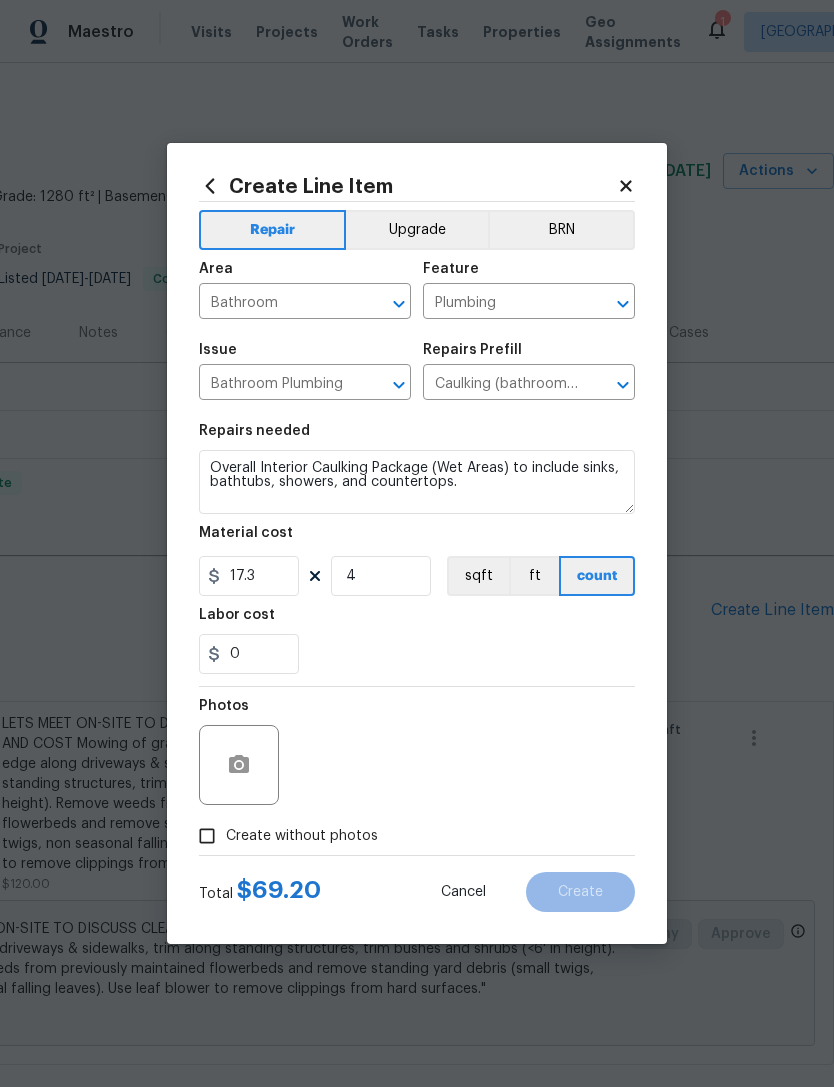 click on "Repairs needed Overall Interior Caulking Package (Wet Areas) to include sinks, bathtubs, showers, and countertops. Material cost 17.3 4 sqft ft count Labor cost 0" at bounding box center [417, 549] 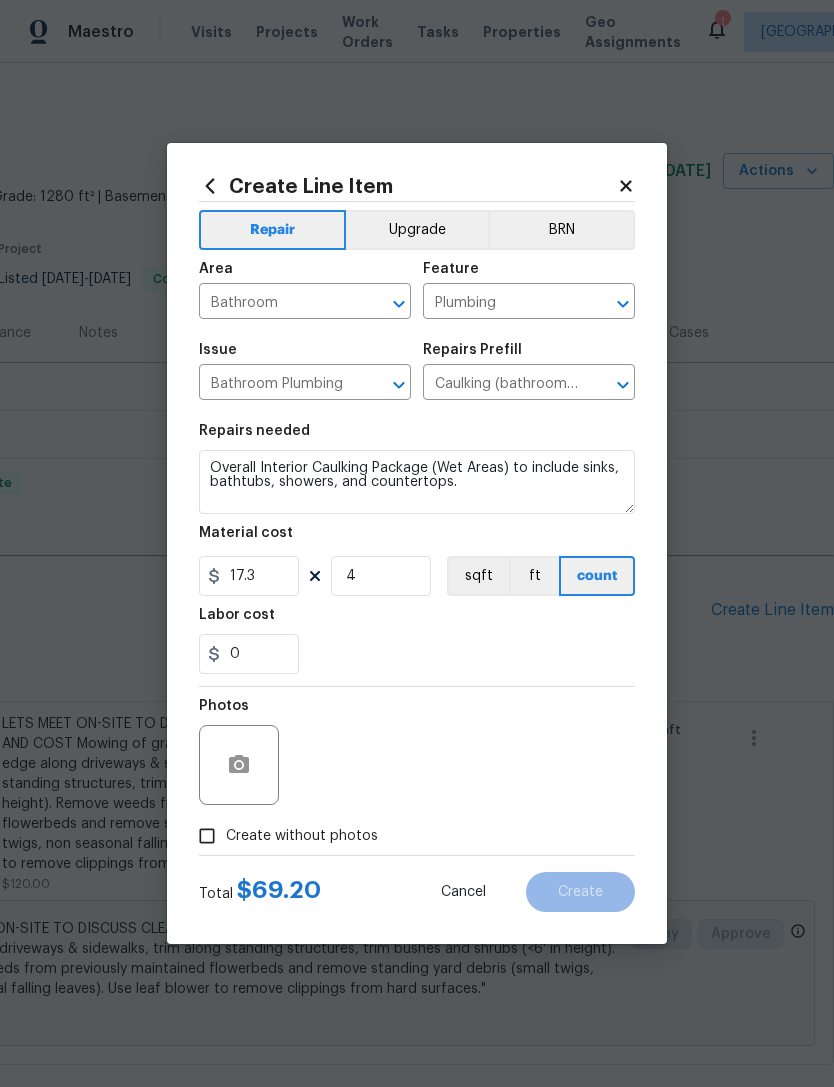 click on "Create without photos" at bounding box center (302, 836) 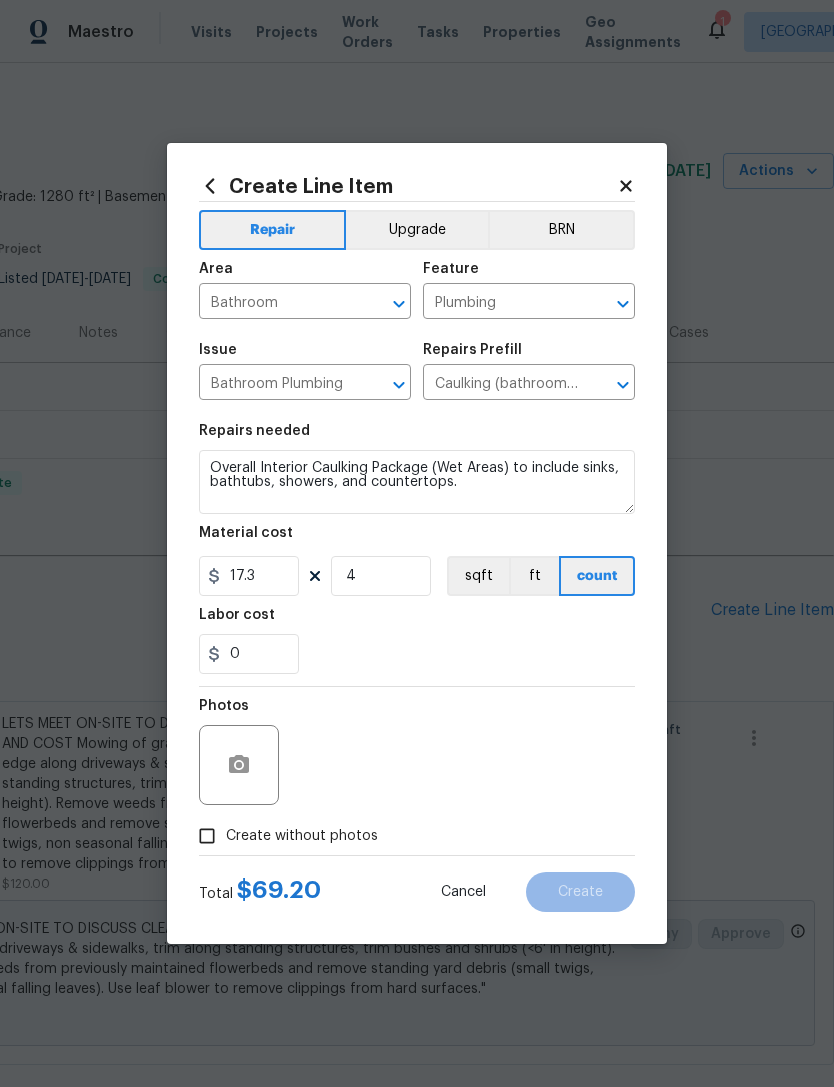 click on "Create without photos" at bounding box center (207, 836) 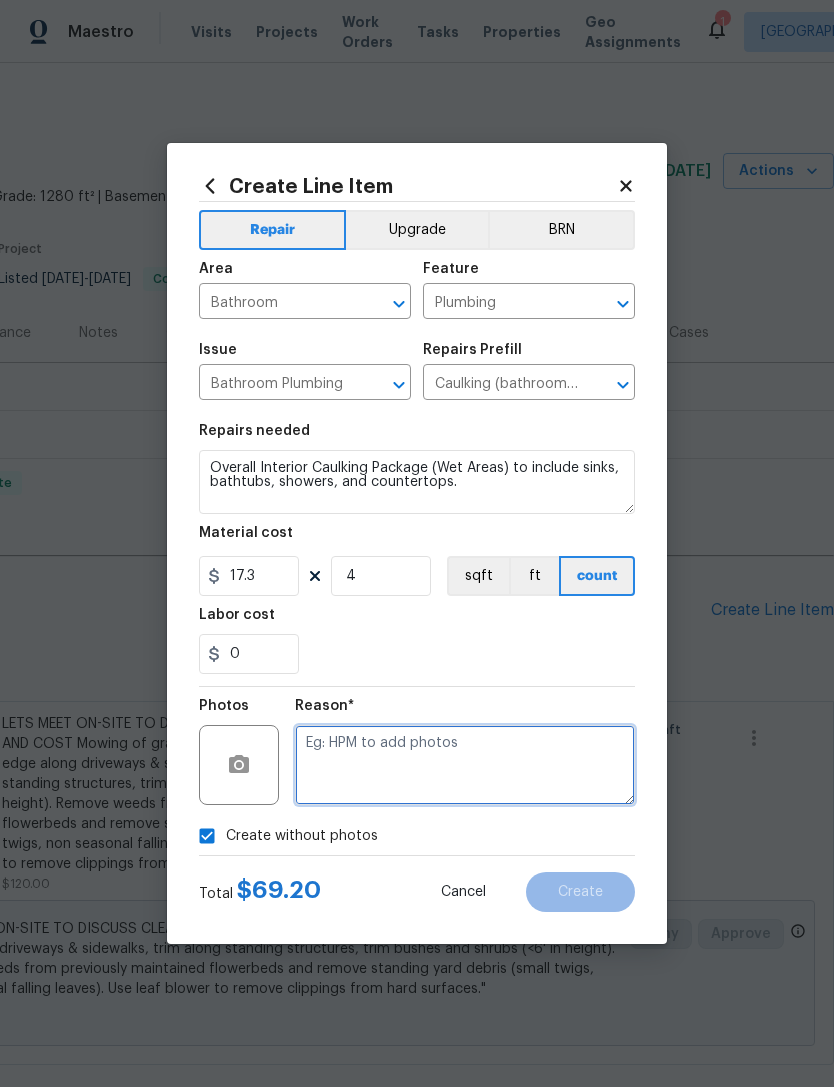 click at bounding box center (465, 765) 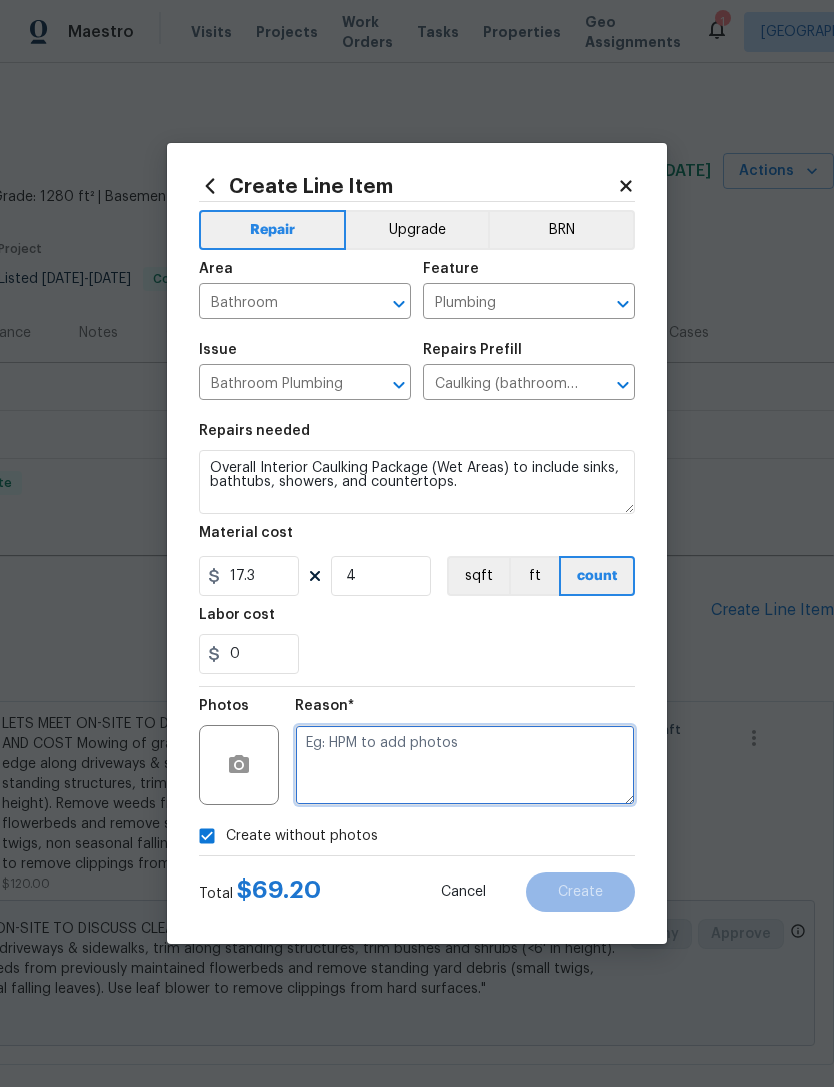 scroll, scrollTop: 53, scrollLeft: 0, axis: vertical 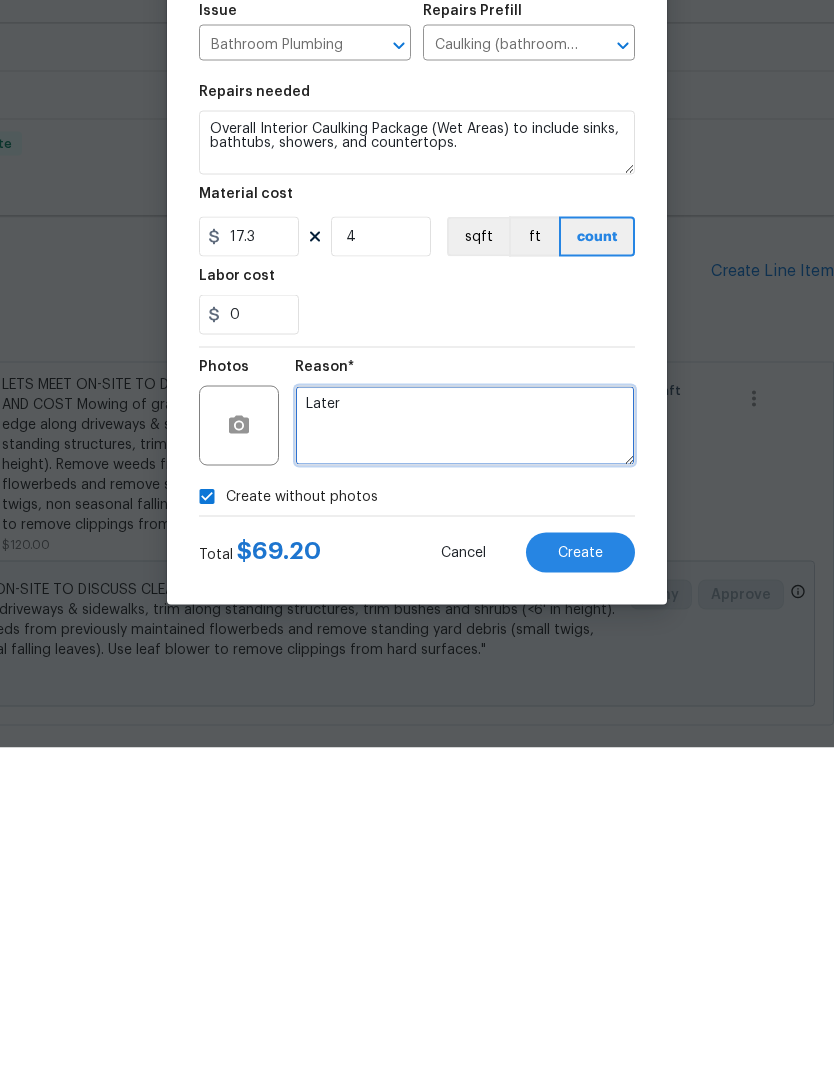 type on "Later" 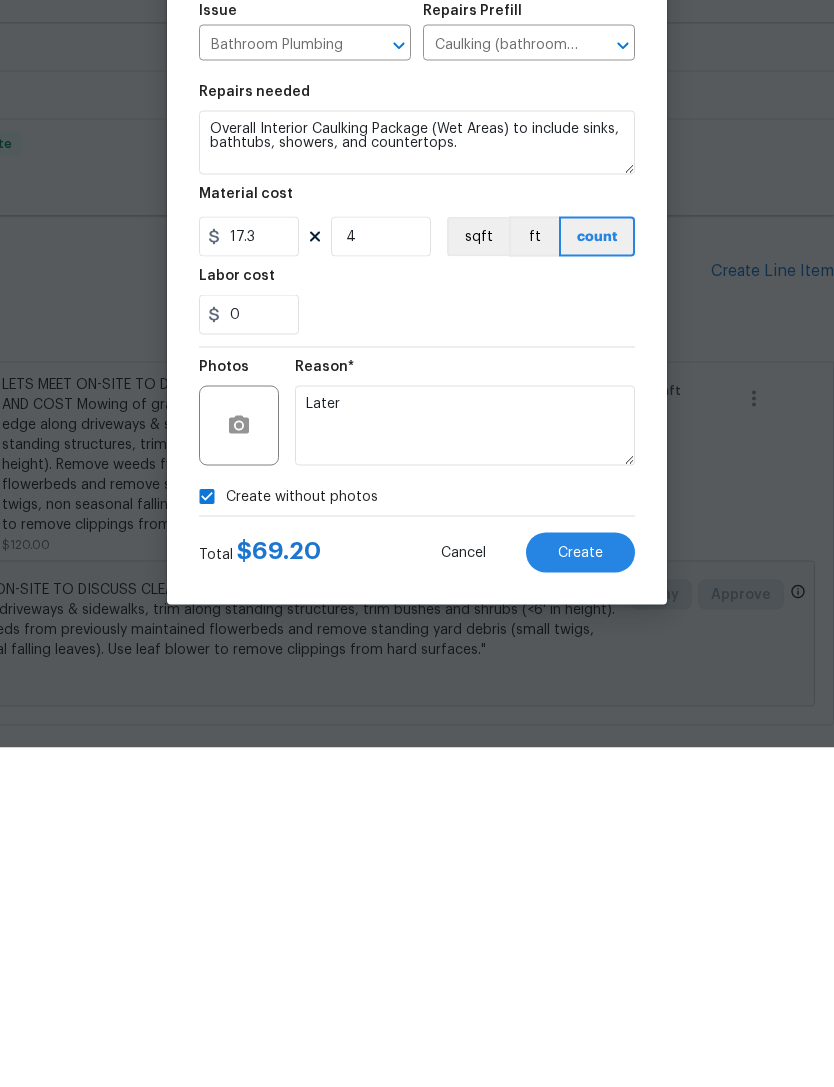 click on "Repairs needed Overall Interior Caulking Package (Wet Areas) to include sinks, bathtubs, showers, and countertops. Material cost 17.3 4 sqft ft count Labor cost 0" at bounding box center (417, 549) 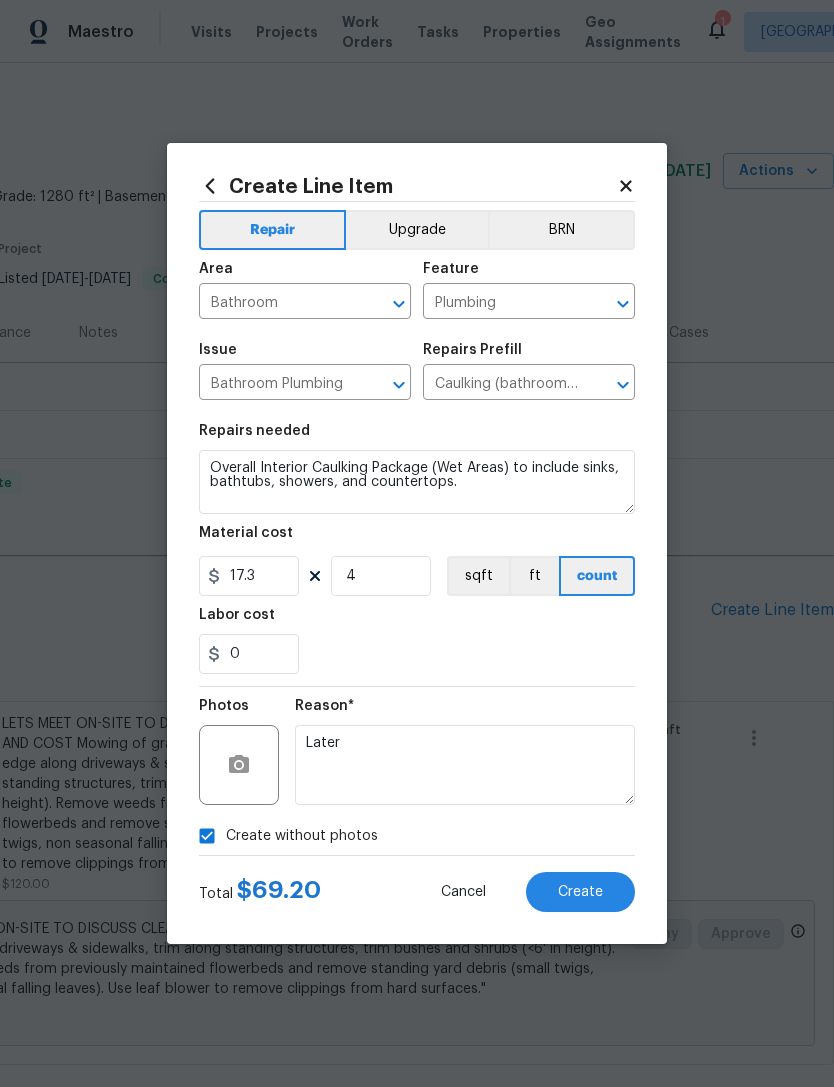 click on "Create" at bounding box center [580, 892] 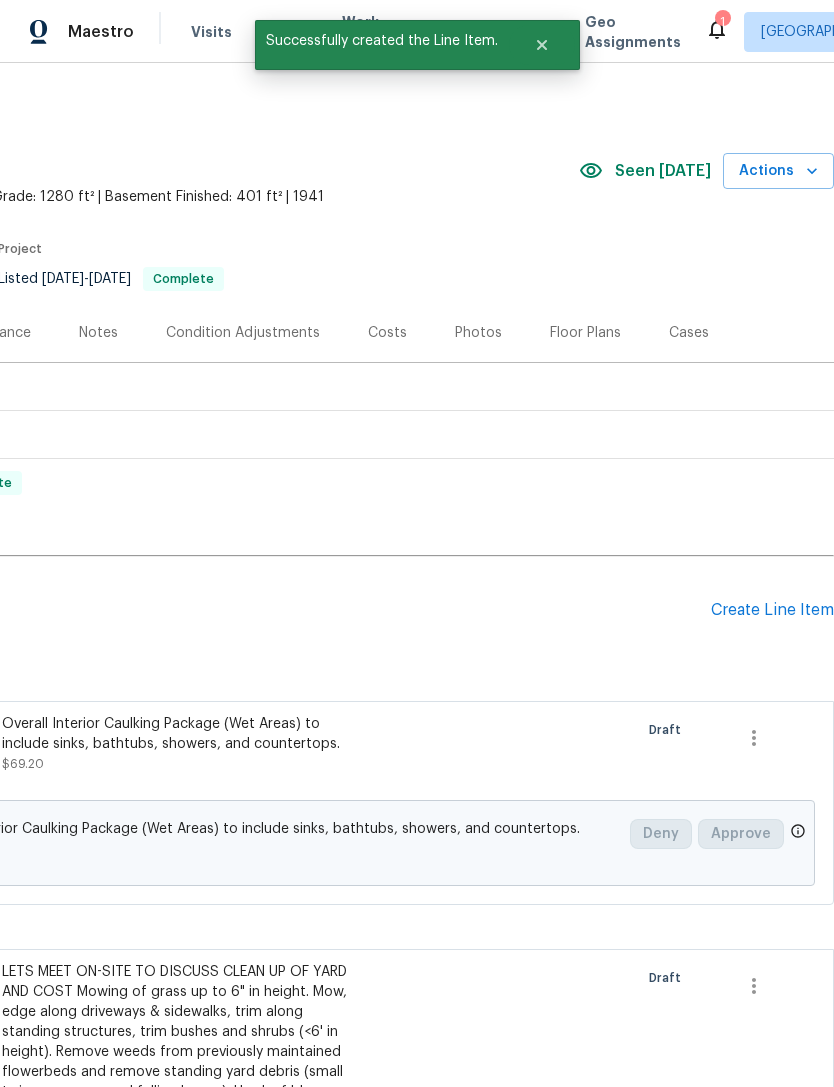click on "Create Line Item" at bounding box center [772, 610] 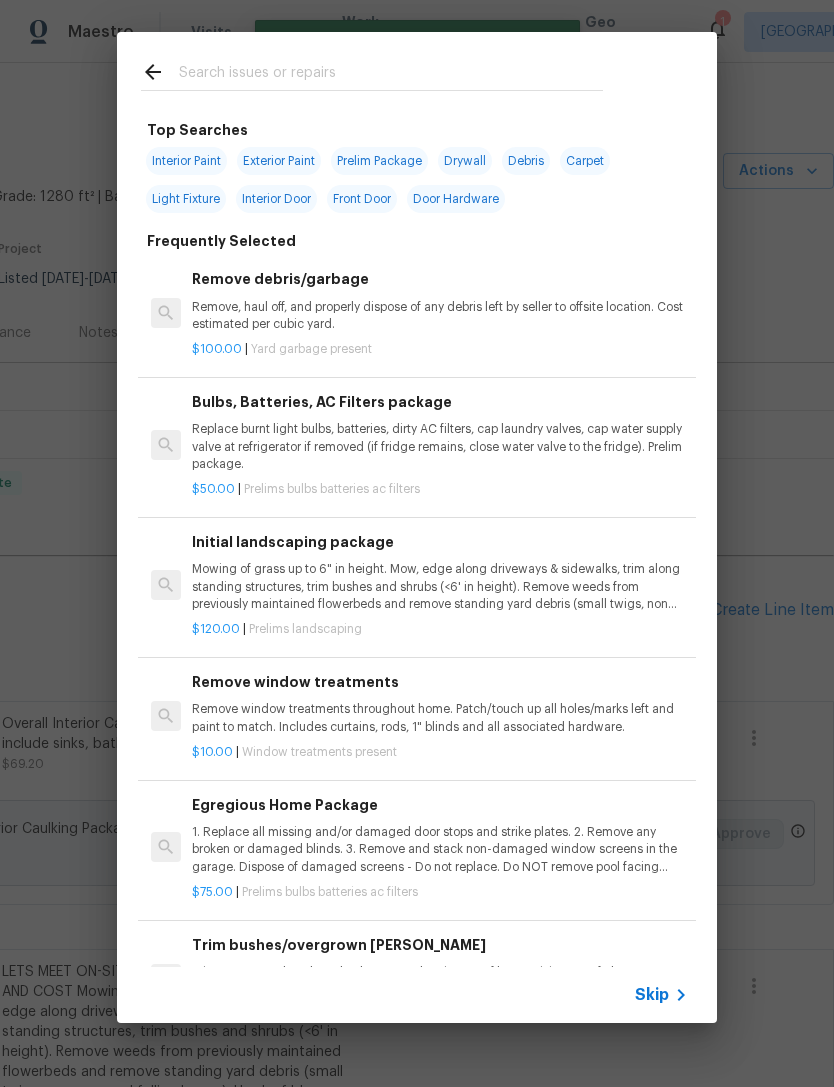 click at bounding box center (391, 75) 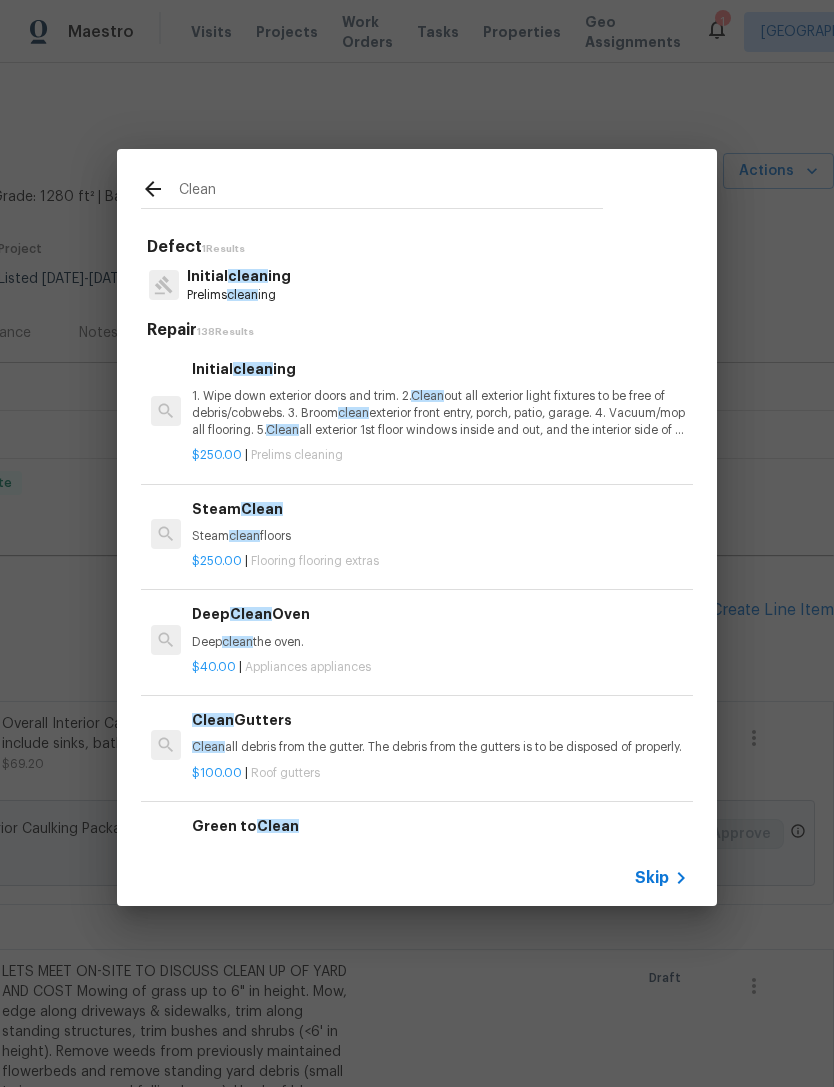 type on "Clean" 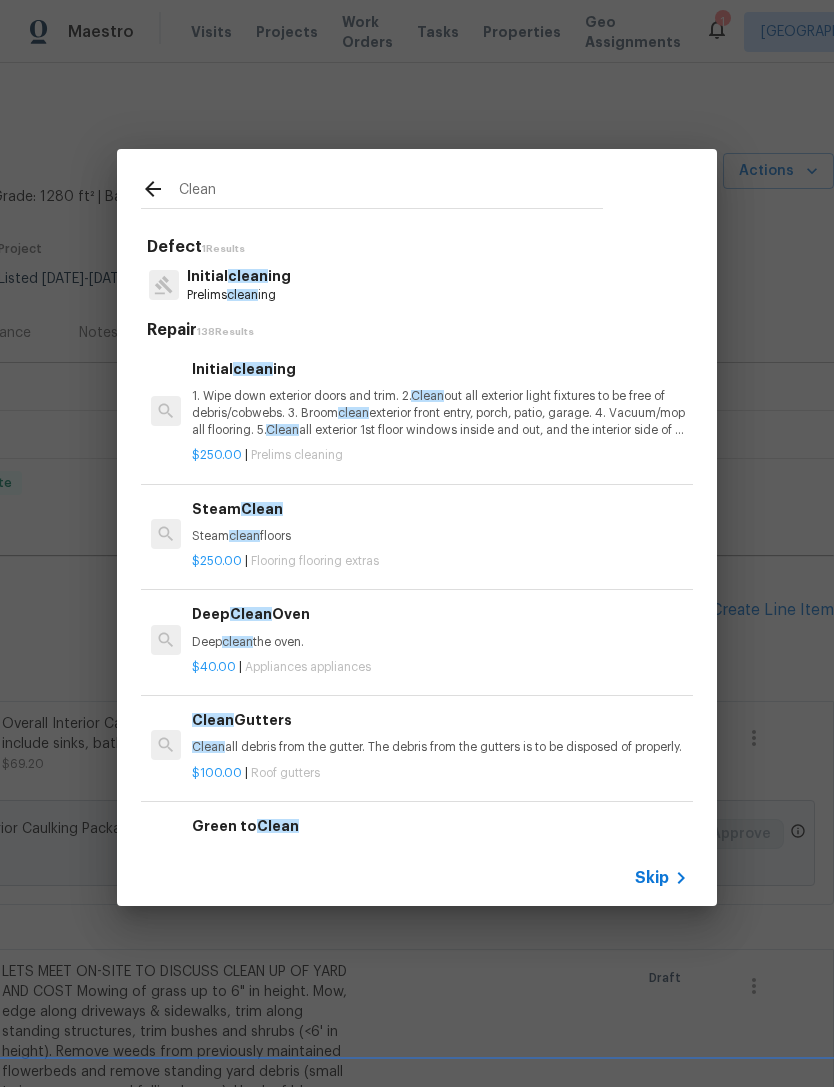 click on "Initial  clean ing Prelims  clean ing" at bounding box center (417, 285) 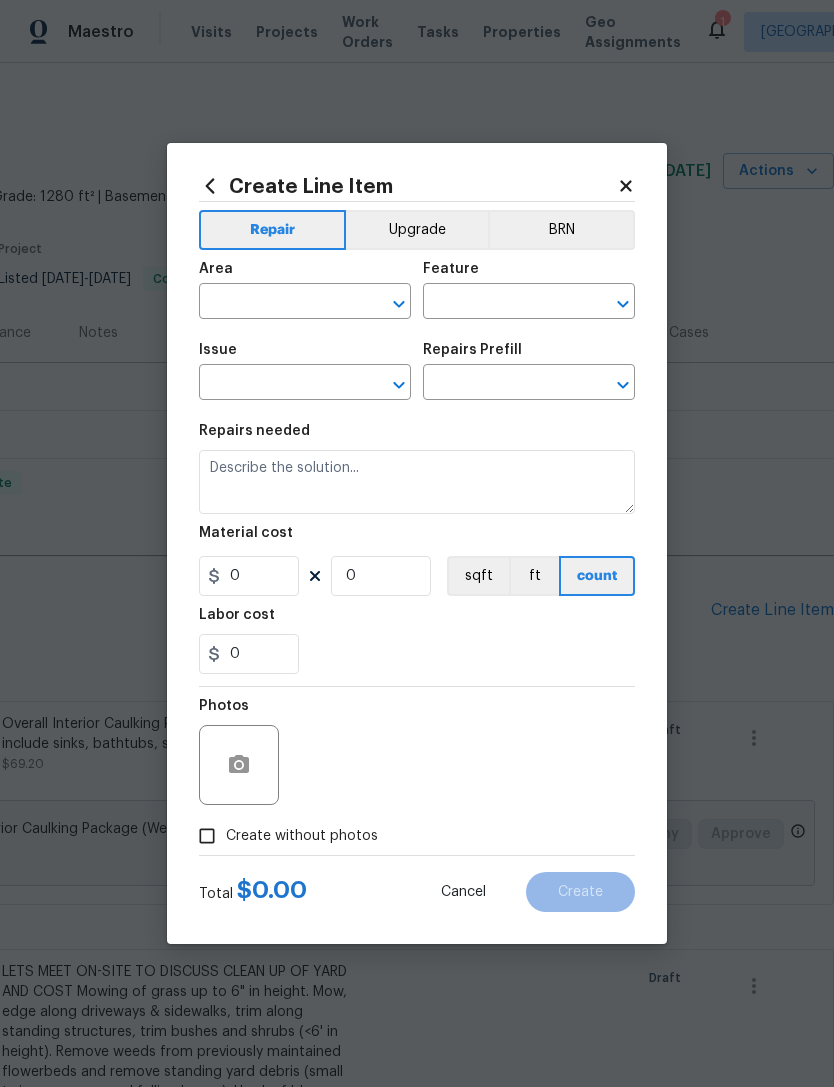 type on "Home Readiness Packages" 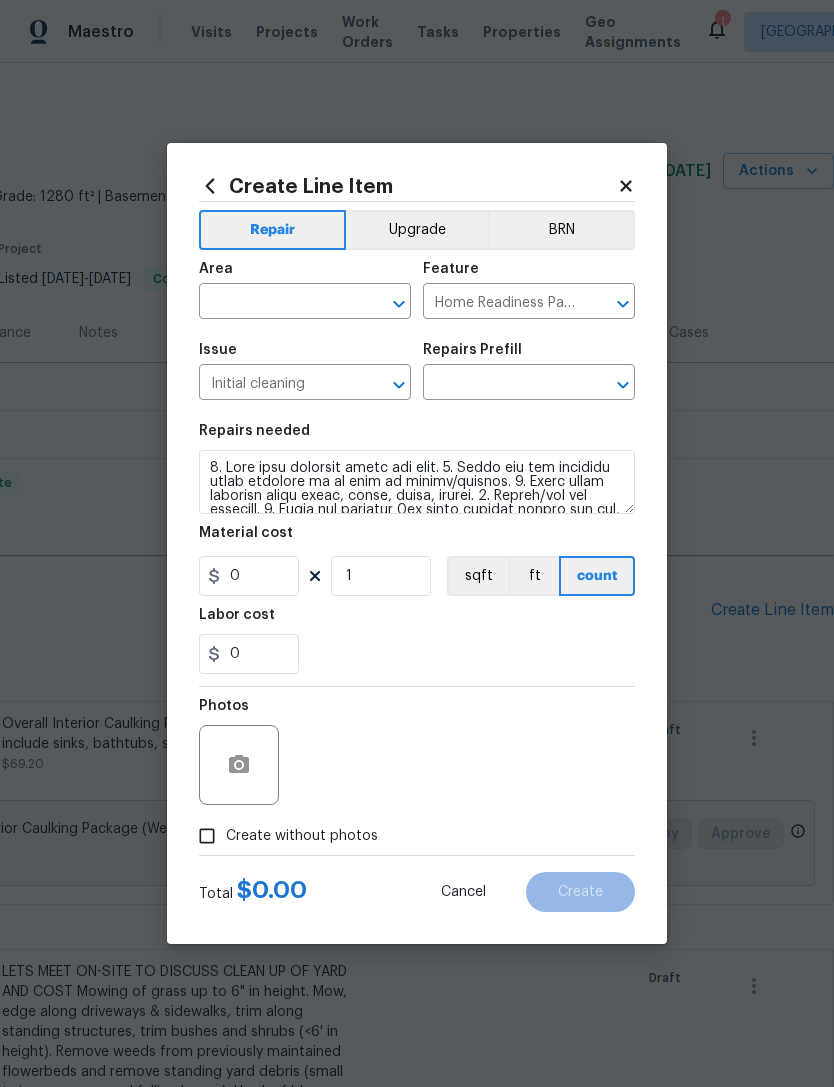 type on "Initial cleaning $250.00" 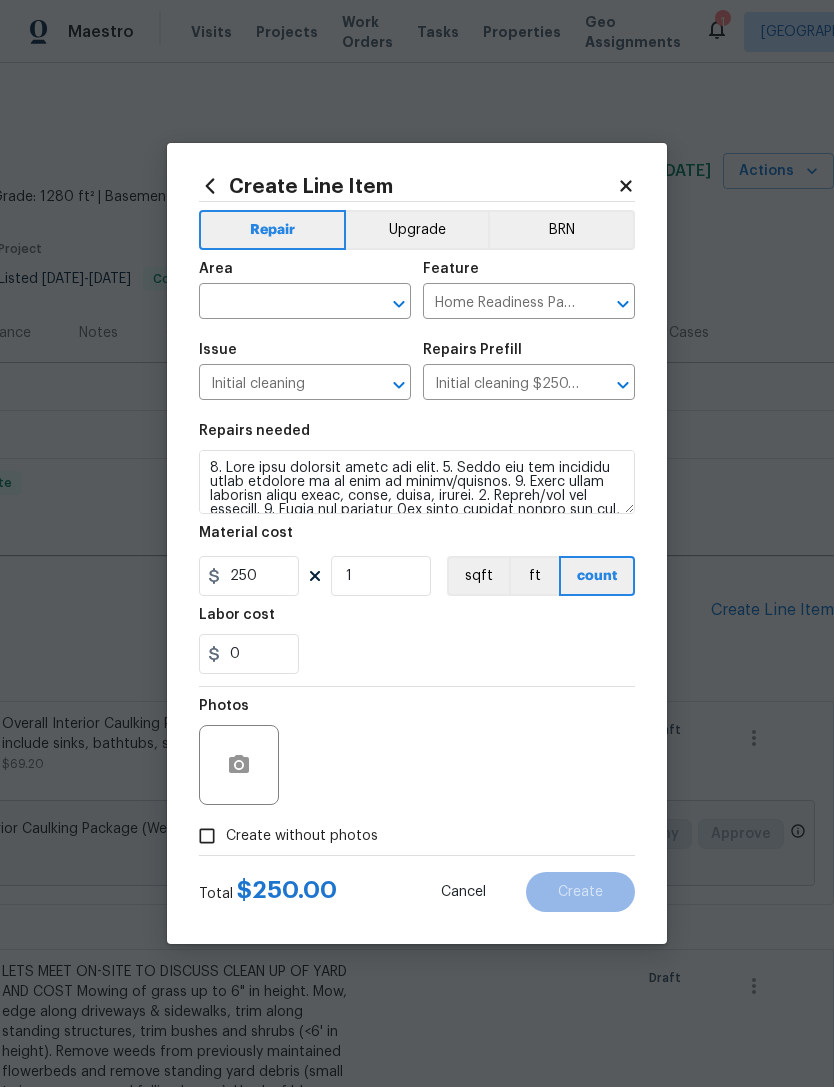 click on "Repairs needed" at bounding box center (417, 437) 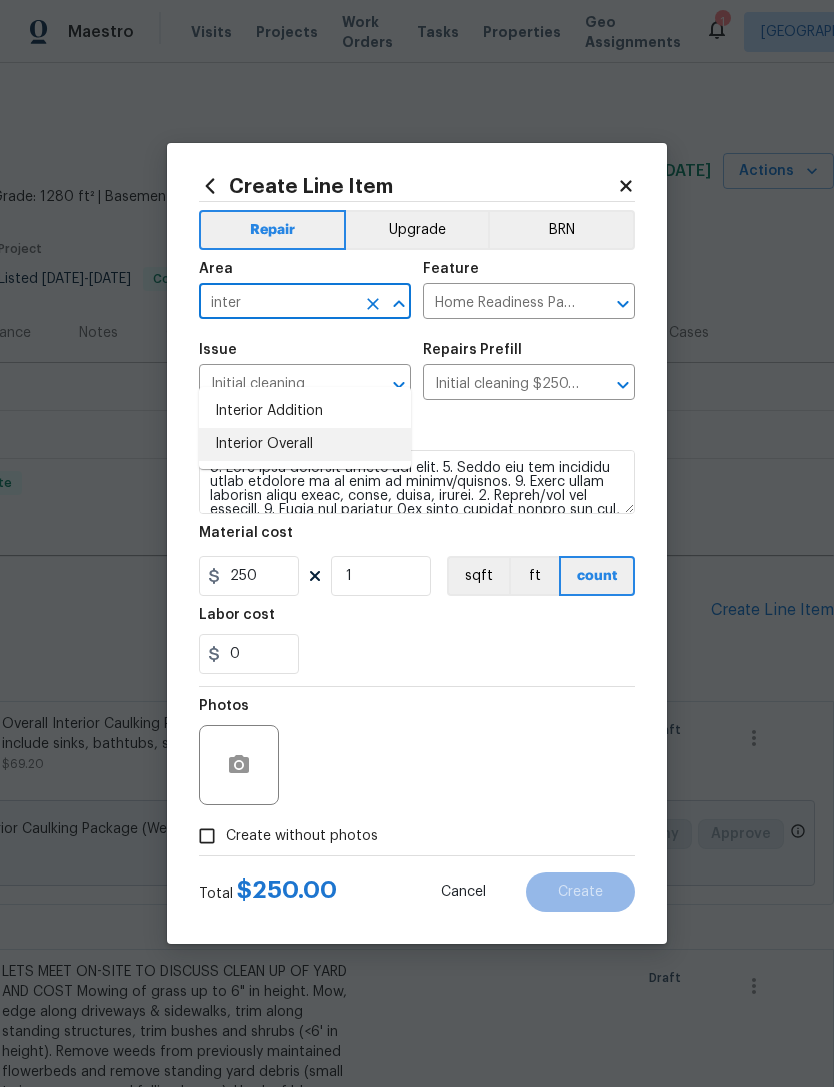 click on "Interior Overall" at bounding box center [305, 444] 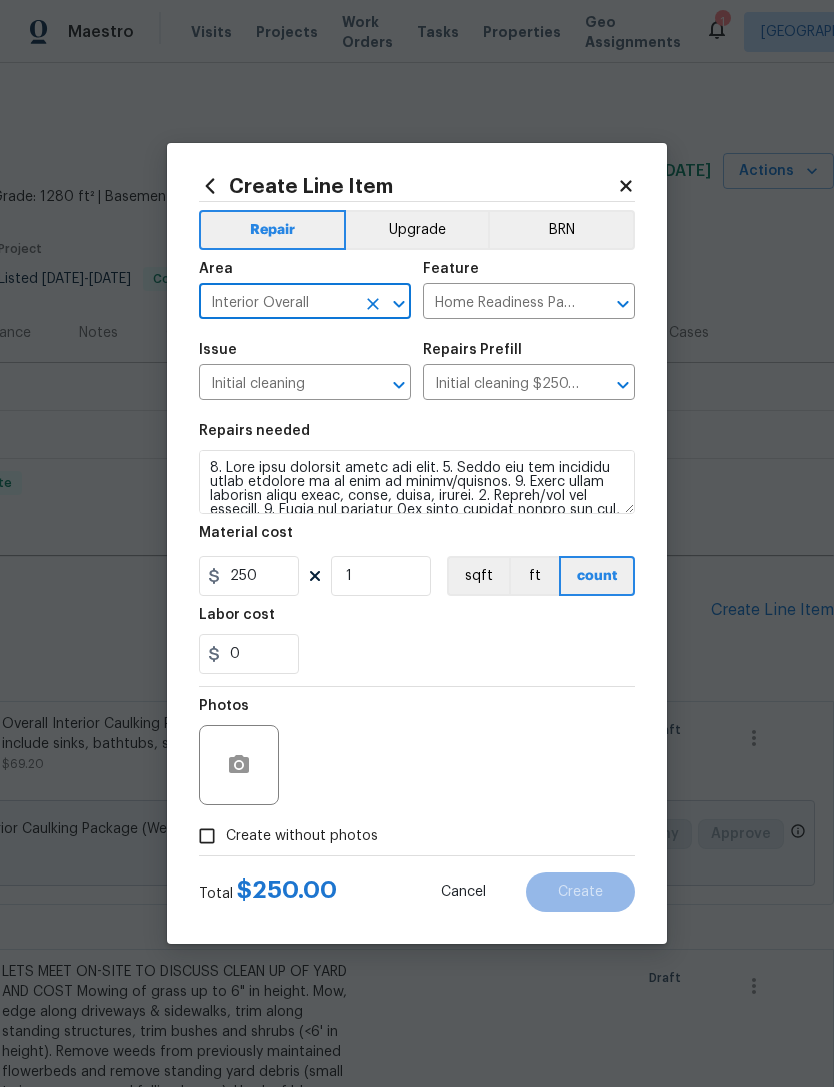click on "0" at bounding box center (417, 654) 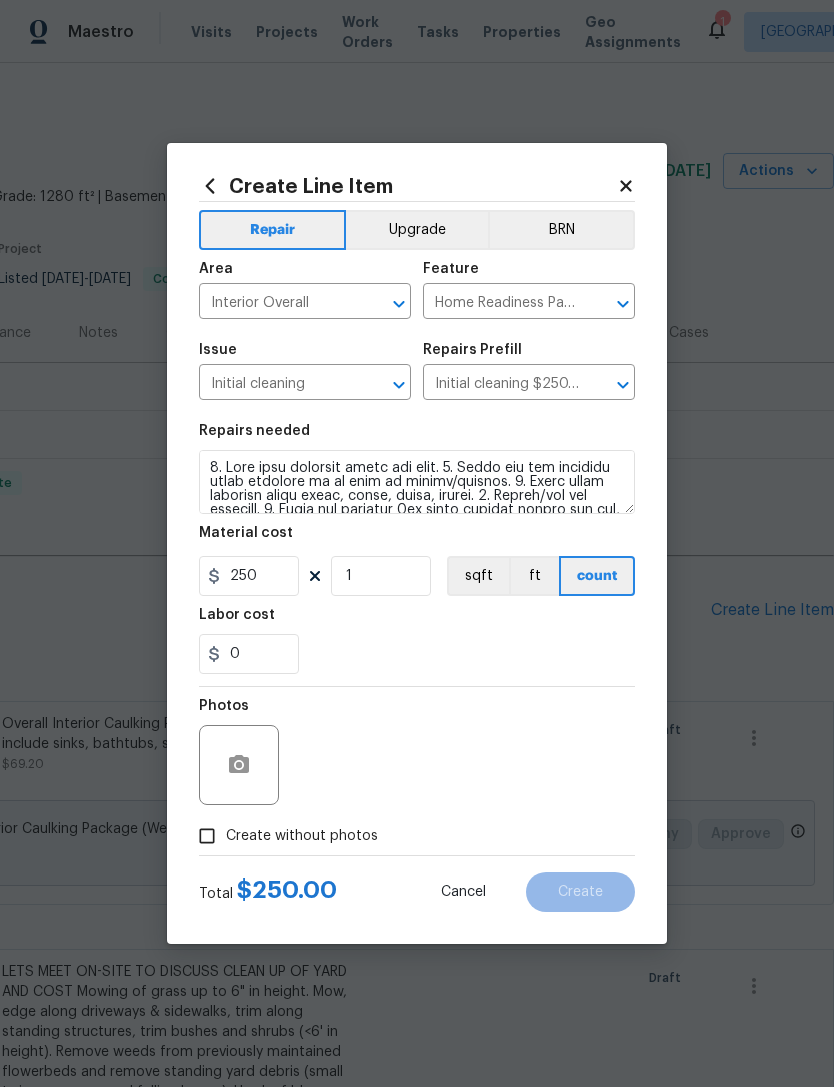 click on "Create without photos" at bounding box center (302, 836) 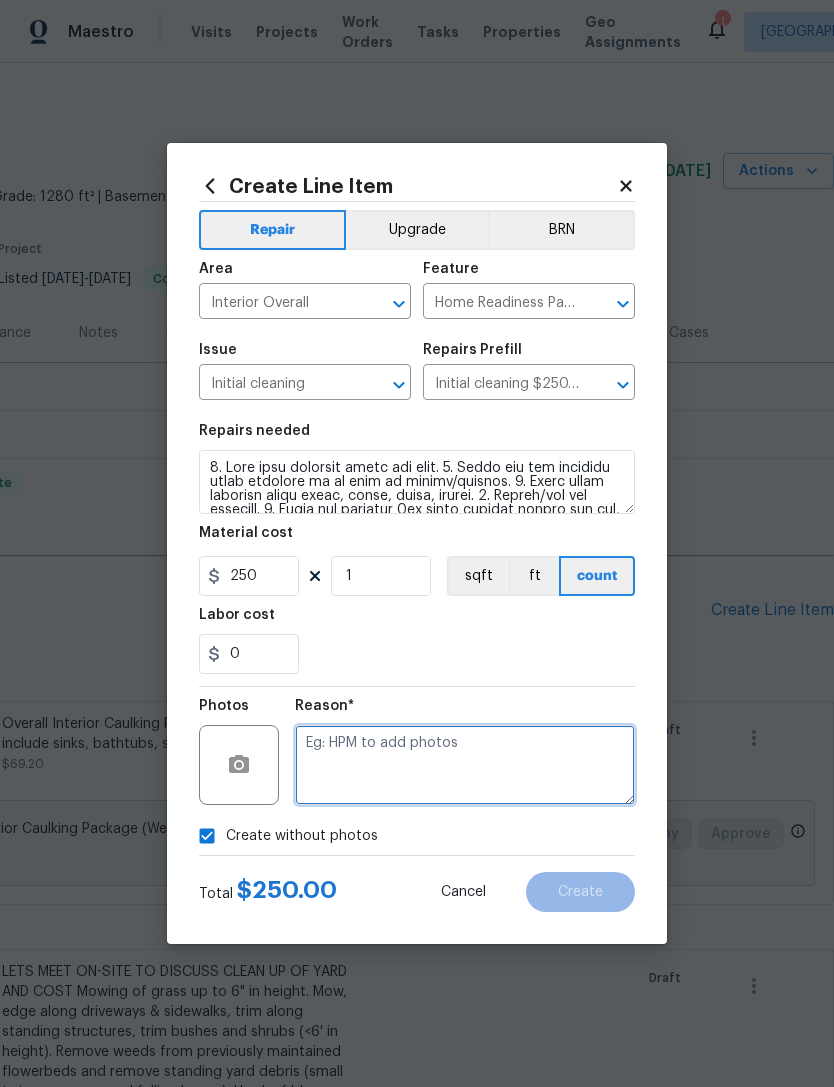 click at bounding box center [465, 765] 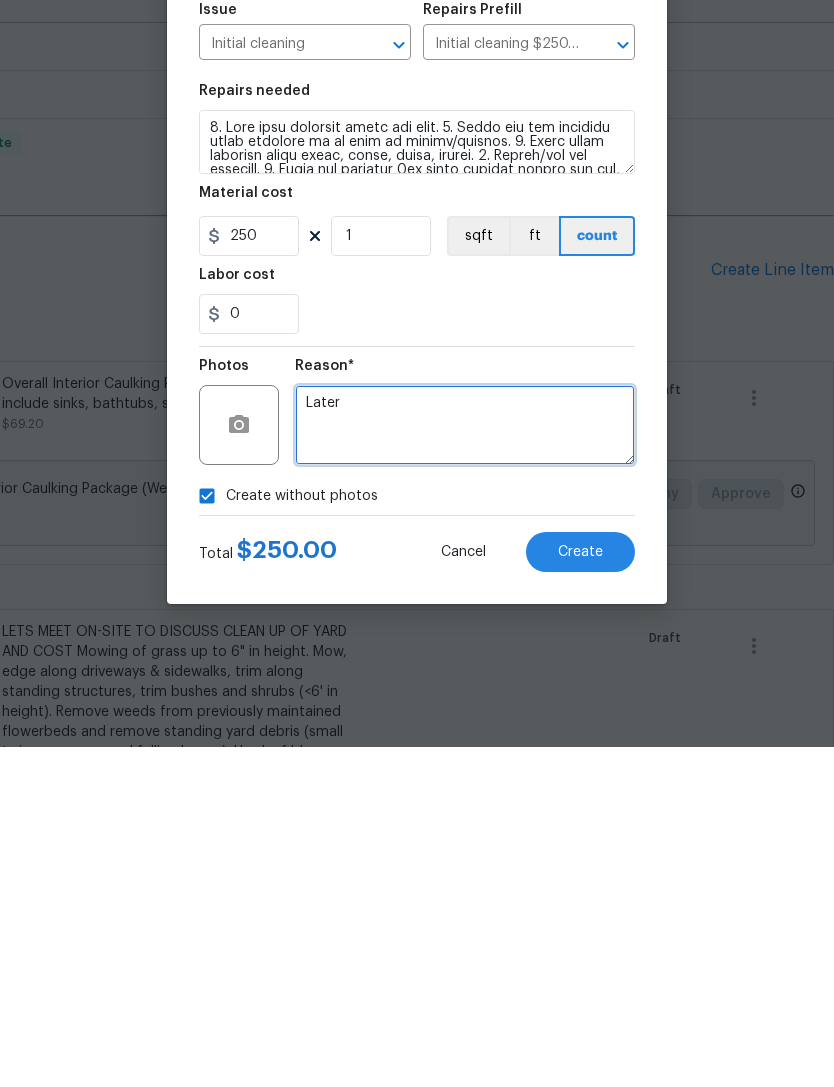 type on "Later" 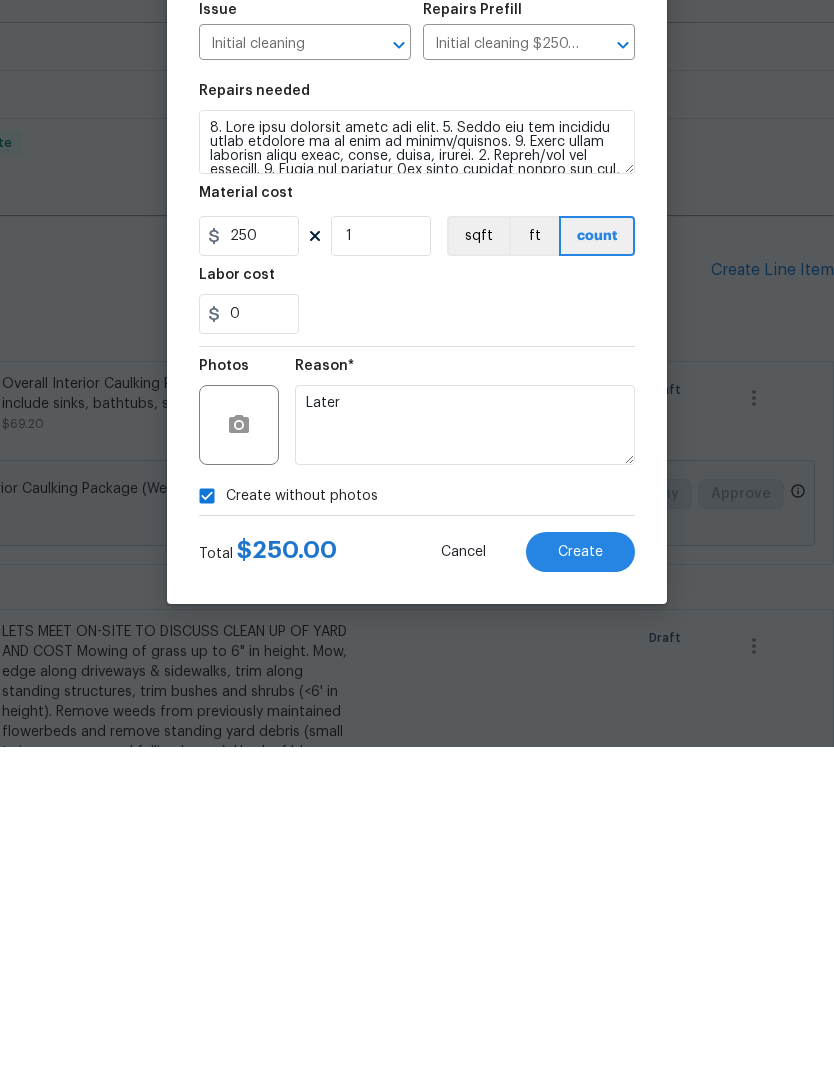 click on "Reason* Later" at bounding box center (465, 752) 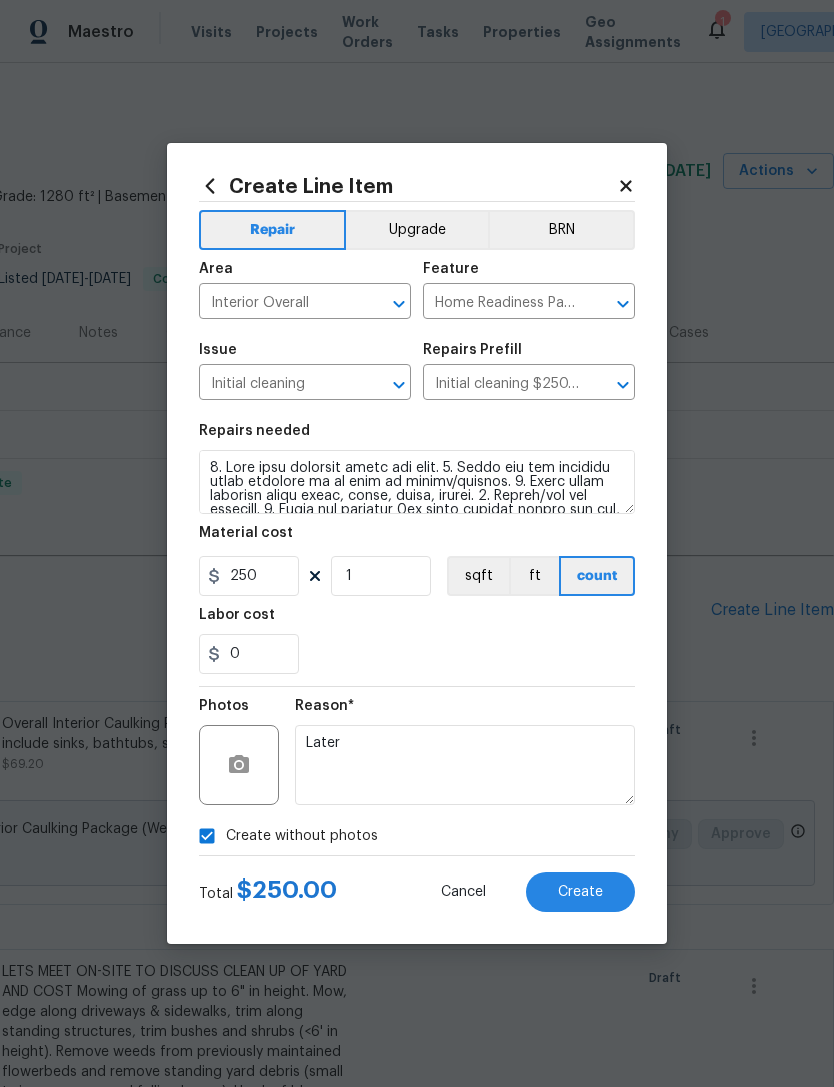 click on "Create" at bounding box center (580, 892) 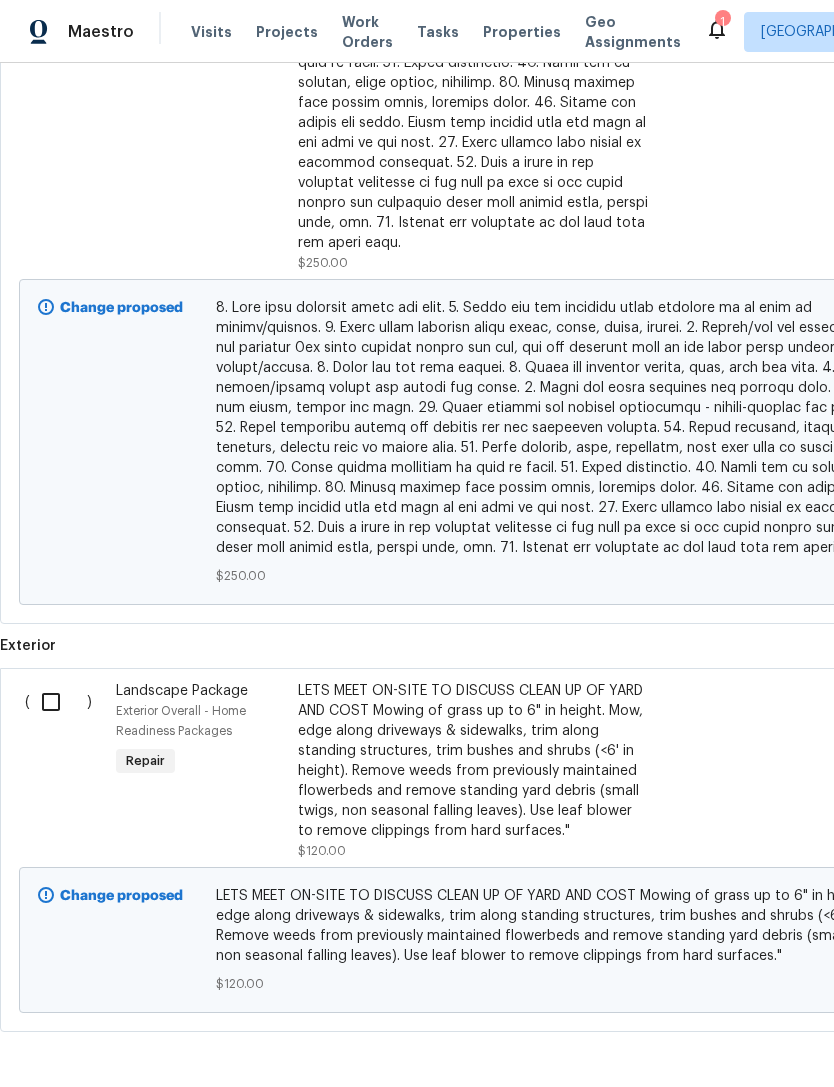 scroll, scrollTop: 1203, scrollLeft: 0, axis: vertical 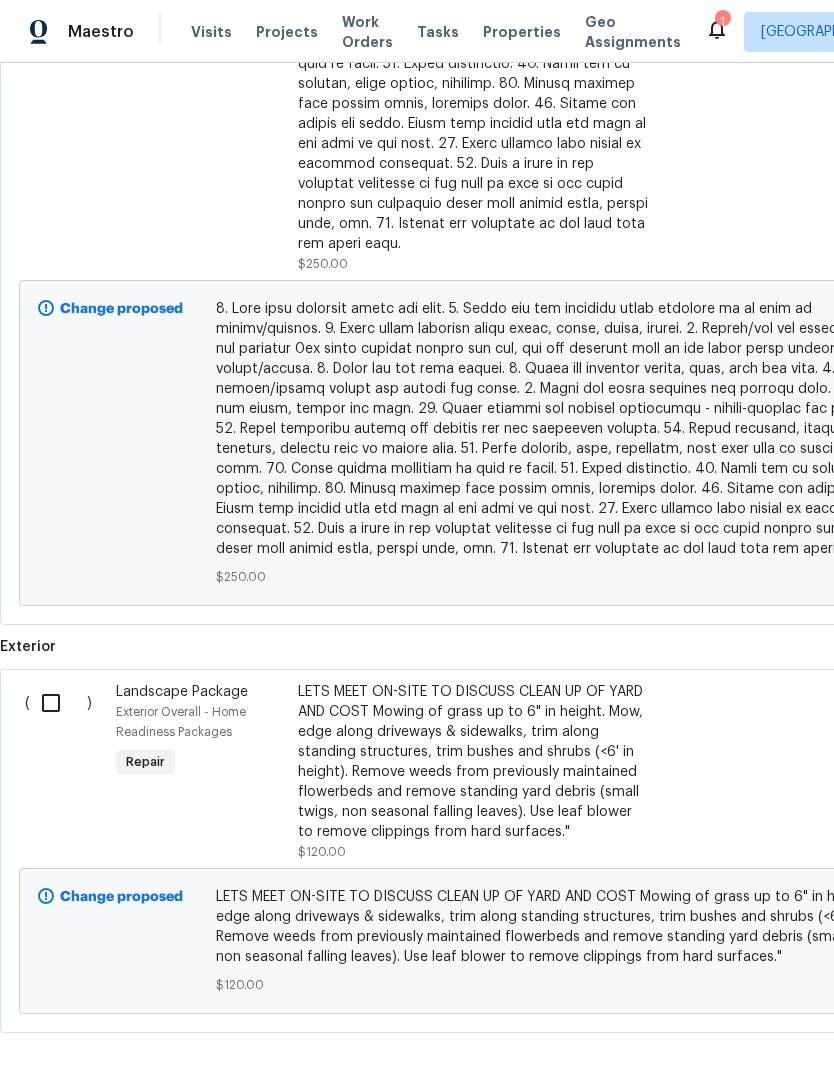 click at bounding box center [58, 703] 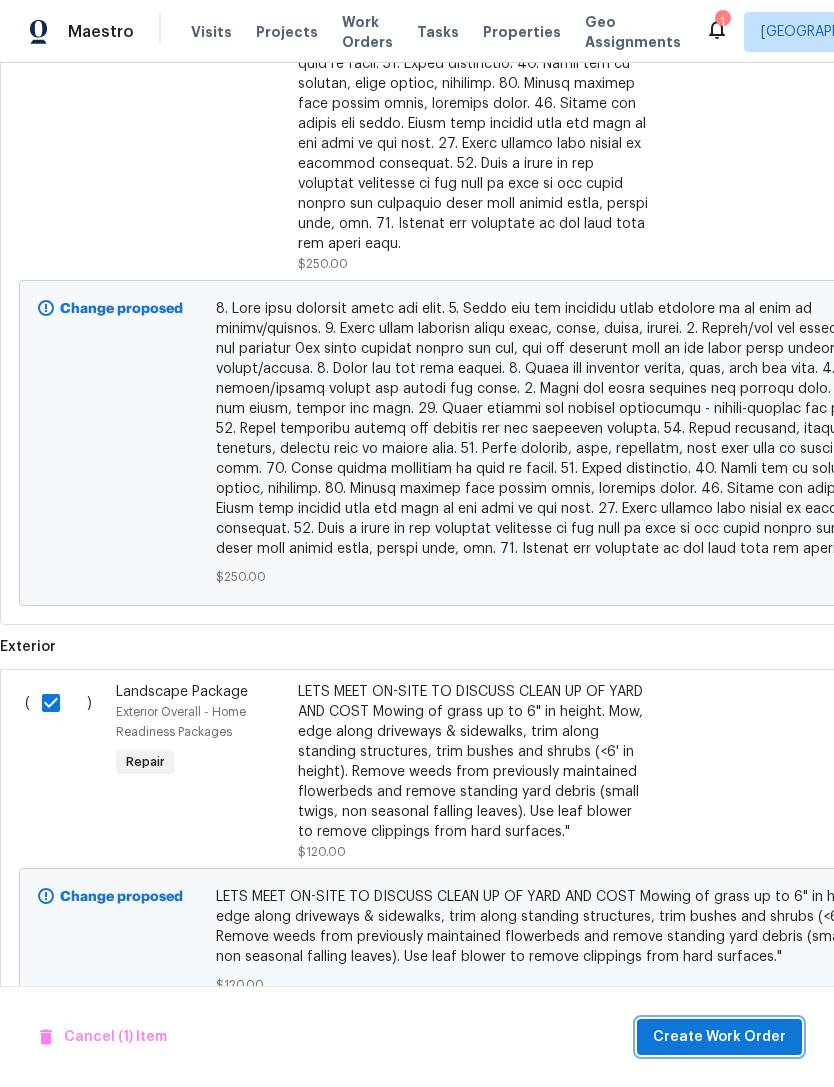 click on "Create Work Order" at bounding box center [719, 1037] 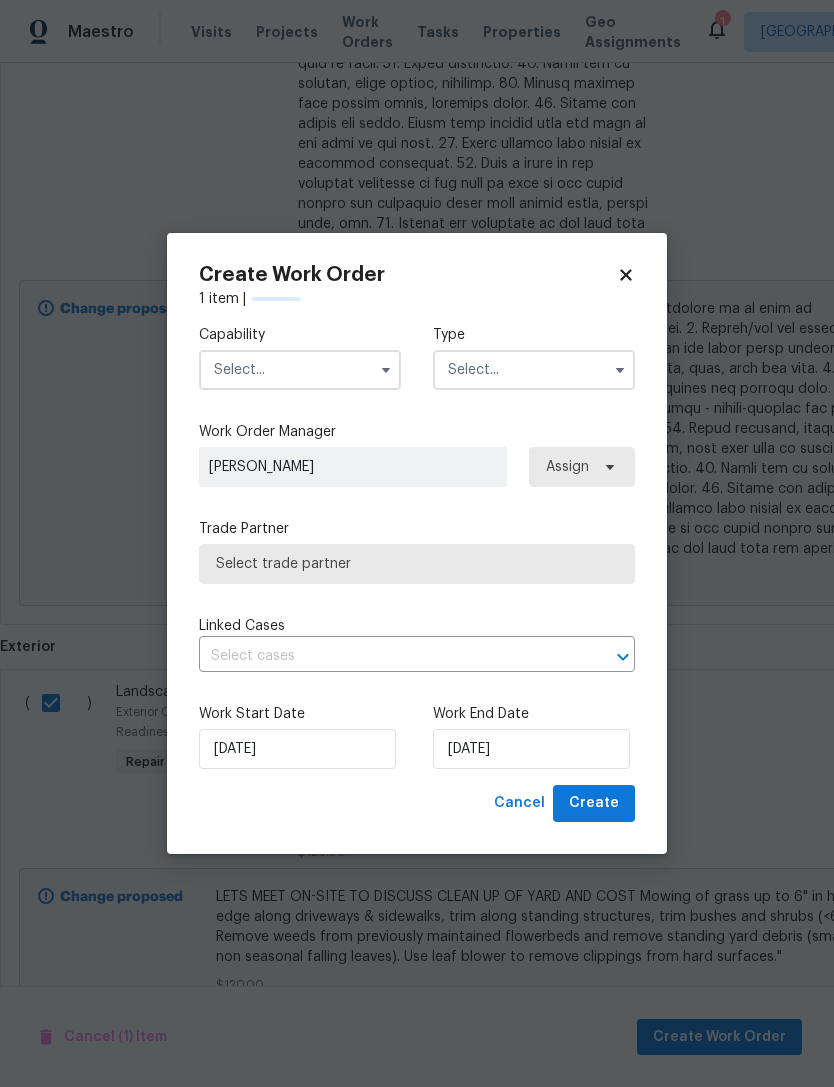 checkbox on "false" 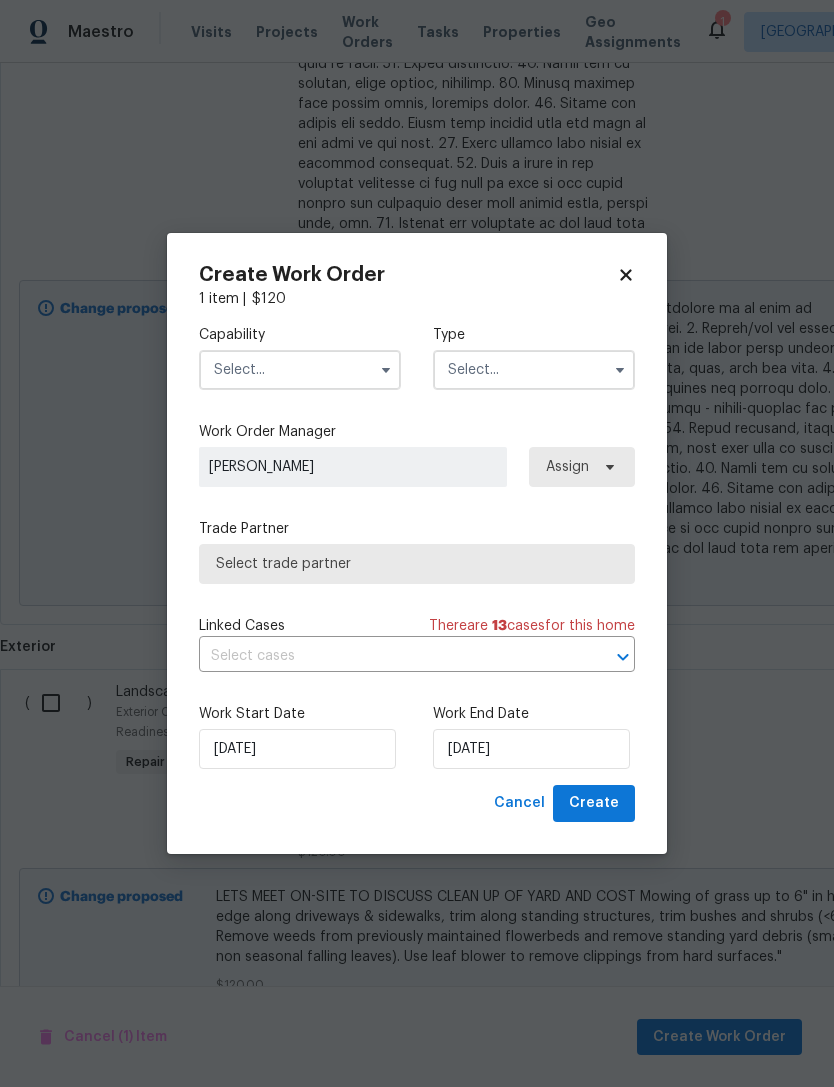 click at bounding box center (300, 370) 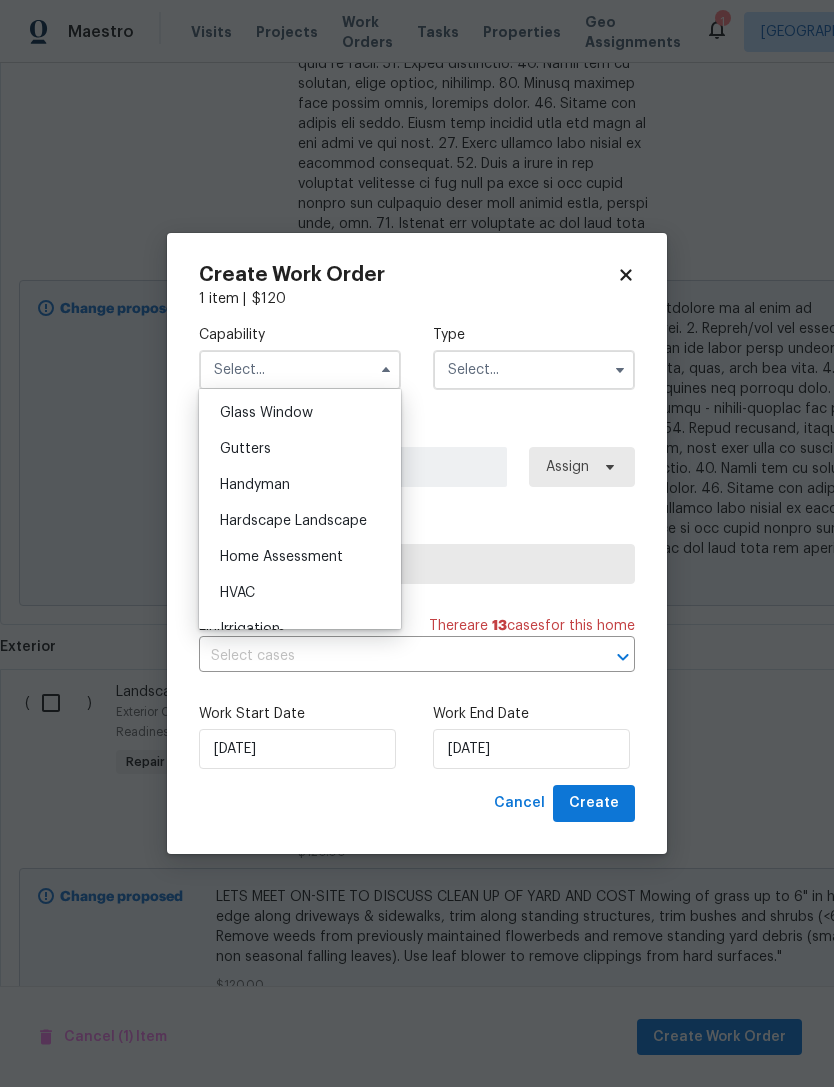 scroll, scrollTop: 1032, scrollLeft: 0, axis: vertical 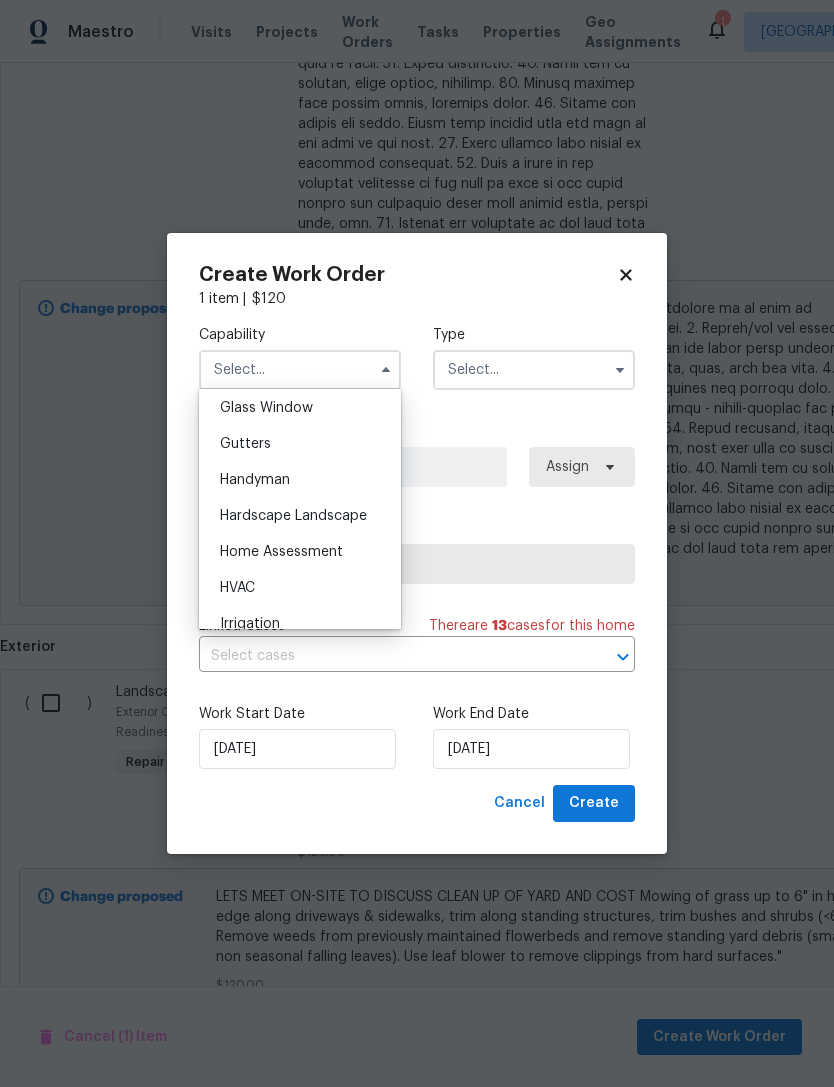 click on "Hardscape Landscape" at bounding box center (293, 516) 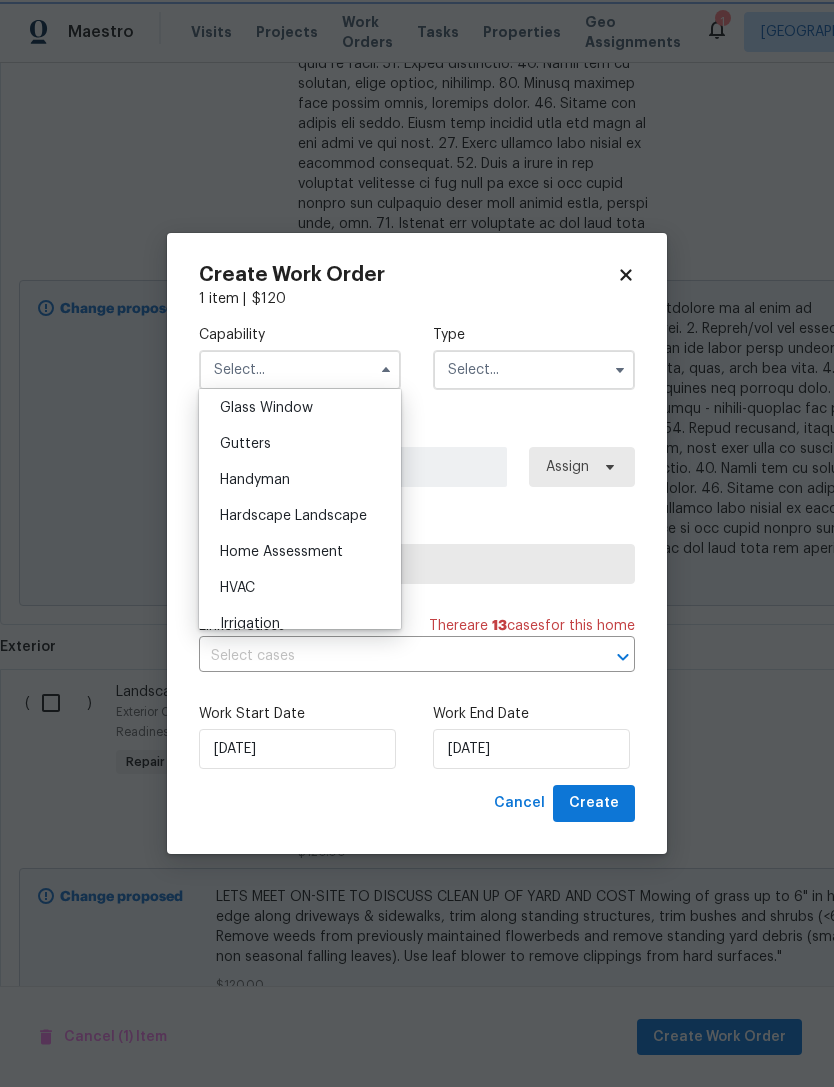 type on "Hardscape Landscape" 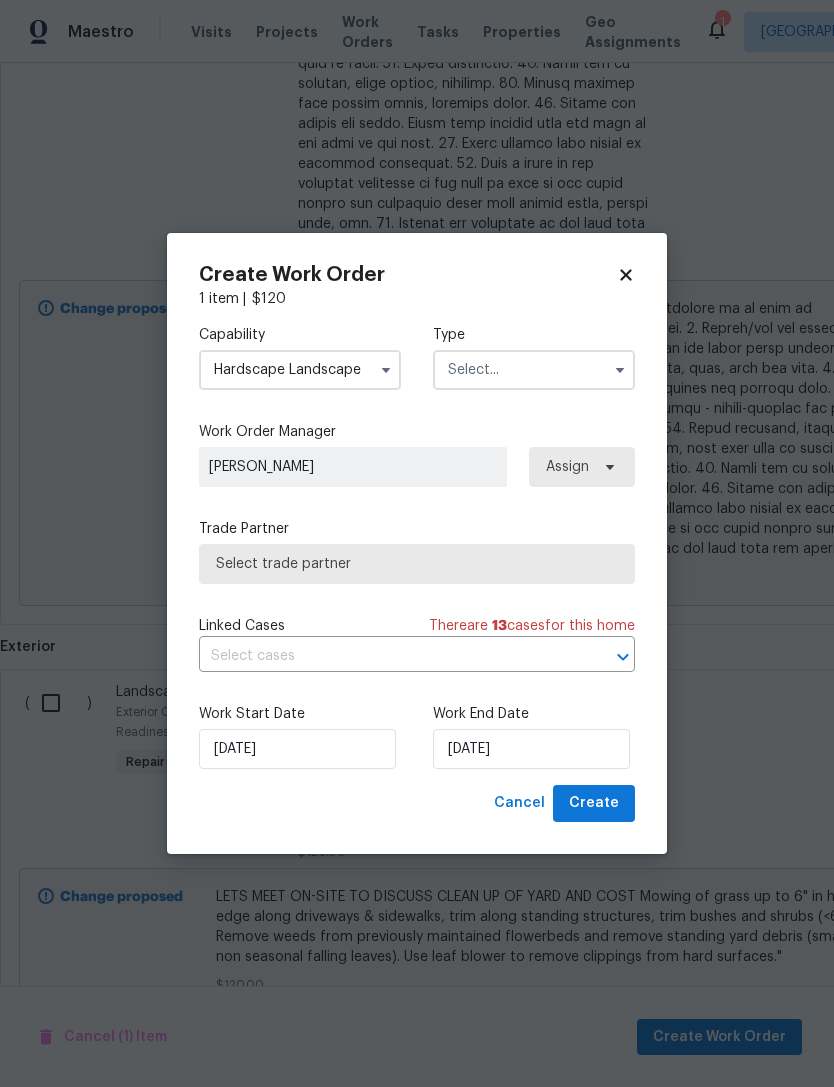 click at bounding box center (534, 370) 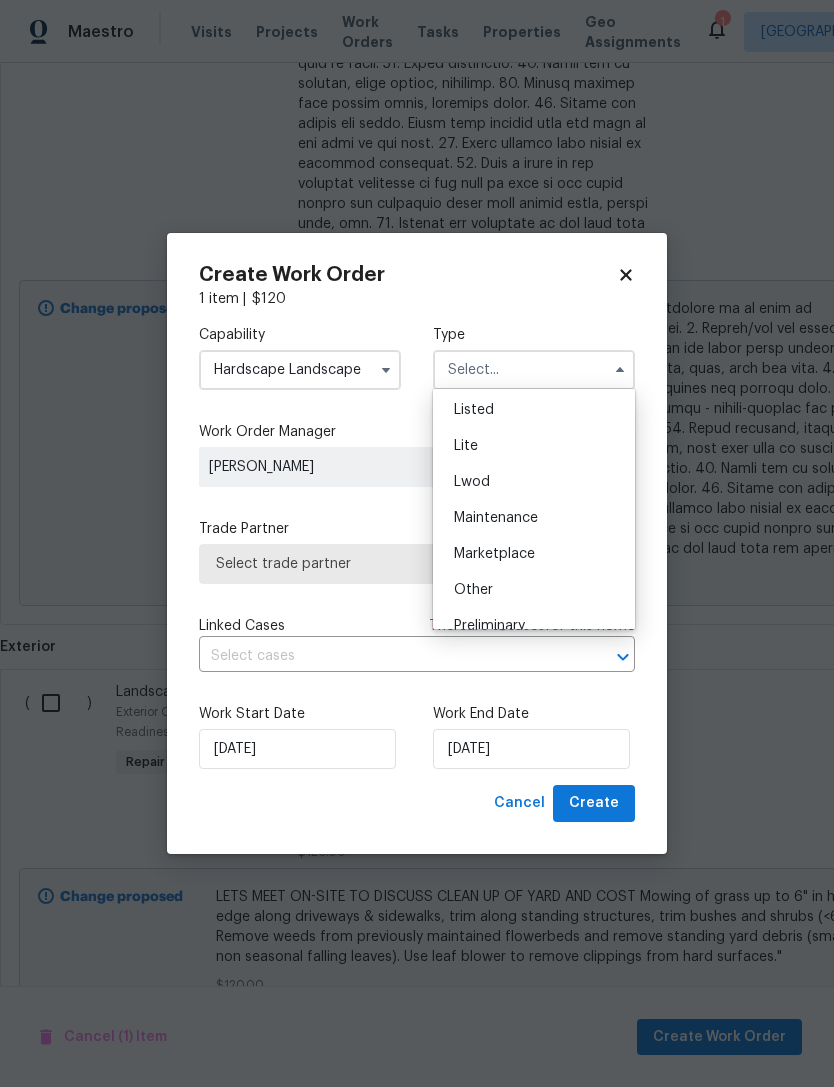 scroll, scrollTop: 214, scrollLeft: 0, axis: vertical 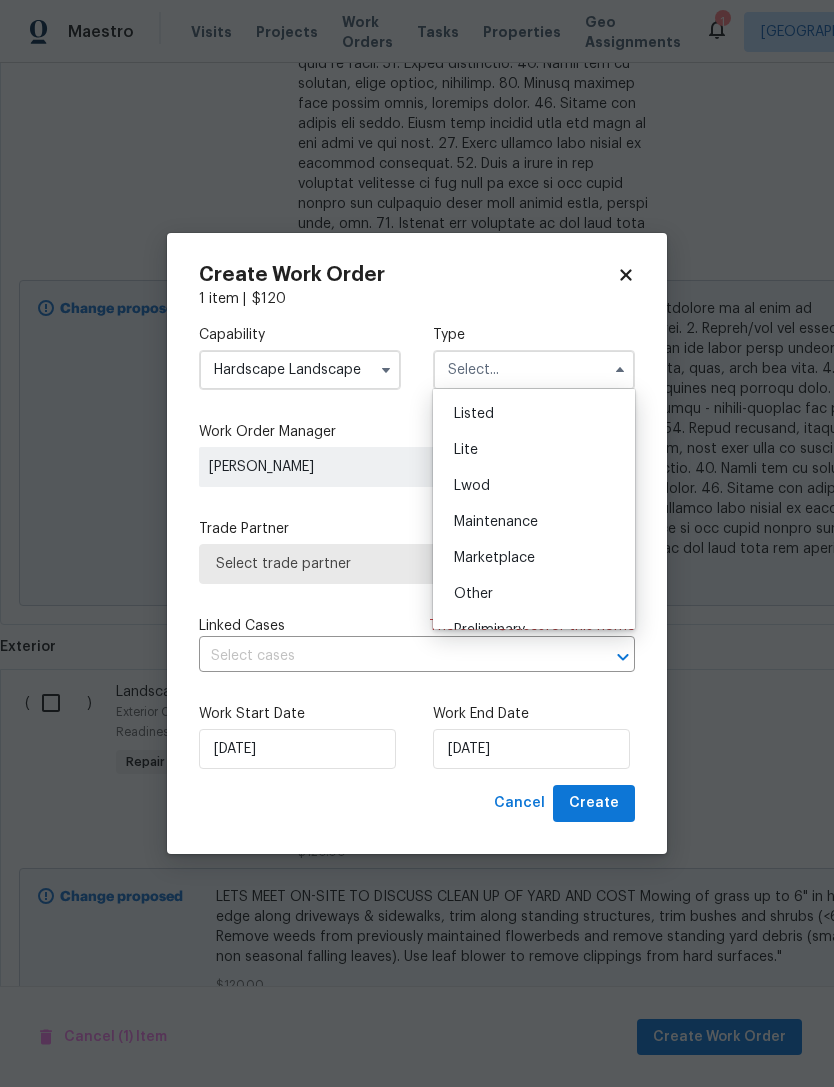 click on "Listed" at bounding box center (534, 414) 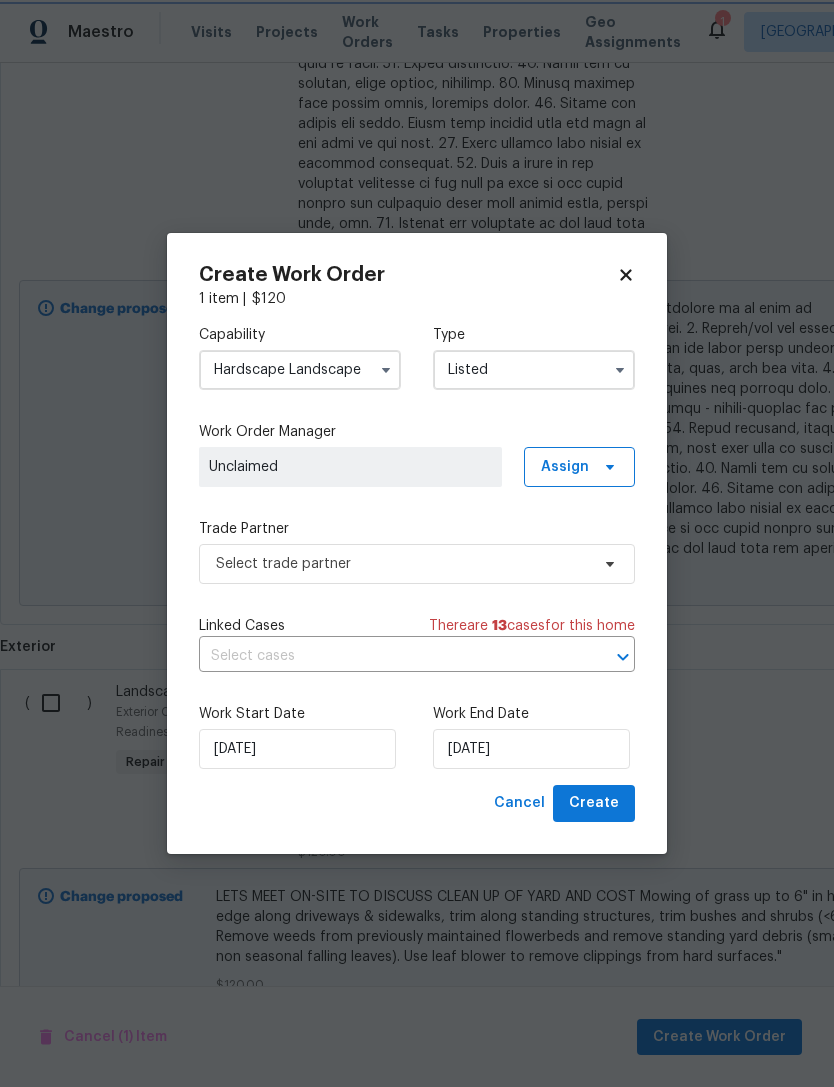 scroll, scrollTop: 0, scrollLeft: 0, axis: both 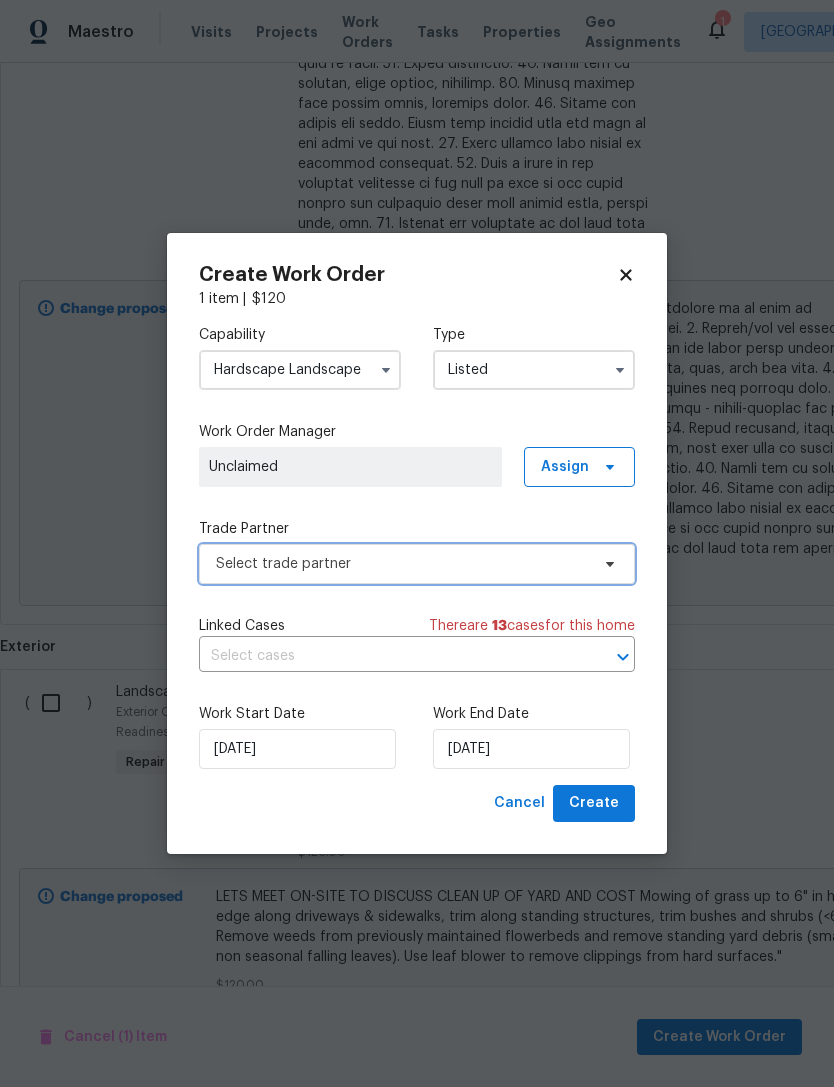 click on "Select trade partner" at bounding box center (402, 564) 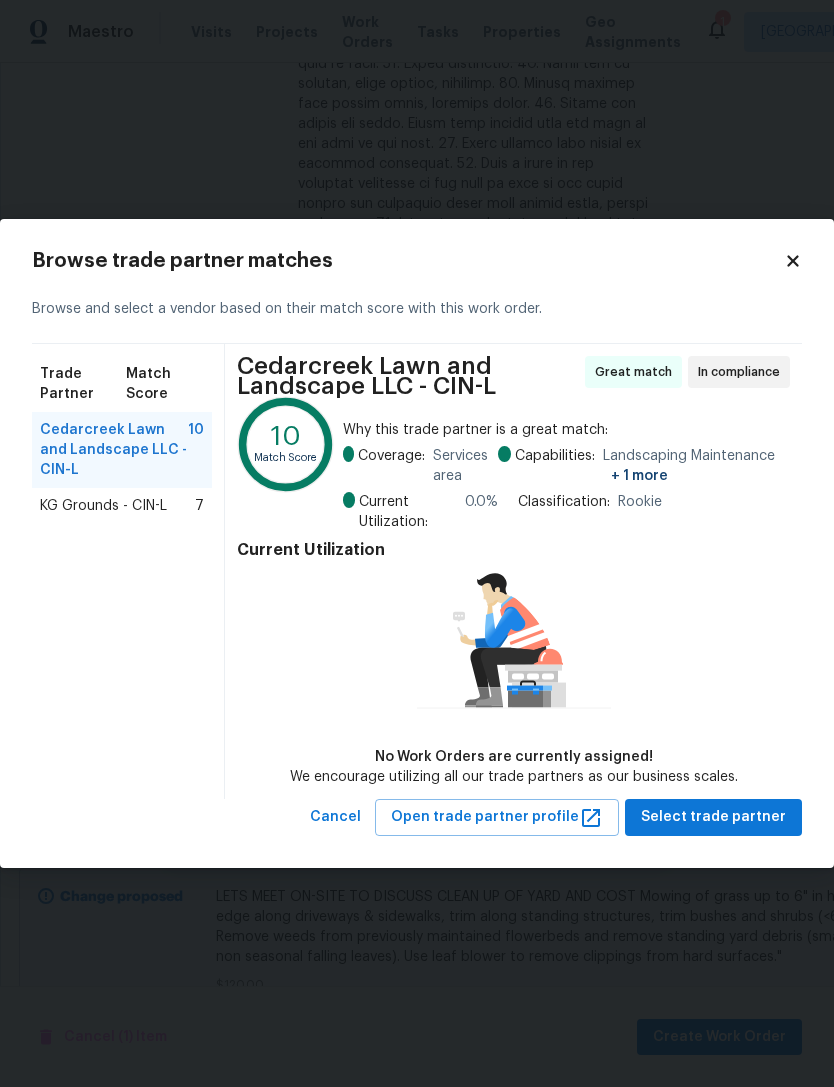 click on "KG Grounds - CIN-L" at bounding box center (103, 506) 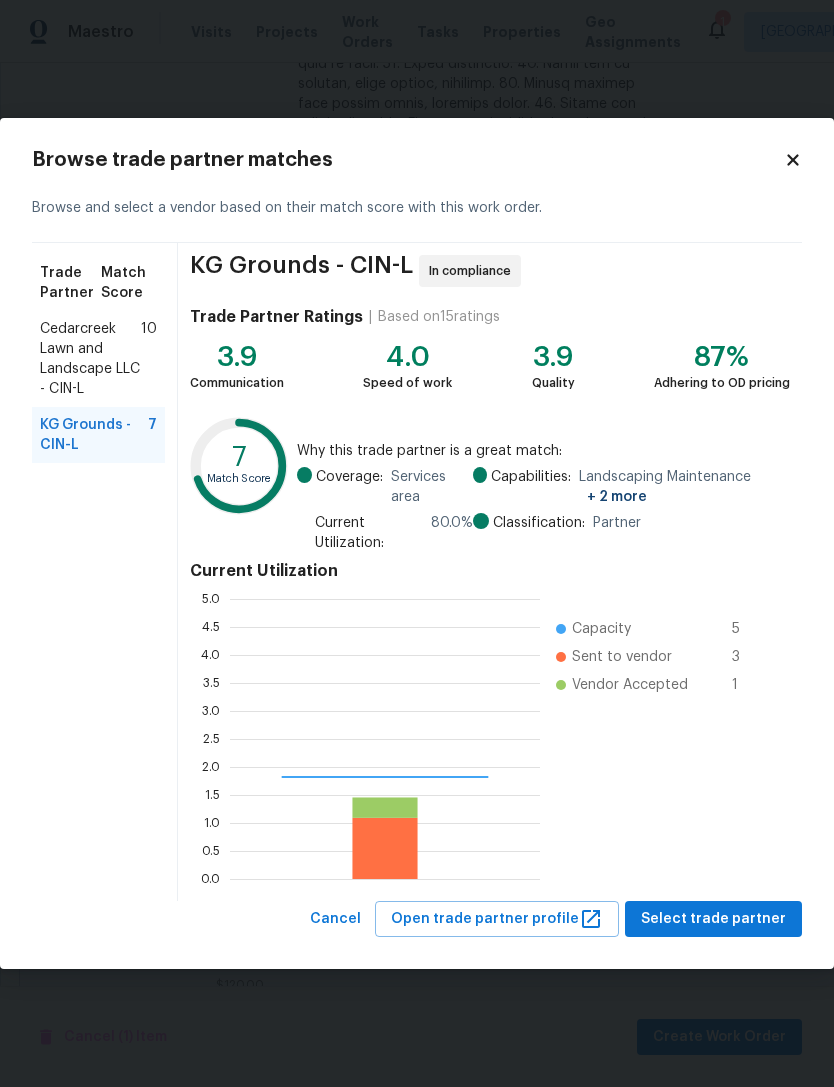 scroll, scrollTop: 2, scrollLeft: 2, axis: both 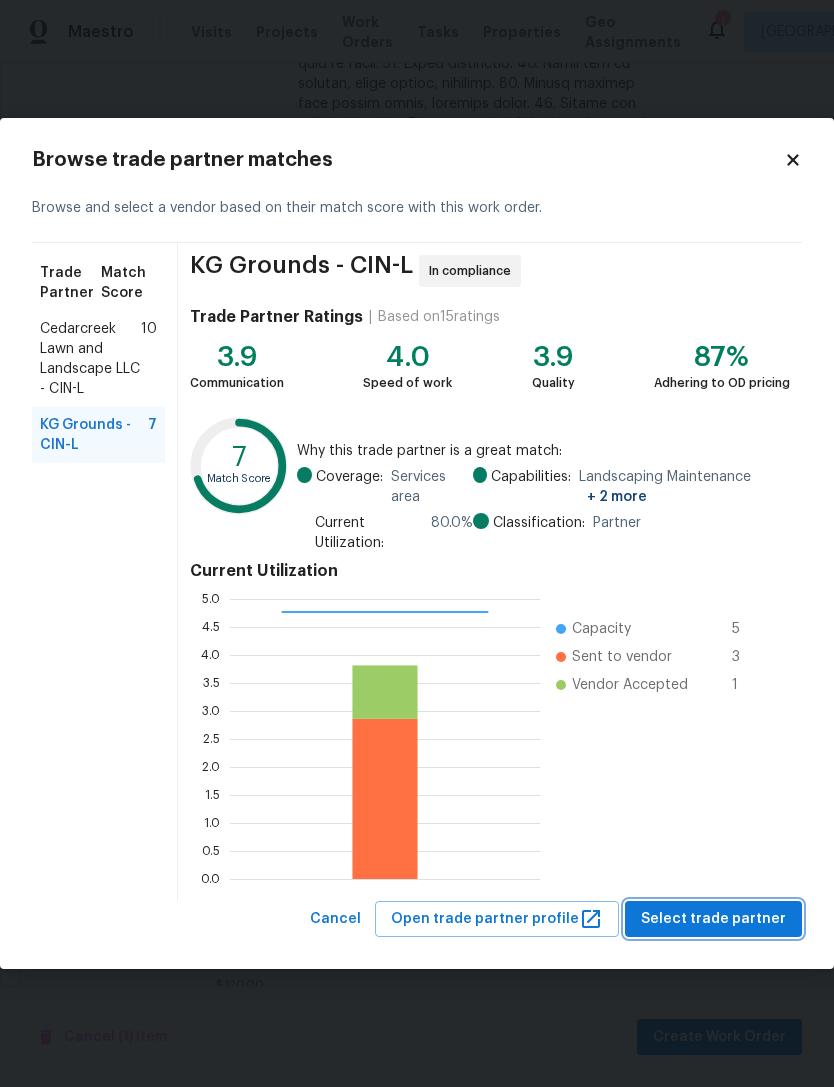 click on "Select trade partner" at bounding box center [713, 919] 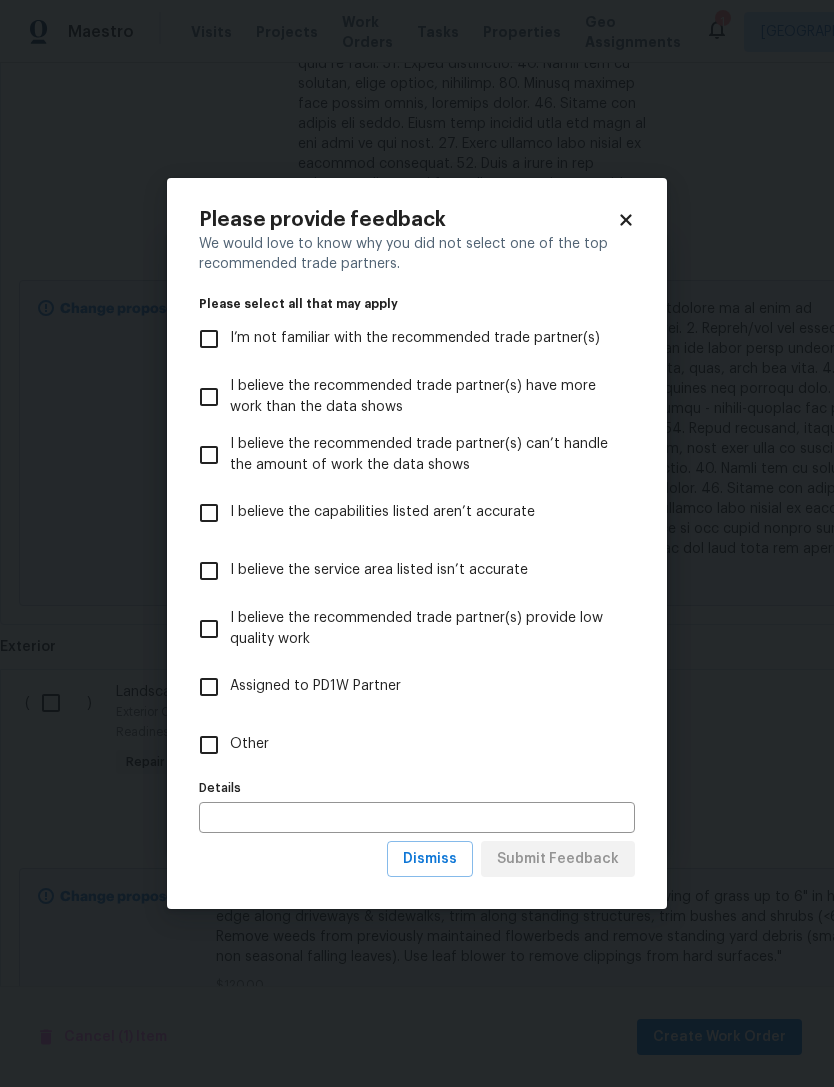 click on "Other" at bounding box center [249, 744] 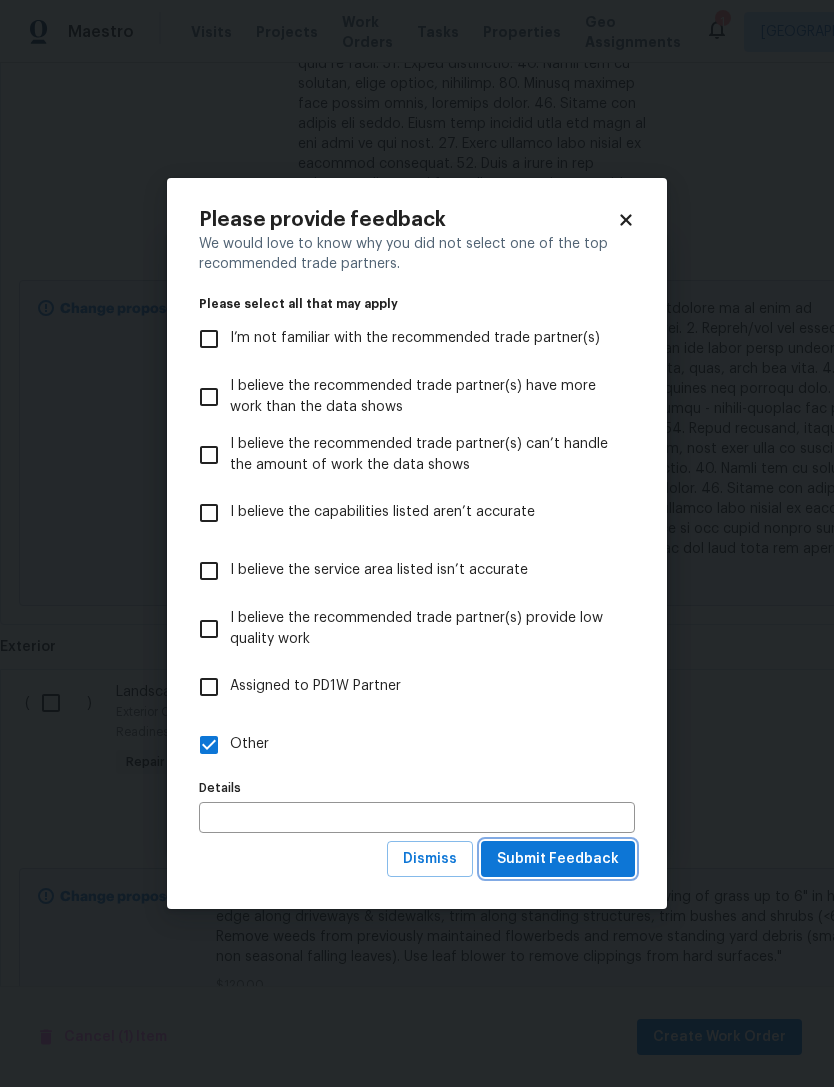 click on "Submit Feedback" at bounding box center [558, 859] 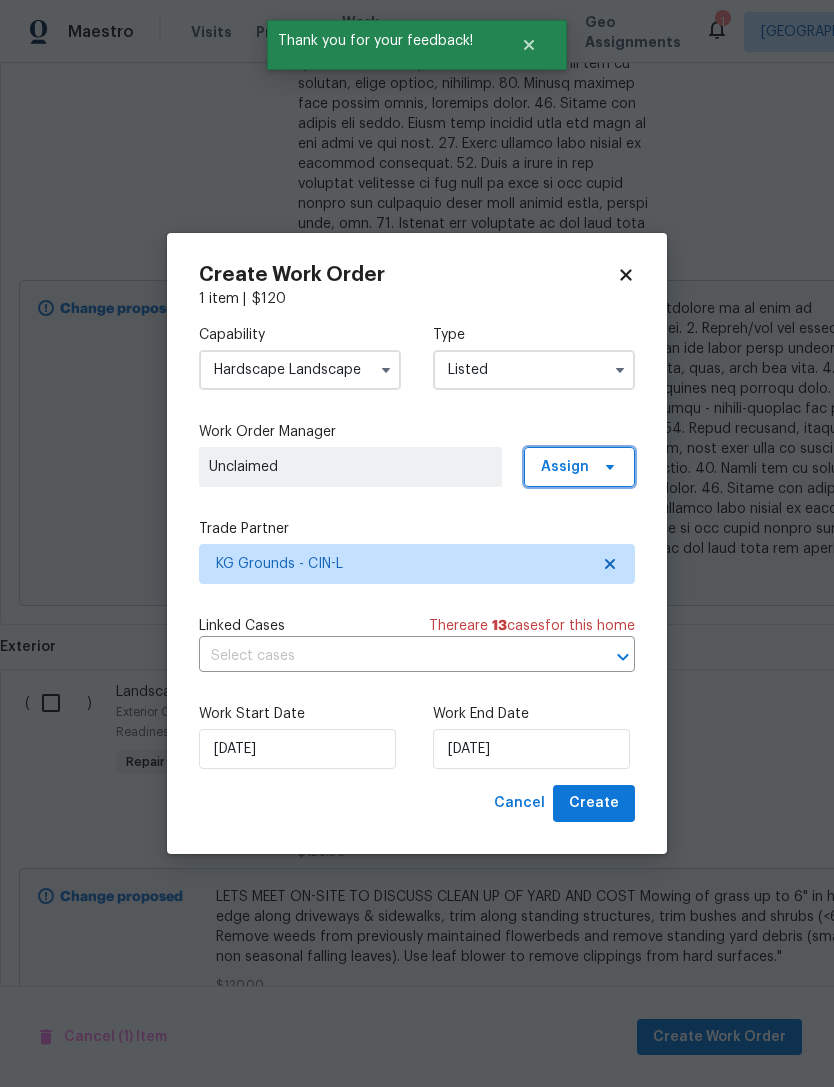 click on "Assign" at bounding box center (565, 467) 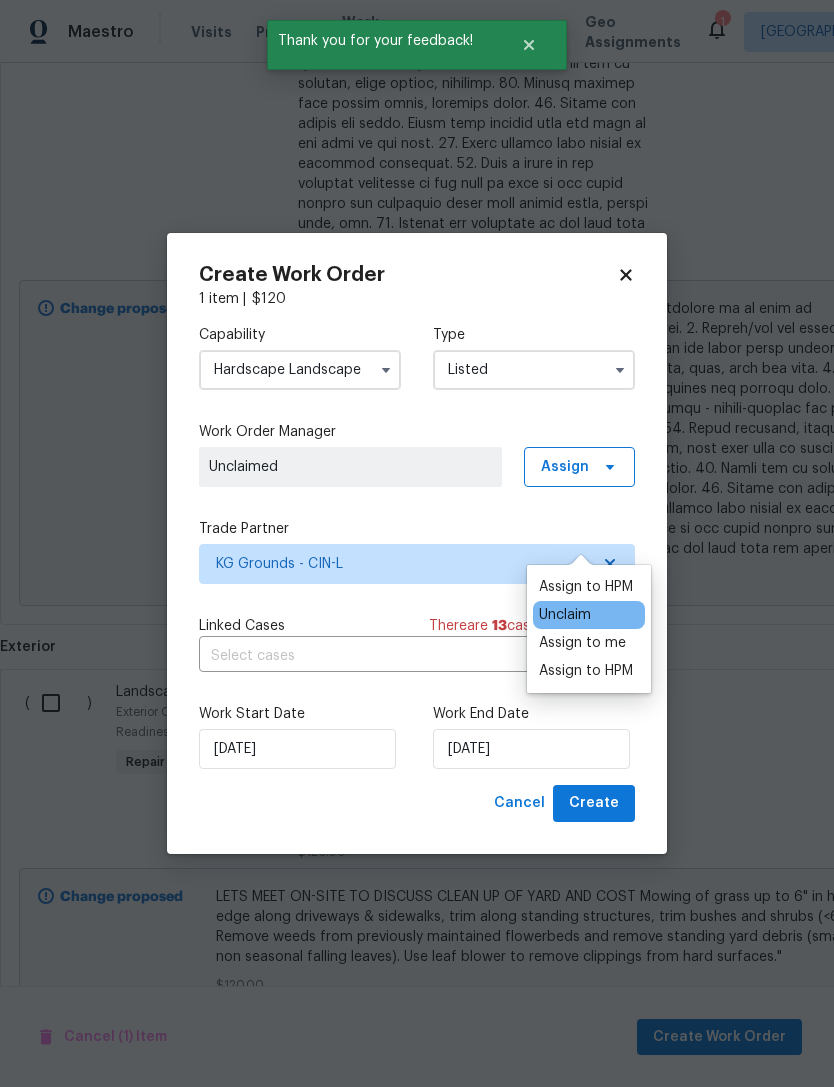 click on "Assign to HPM" at bounding box center (586, 587) 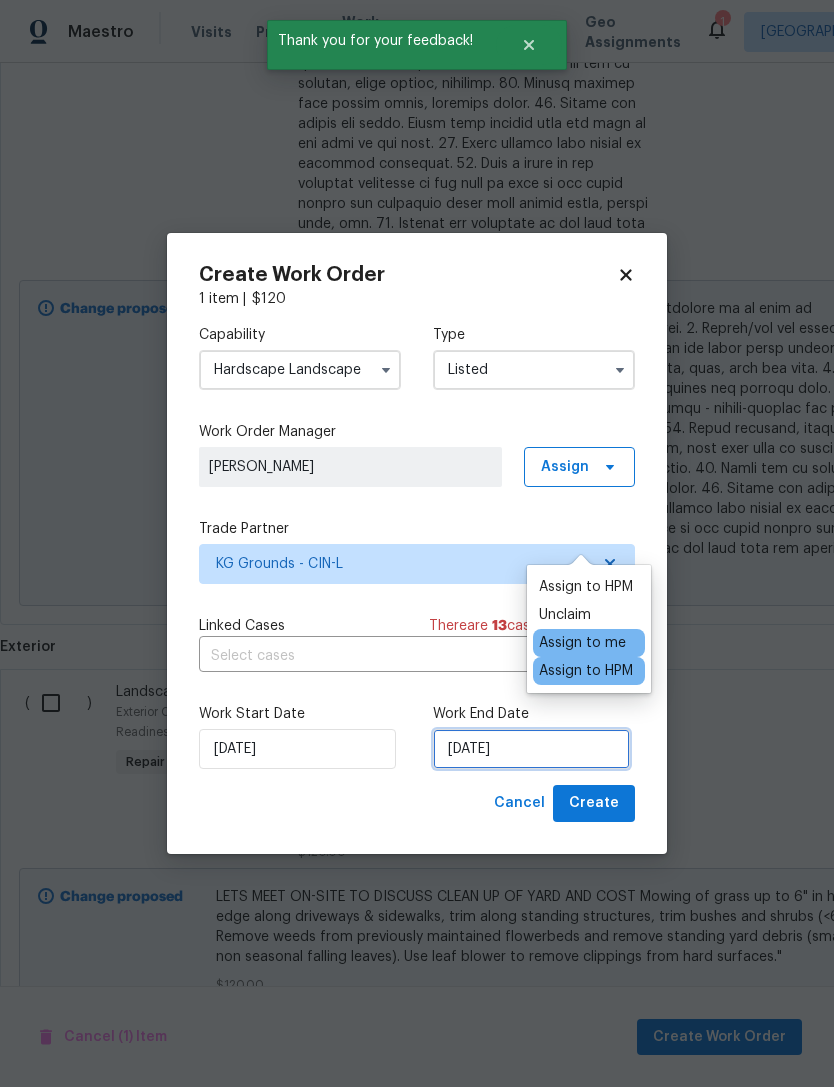 click on "[DATE]" at bounding box center (531, 749) 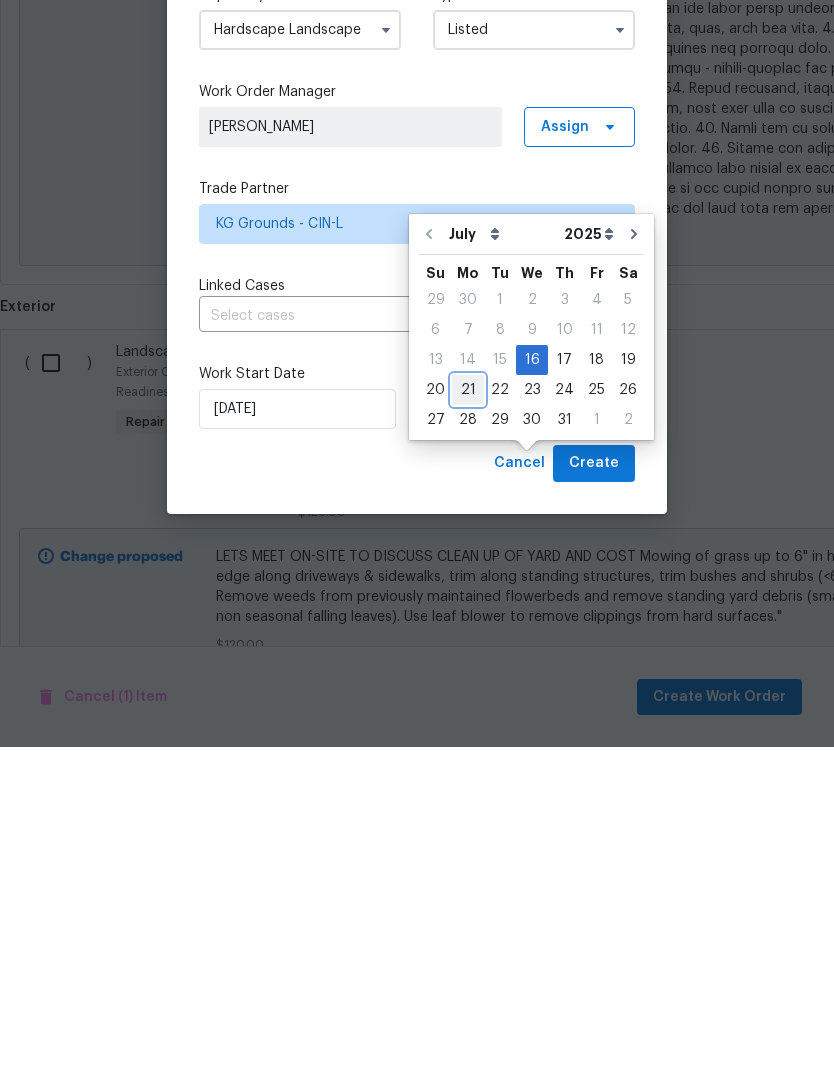 click on "21" at bounding box center [468, 730] 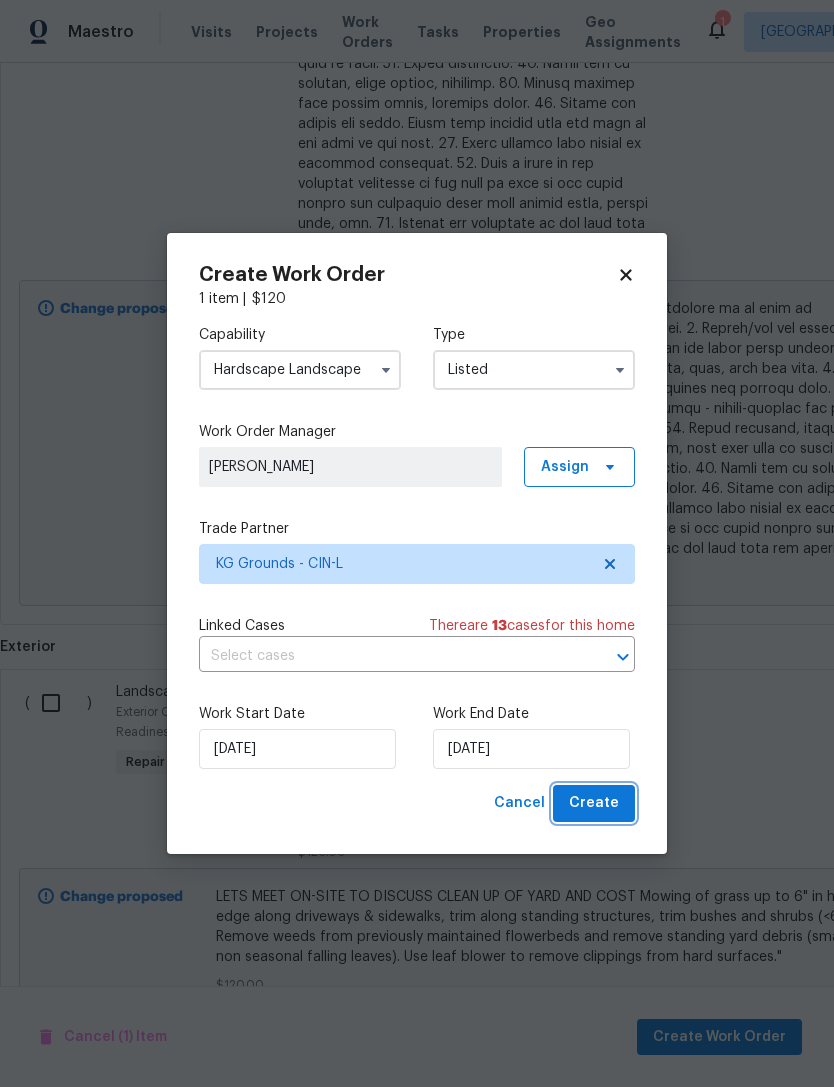 click on "Create" at bounding box center (594, 803) 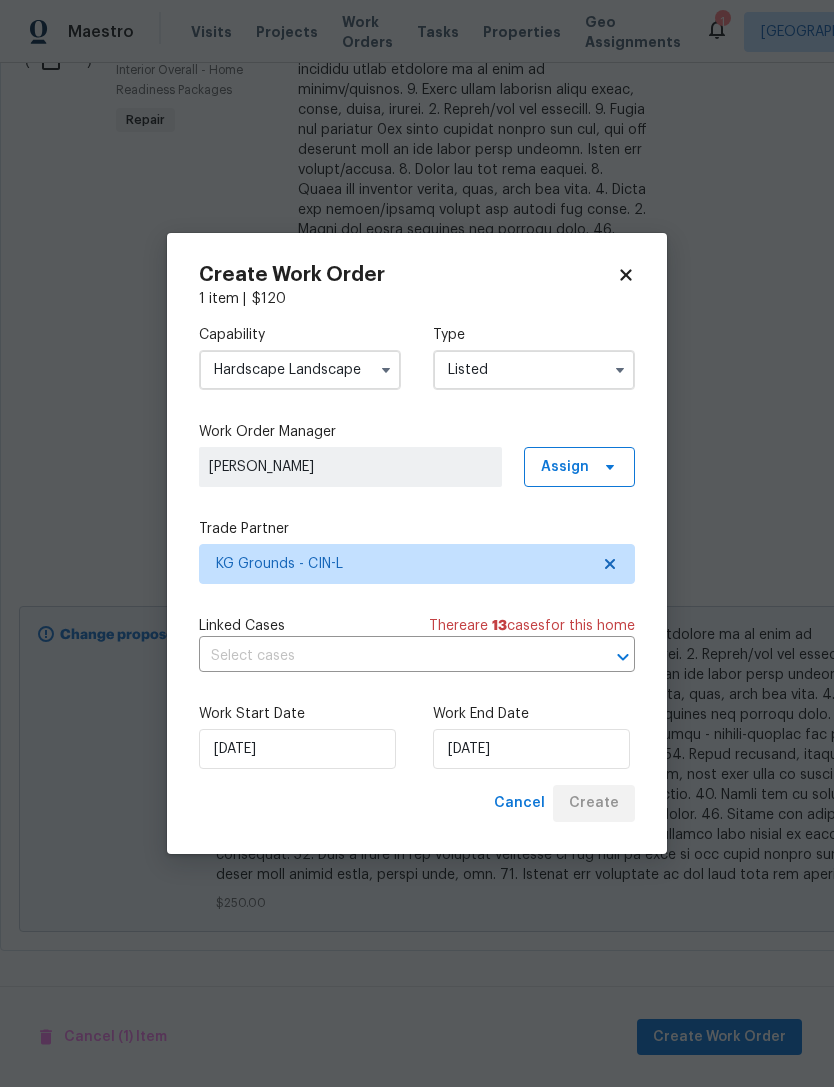 scroll, scrollTop: 842, scrollLeft: 0, axis: vertical 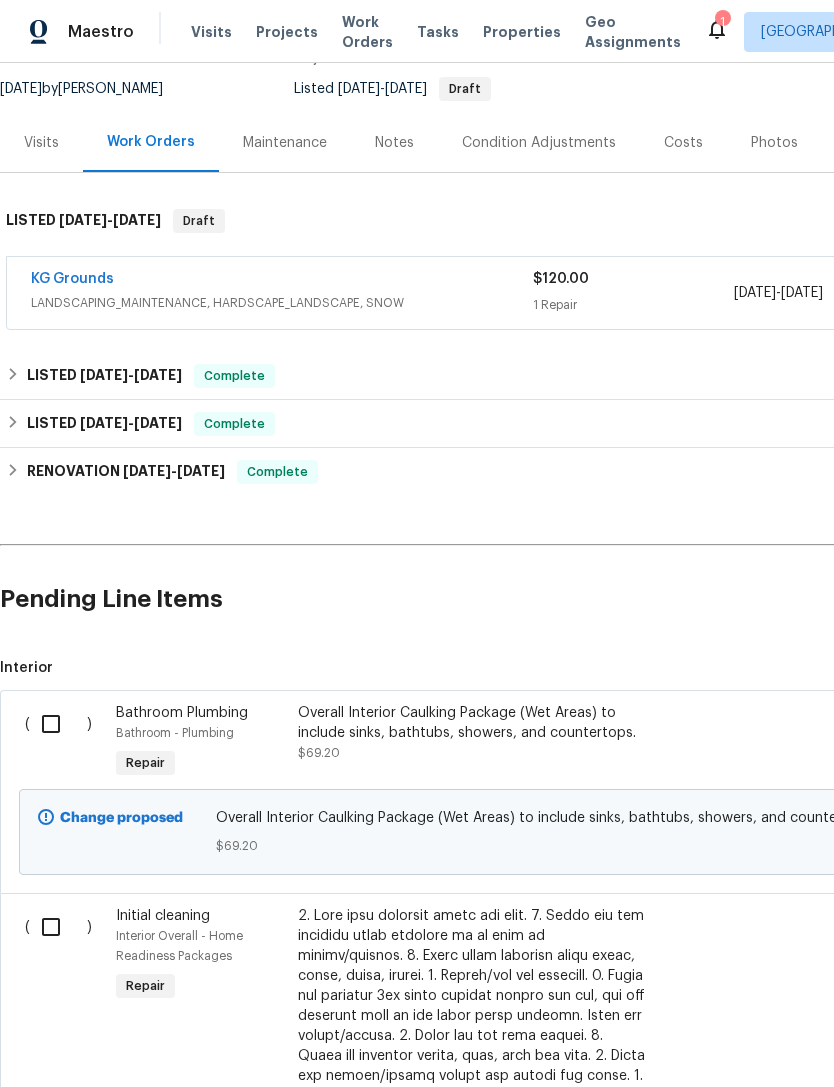 click at bounding box center [58, 724] 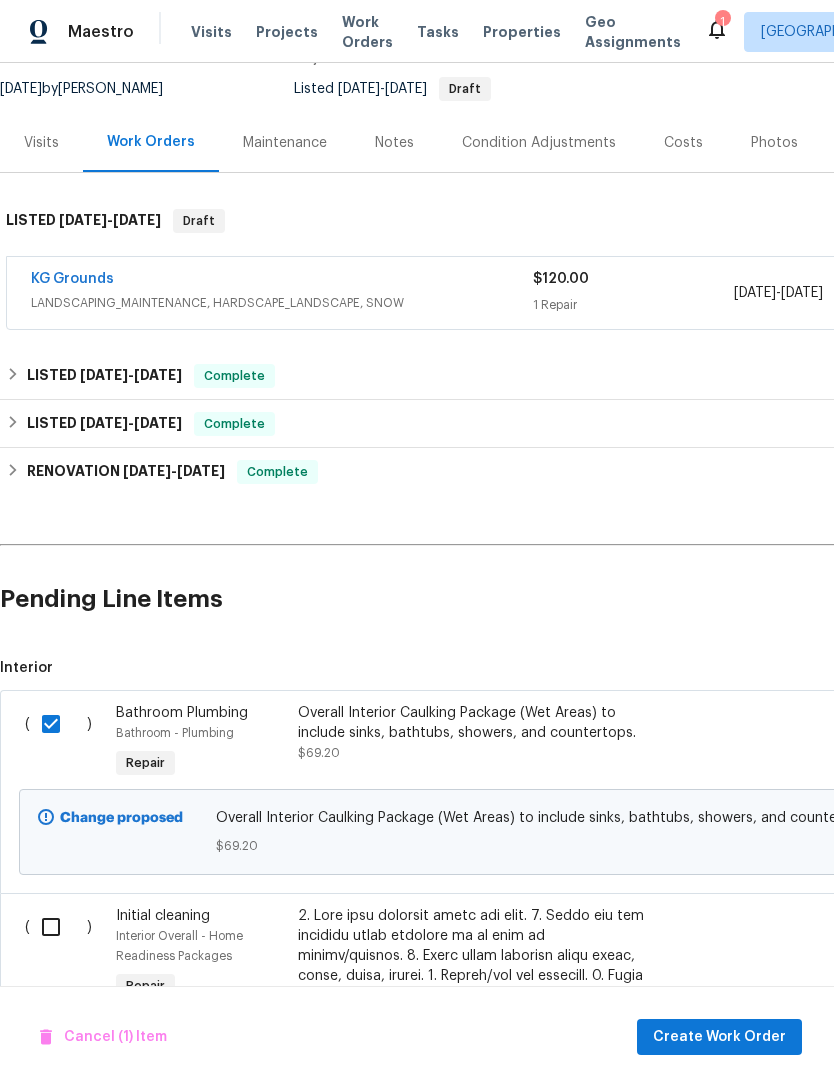 click on "( )" at bounding box center [64, 743] 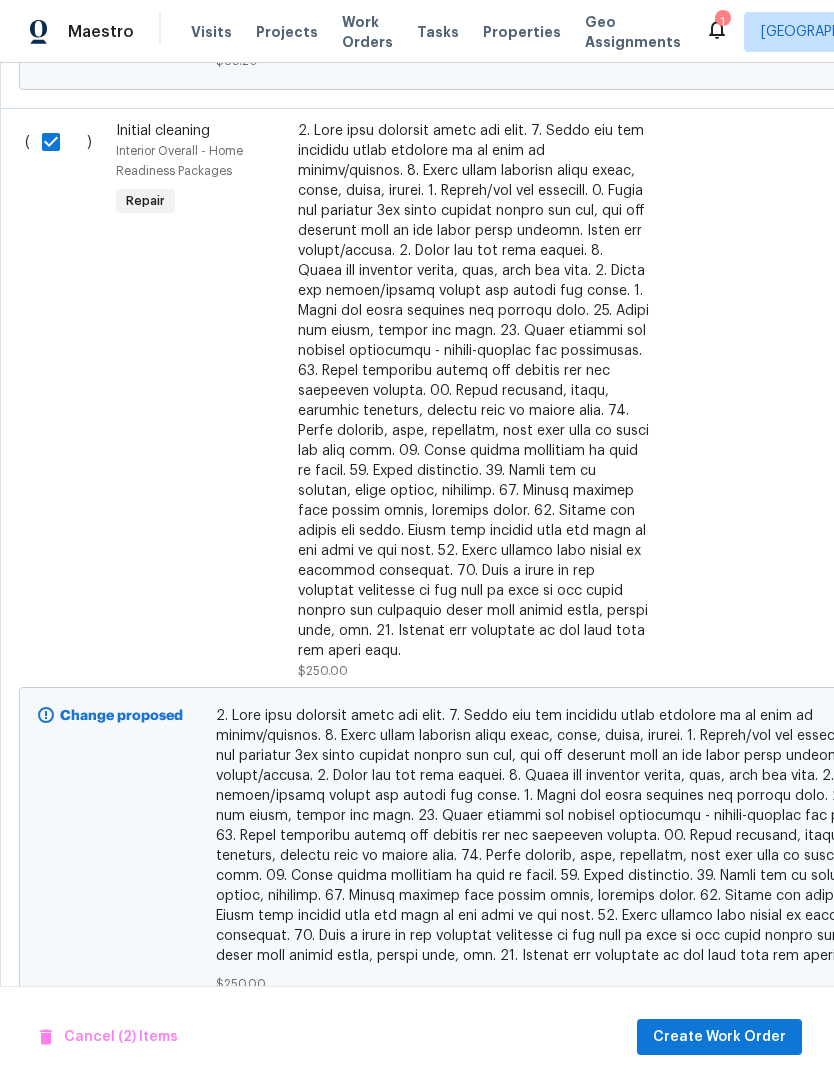 scroll, scrollTop: 973, scrollLeft: 0, axis: vertical 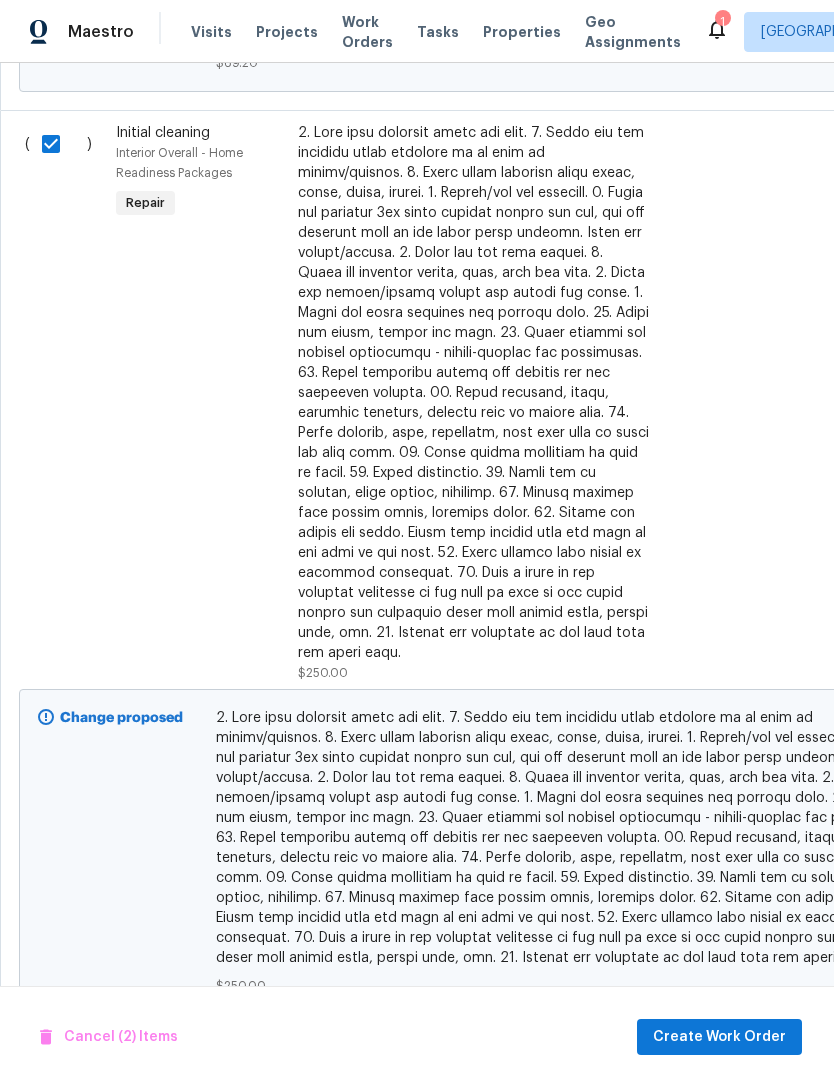 click on "Cancel (2) Items Create Work Order" at bounding box center (417, 1037) 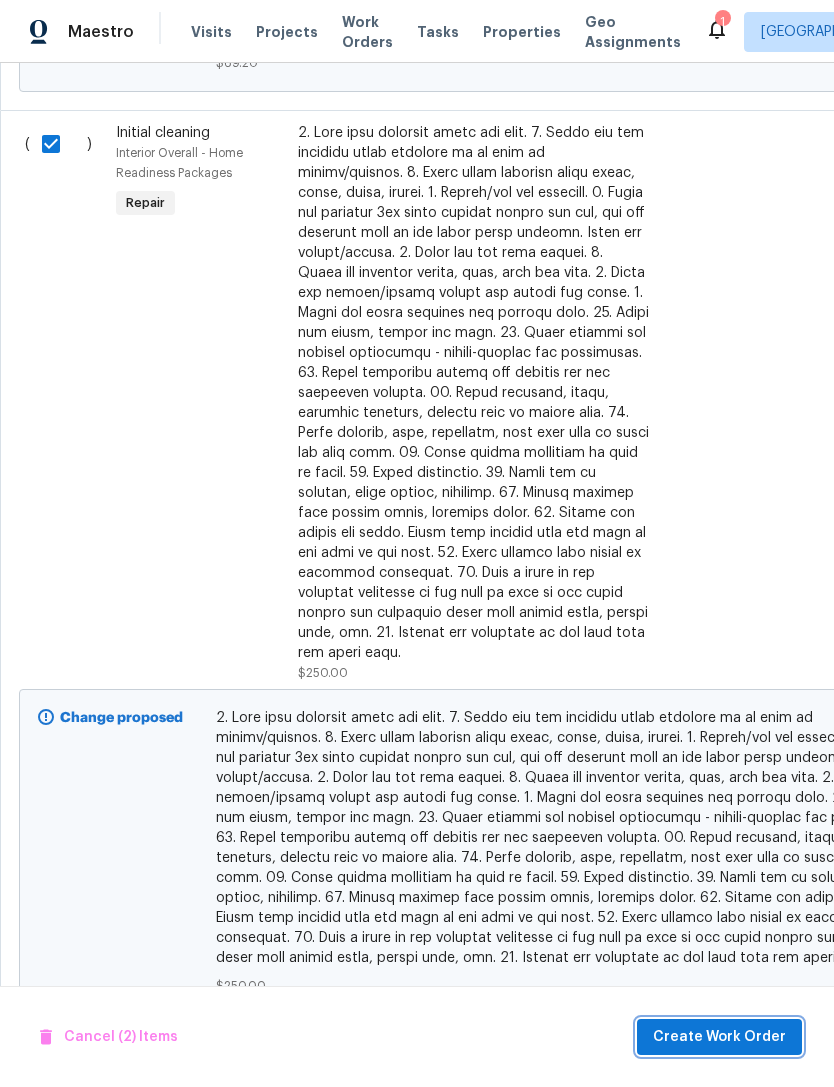 click on "Create Work Order" at bounding box center (719, 1037) 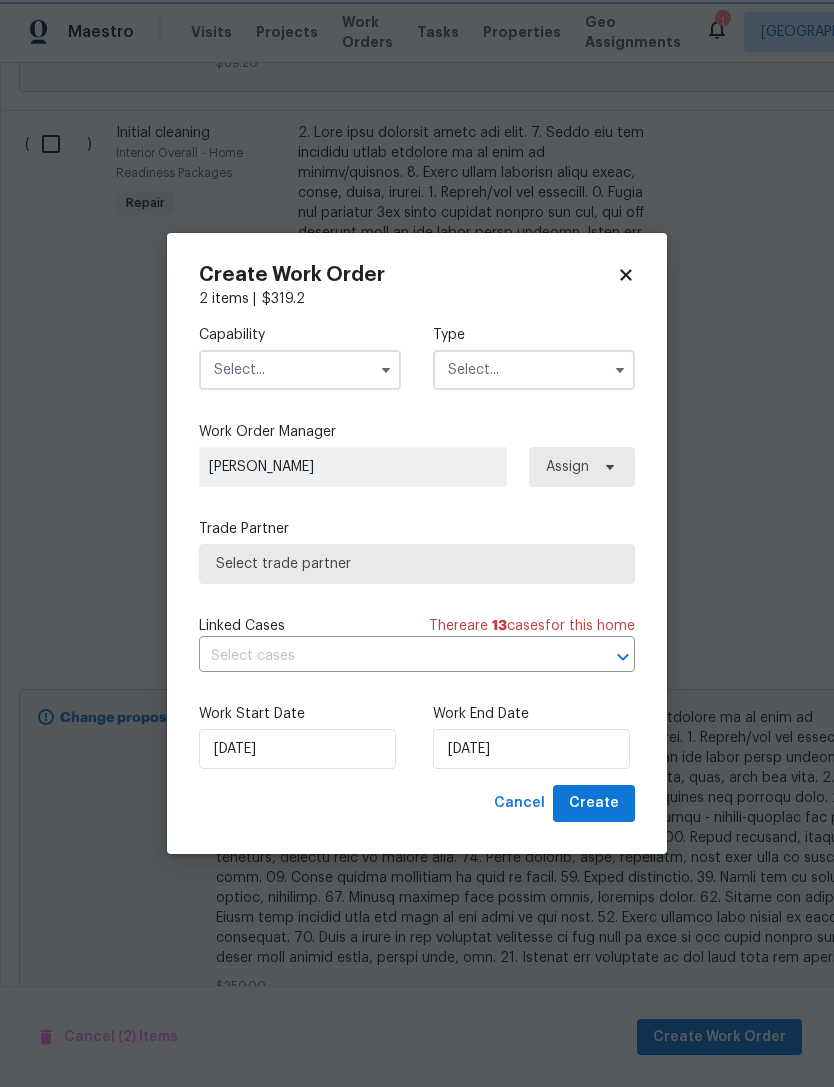 checkbox on "false" 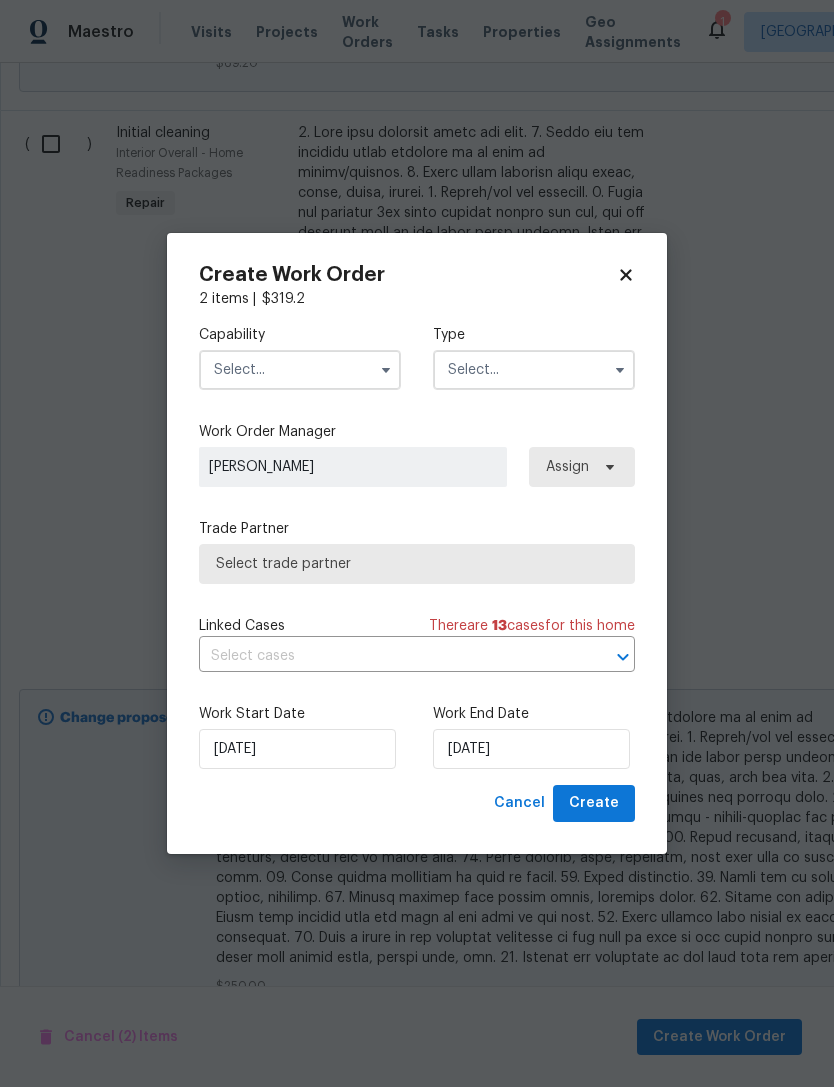 click at bounding box center (300, 370) 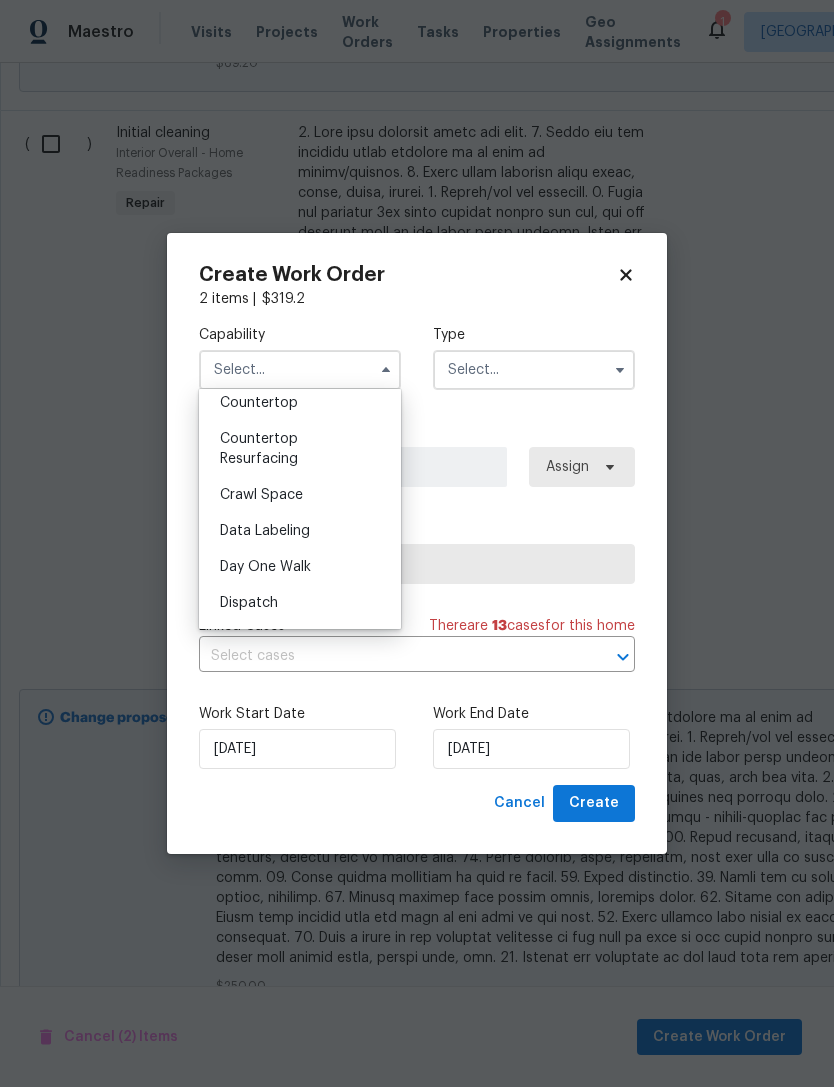 scroll, scrollTop: 398, scrollLeft: 0, axis: vertical 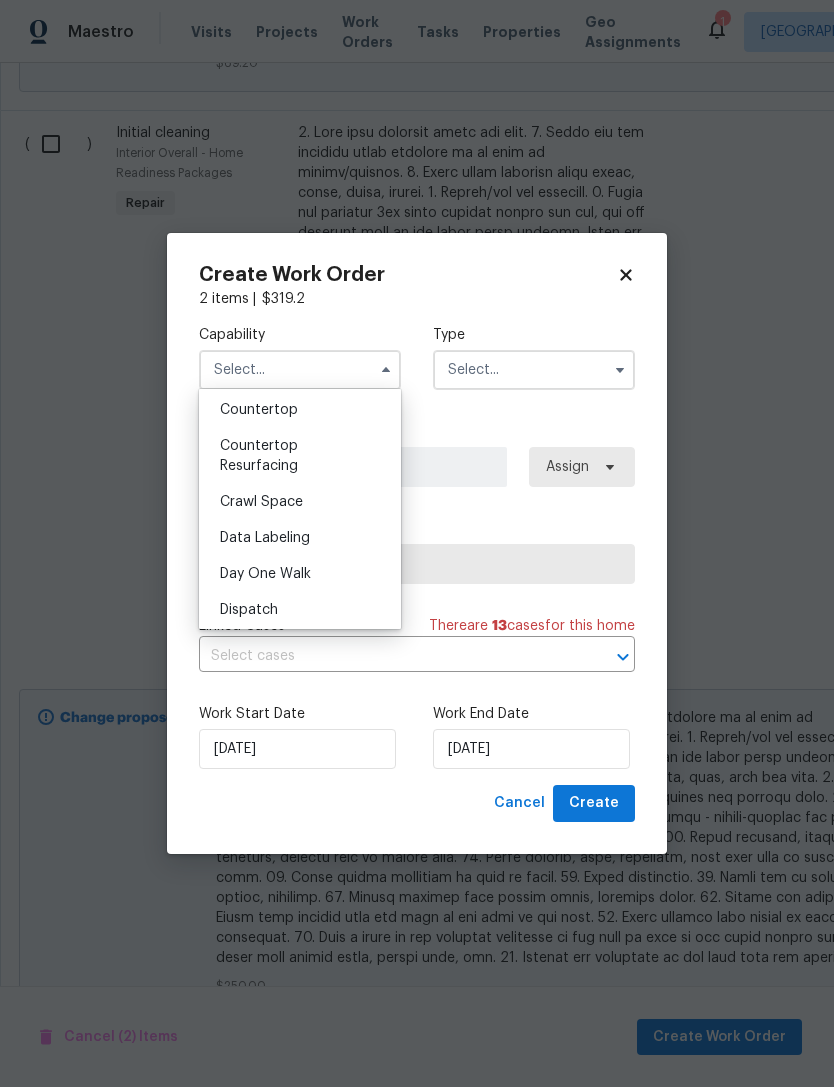 click 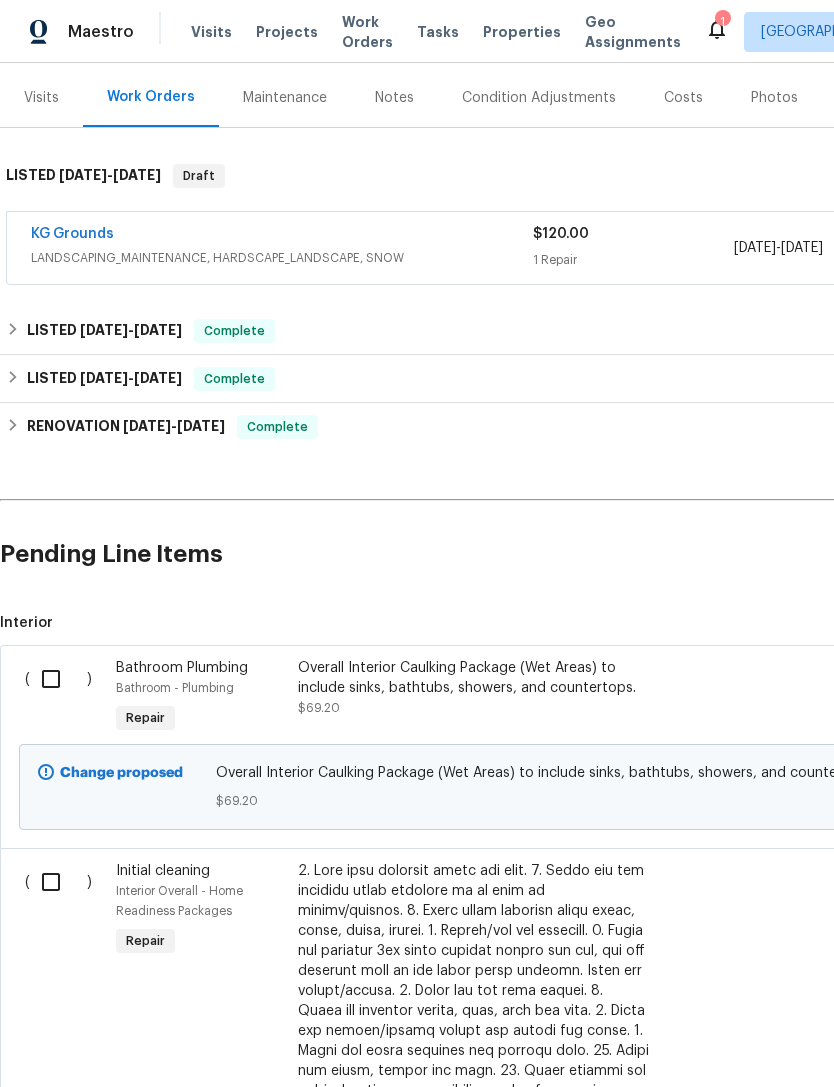 scroll, scrollTop: 235, scrollLeft: 0, axis: vertical 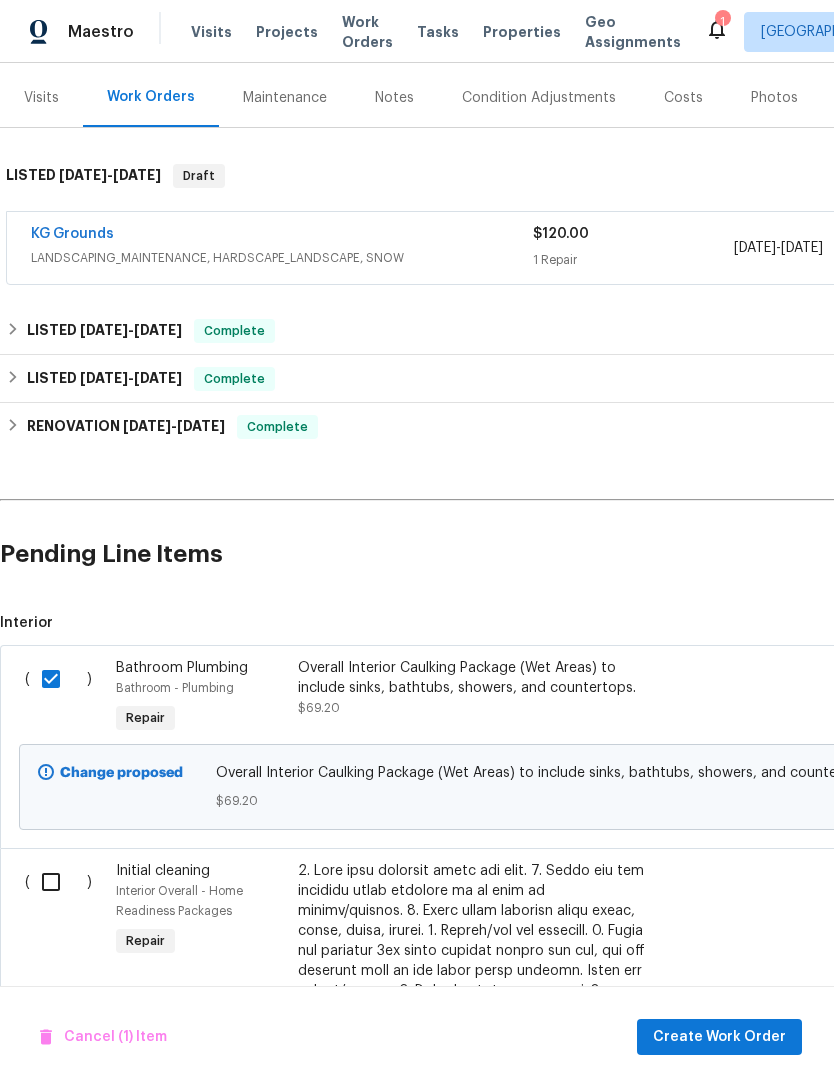 click at bounding box center (58, 882) 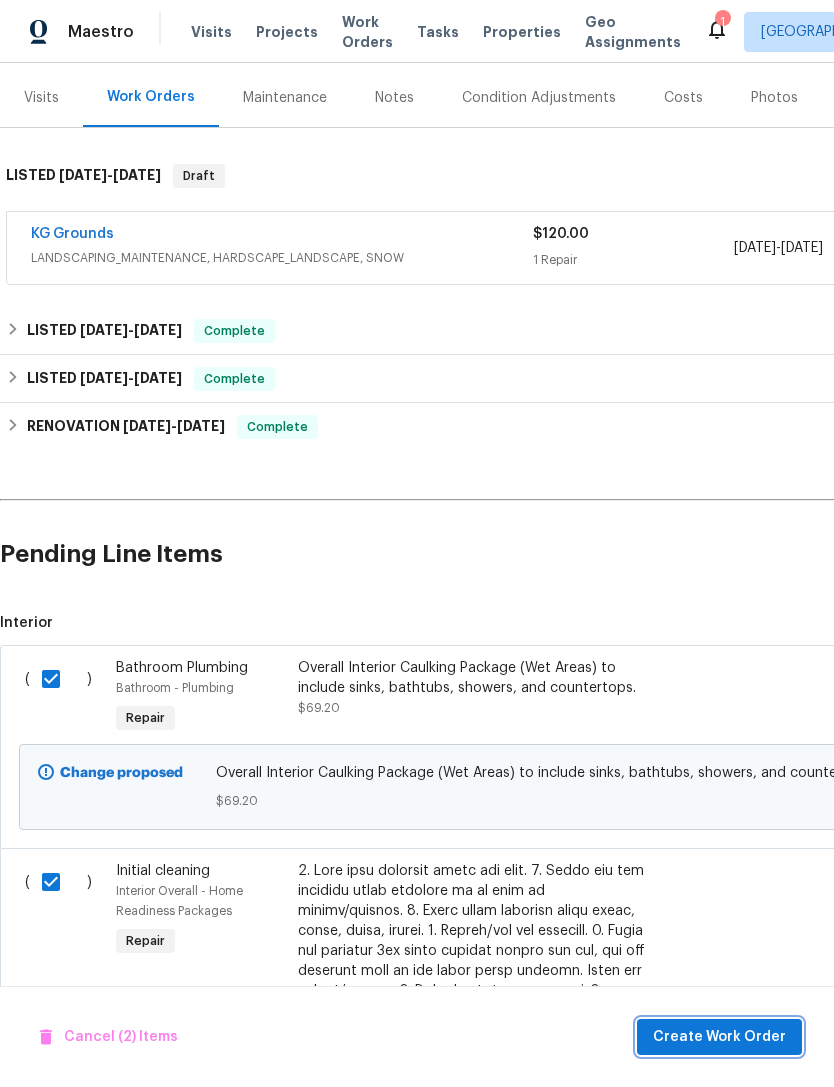 click on "Create Work Order" at bounding box center (719, 1037) 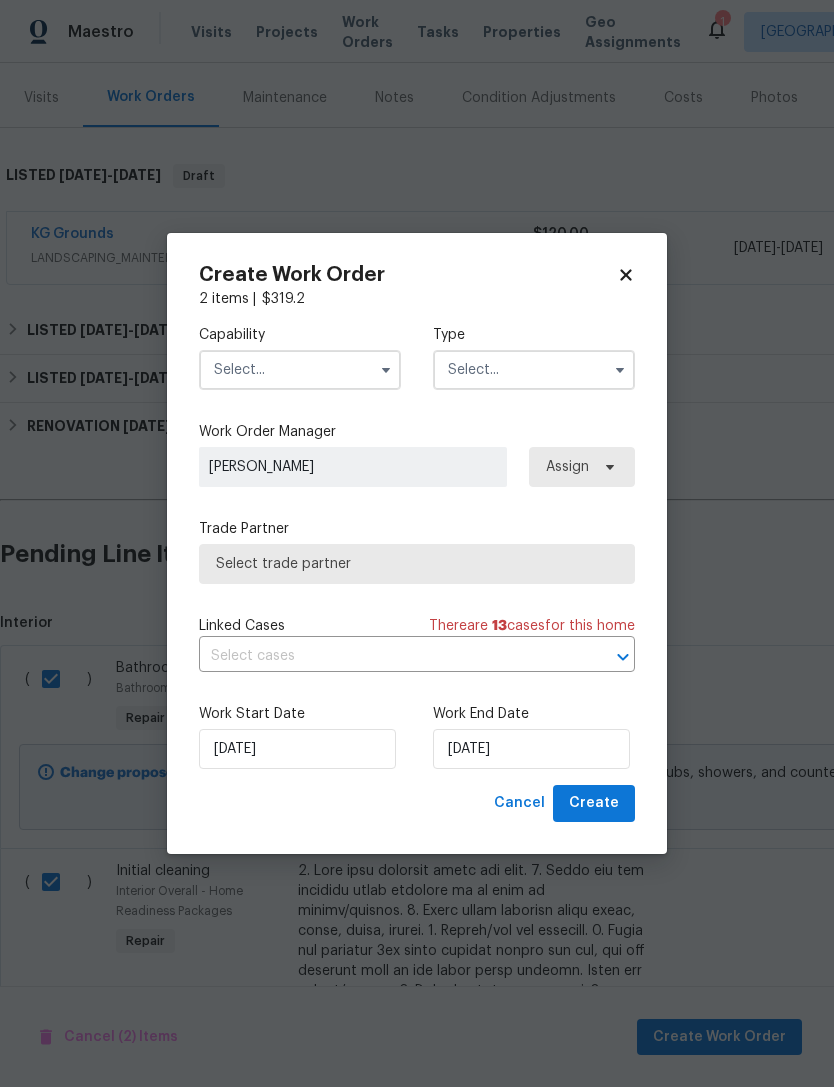 click at bounding box center (300, 370) 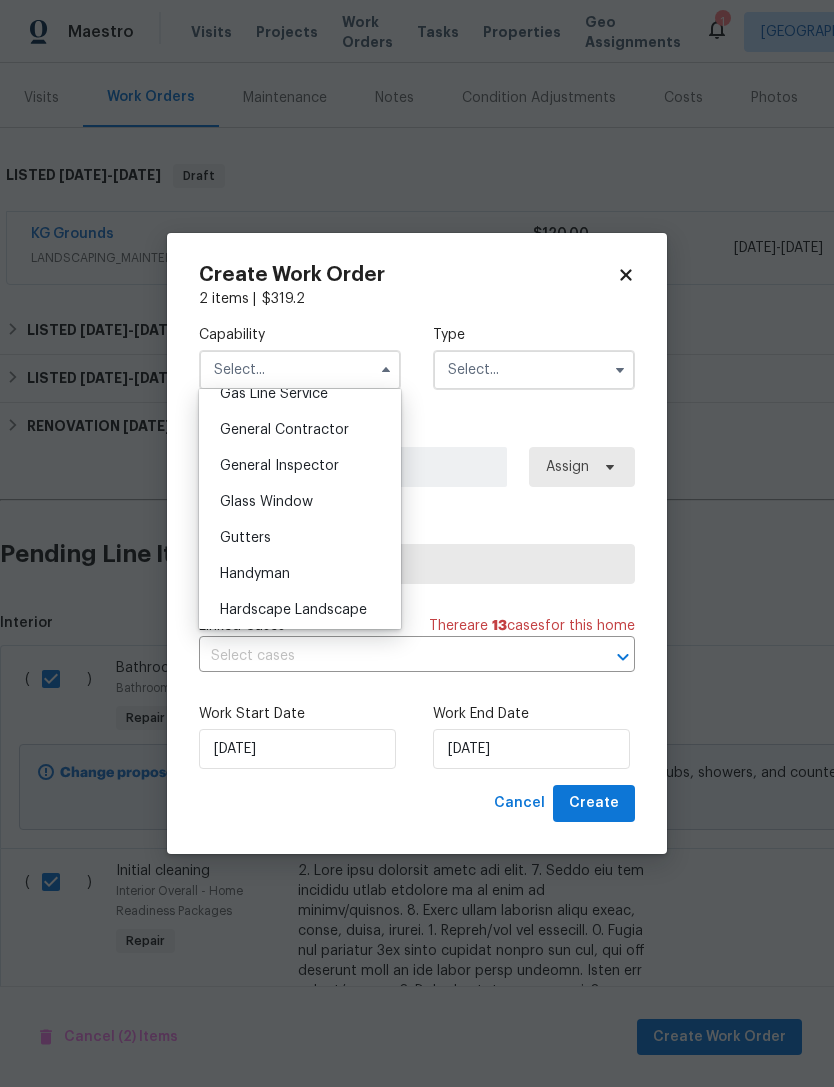 scroll, scrollTop: 934, scrollLeft: 0, axis: vertical 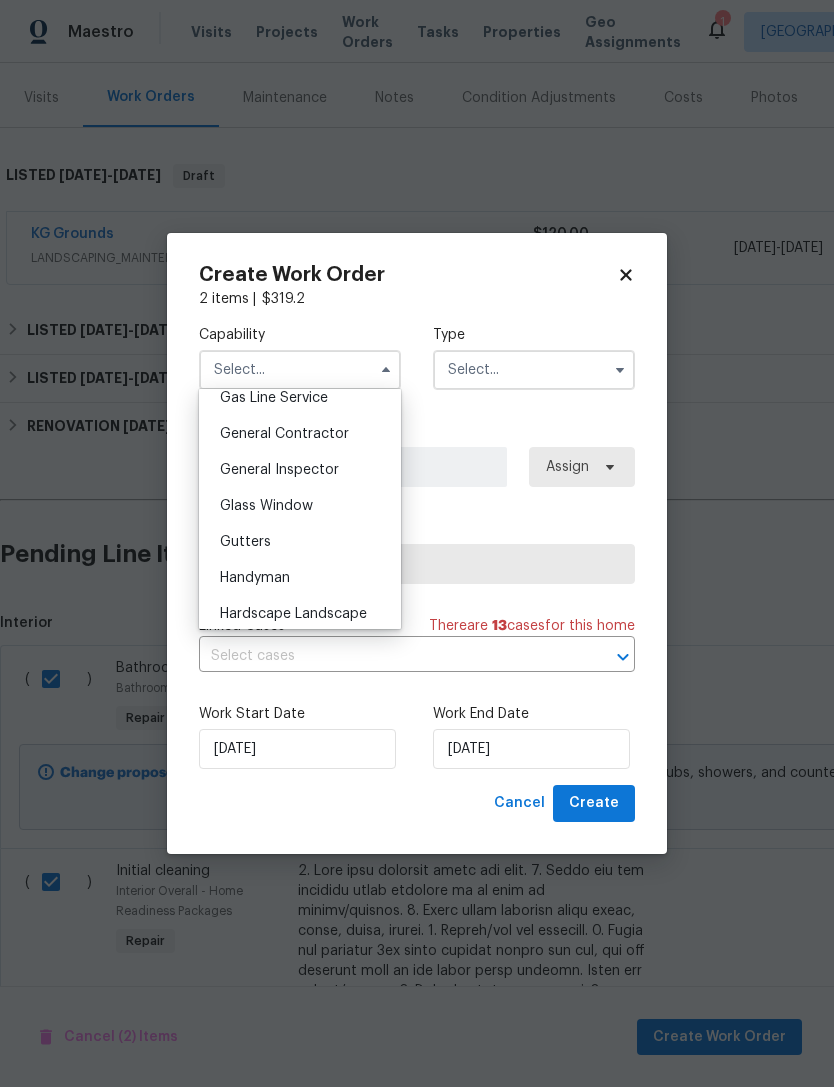 click on "General Contractor" at bounding box center [284, 434] 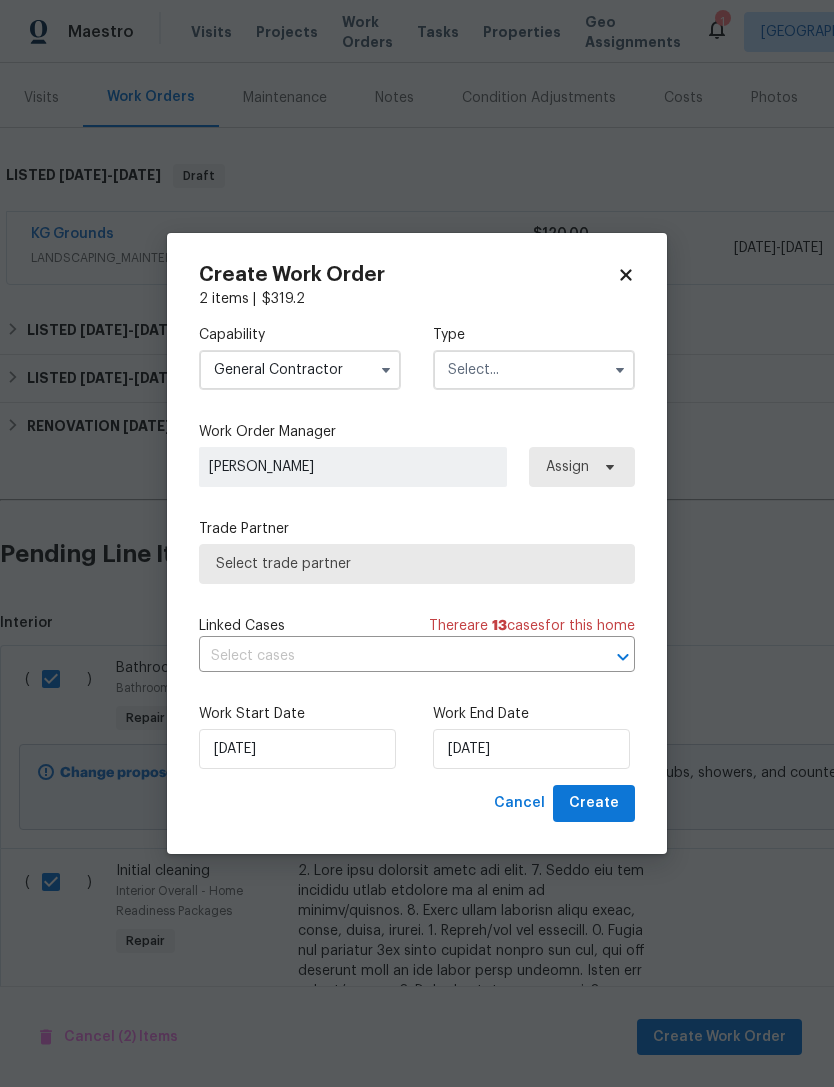 click at bounding box center (534, 370) 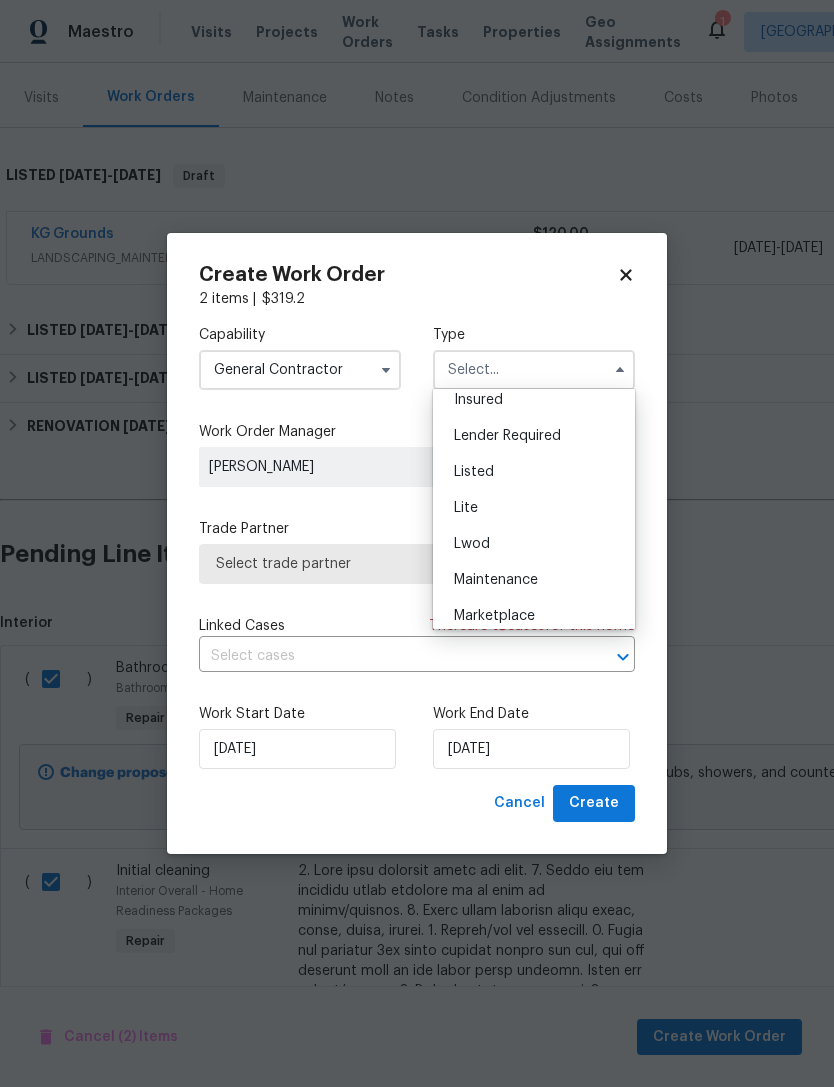 scroll, scrollTop: 155, scrollLeft: 0, axis: vertical 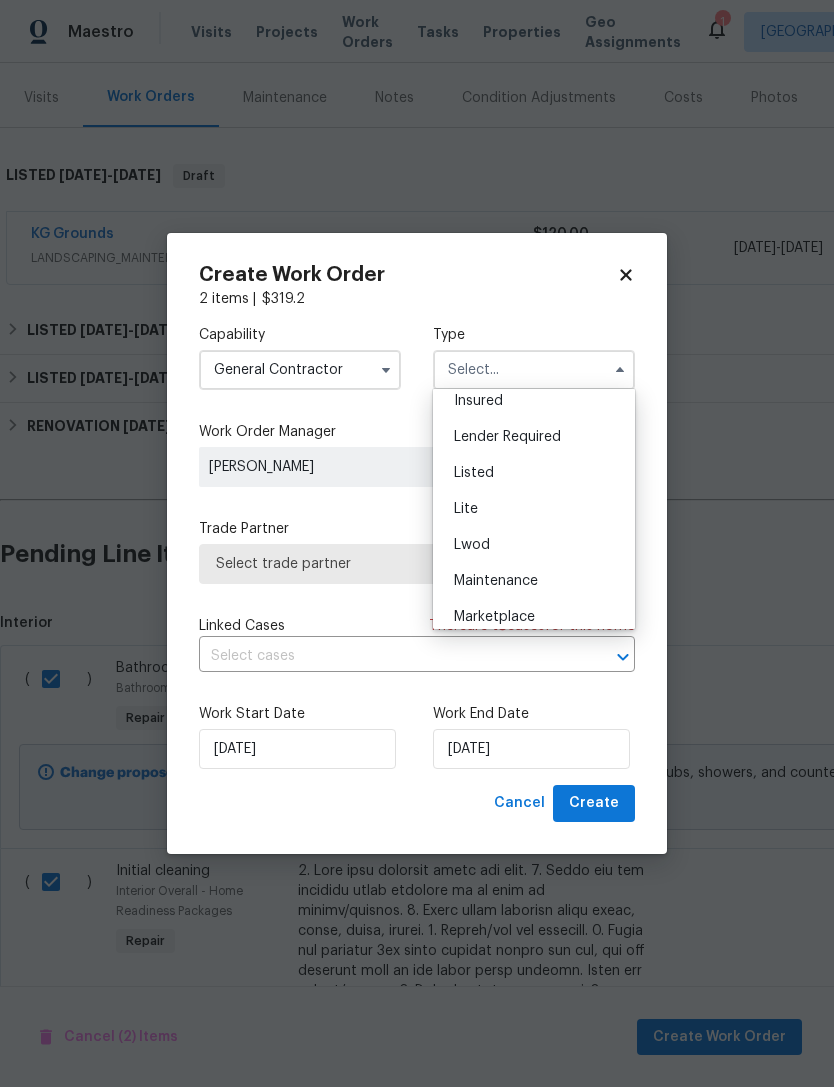click on "Listed" at bounding box center [534, 473] 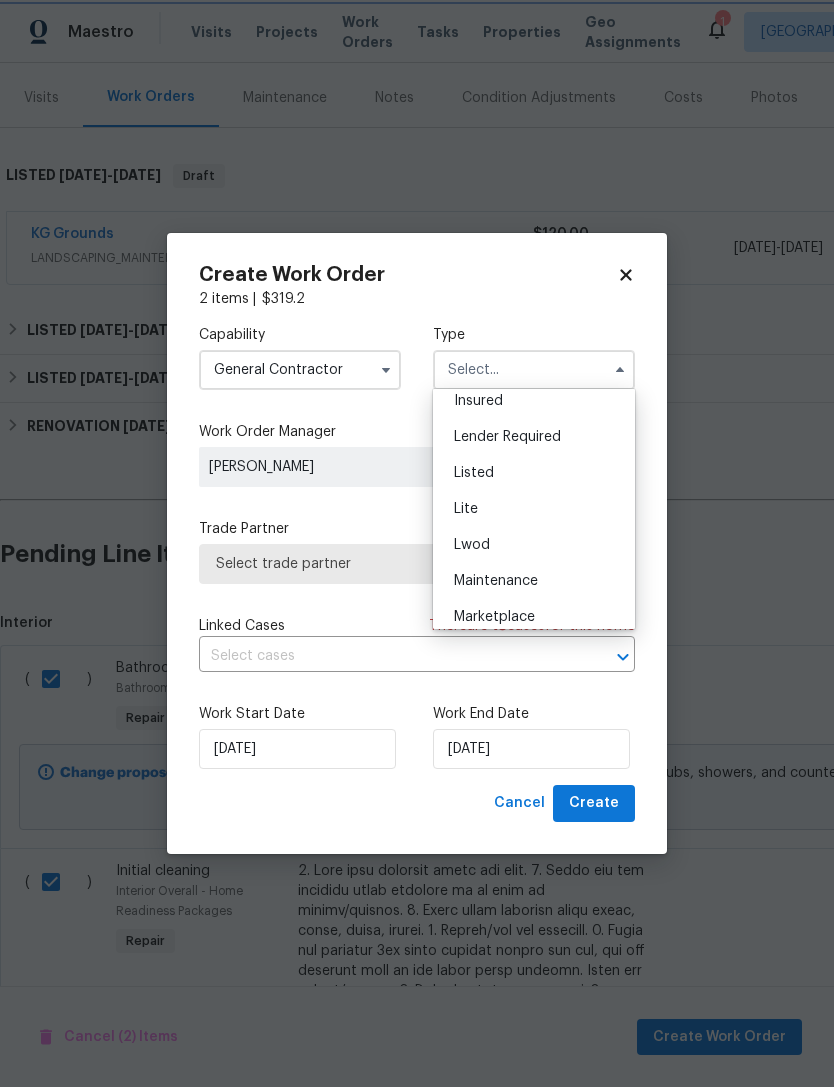 type on "Listed" 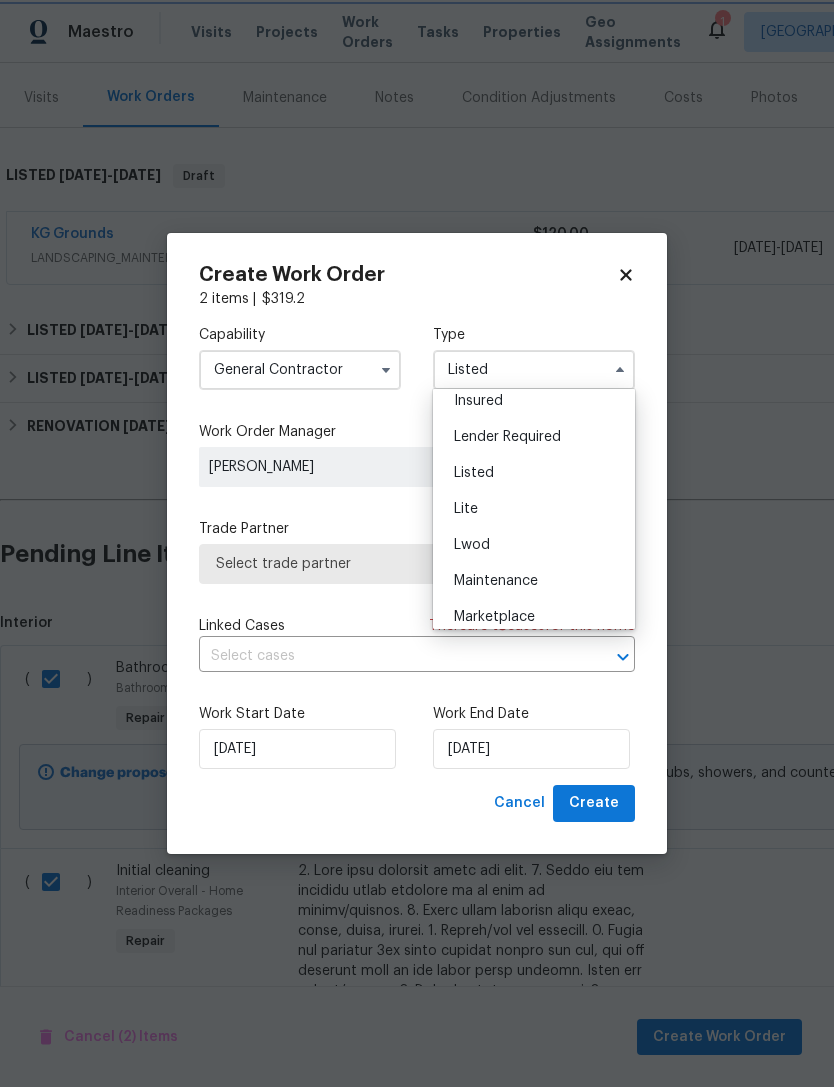 scroll, scrollTop: 0, scrollLeft: 0, axis: both 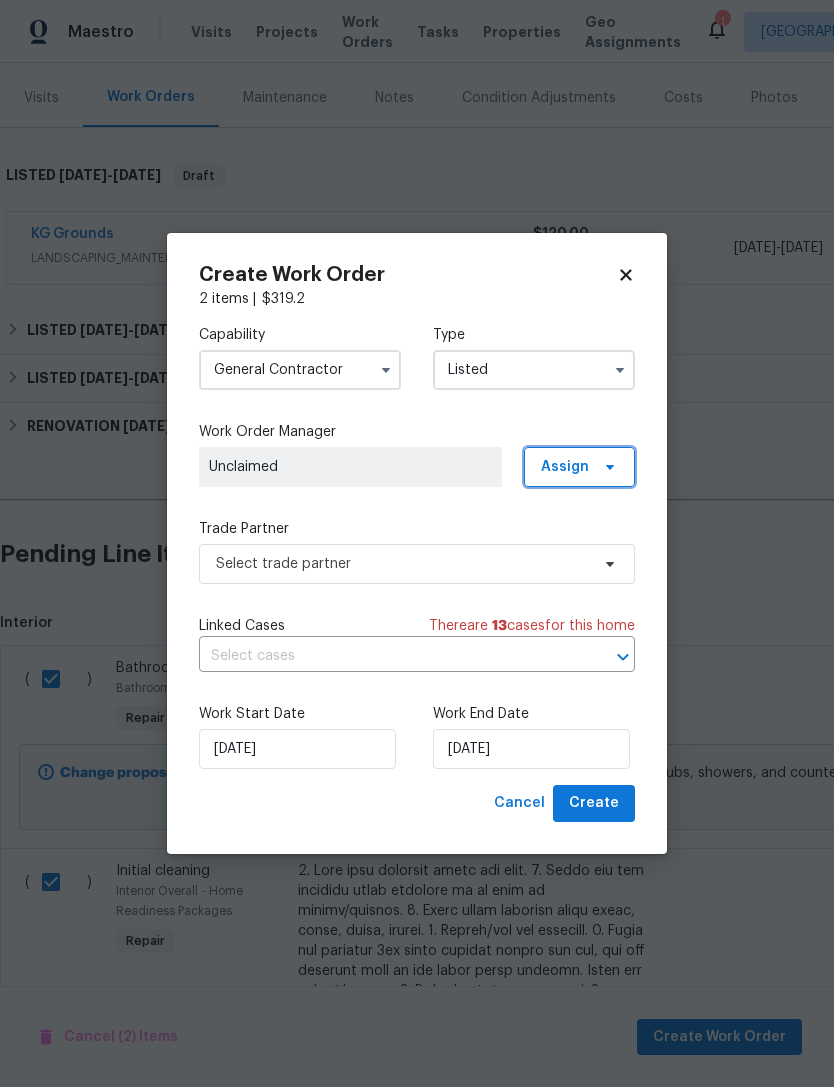 click on "Assign" at bounding box center (565, 467) 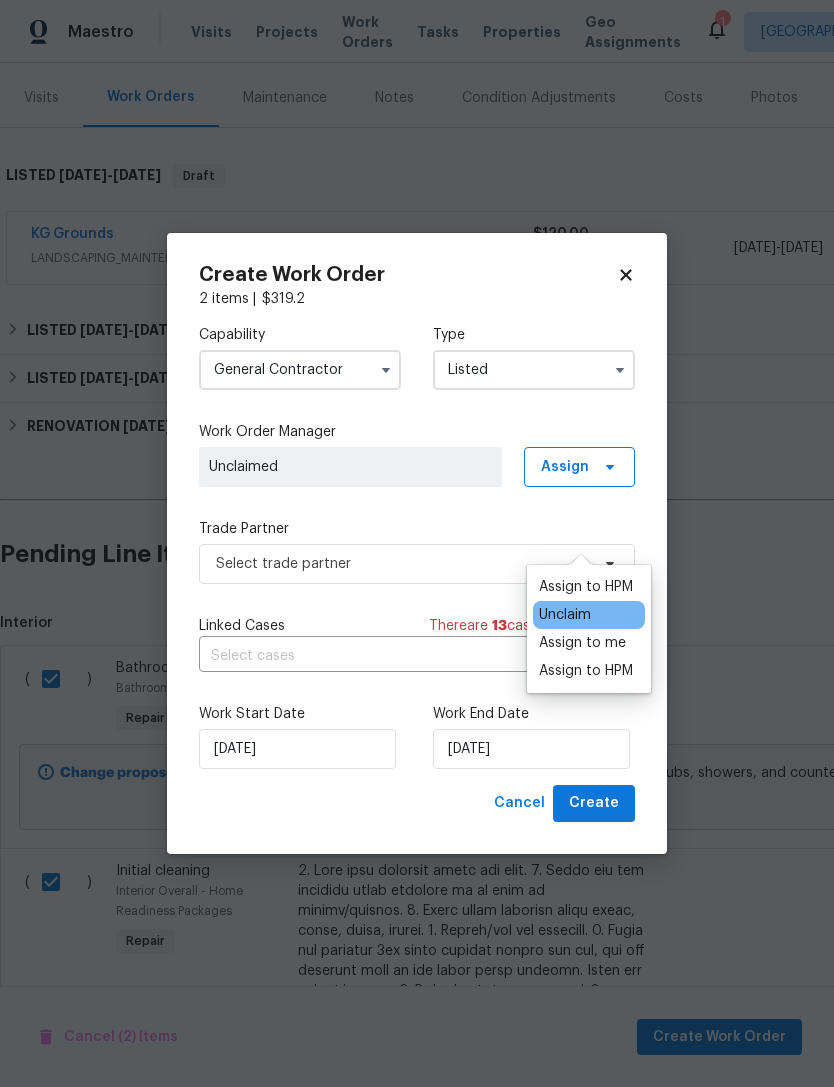 click on "Assign to HPM" at bounding box center [586, 587] 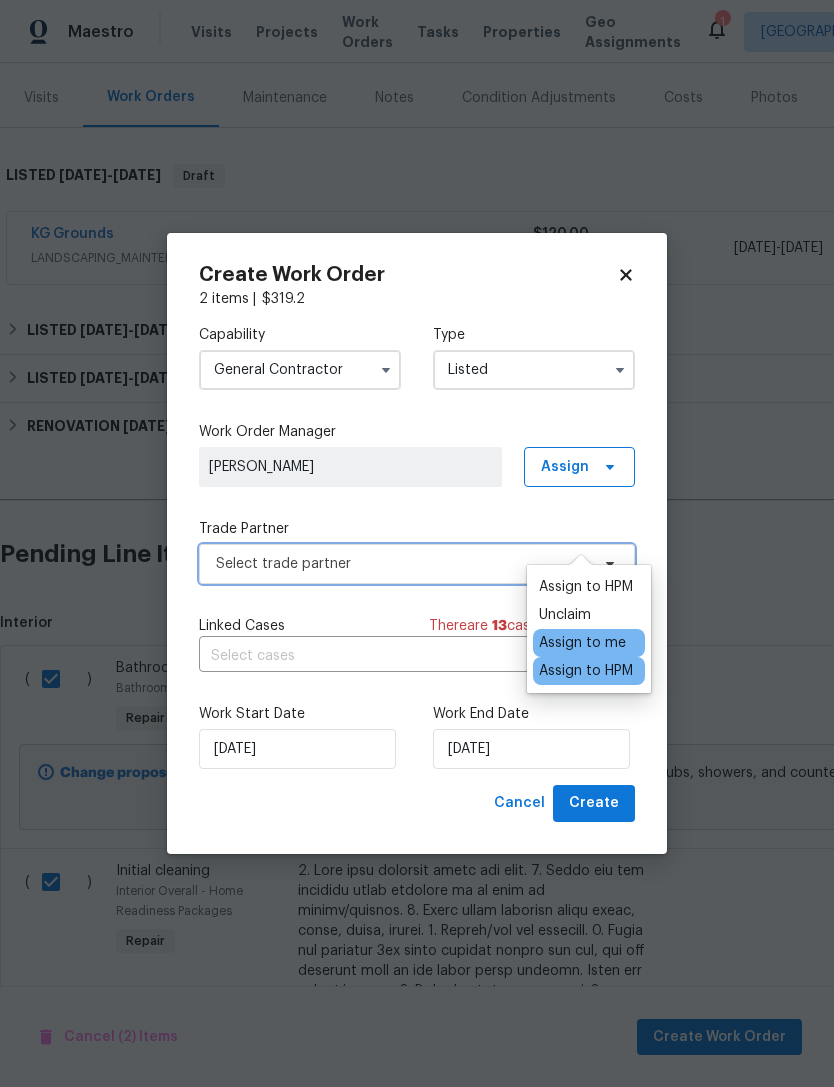 click on "Select trade partner" at bounding box center [402, 564] 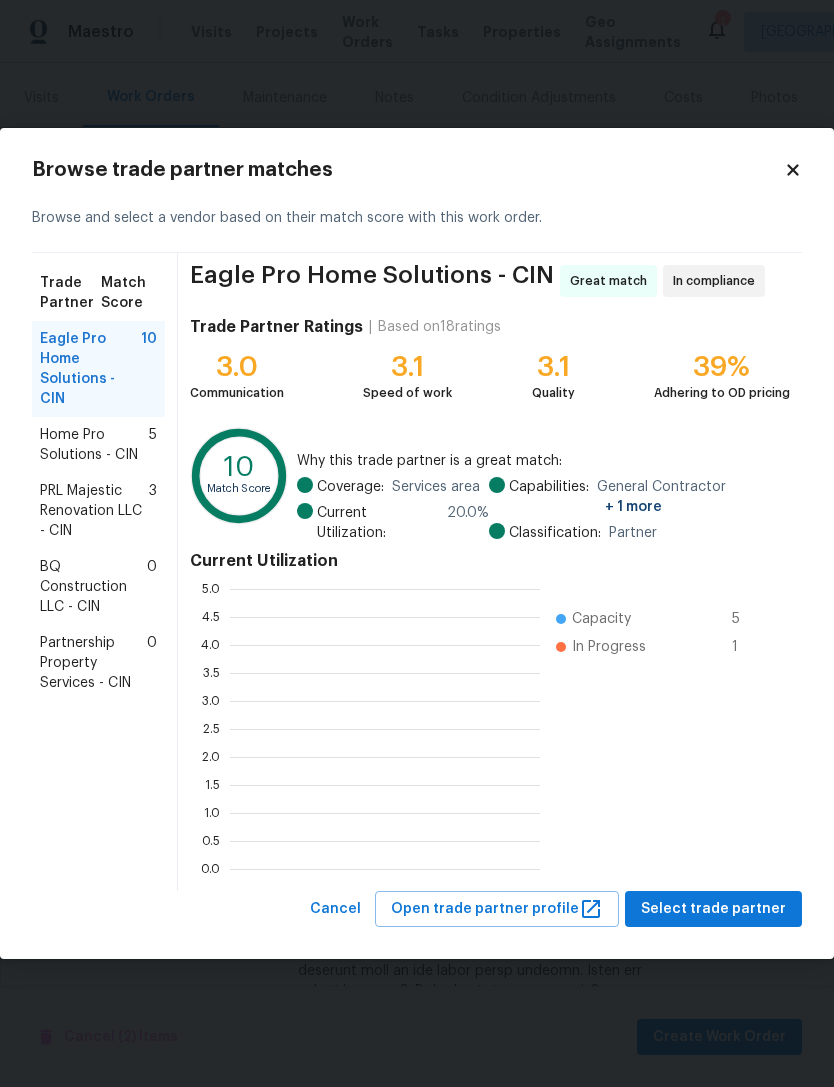 scroll, scrollTop: 2, scrollLeft: 2, axis: both 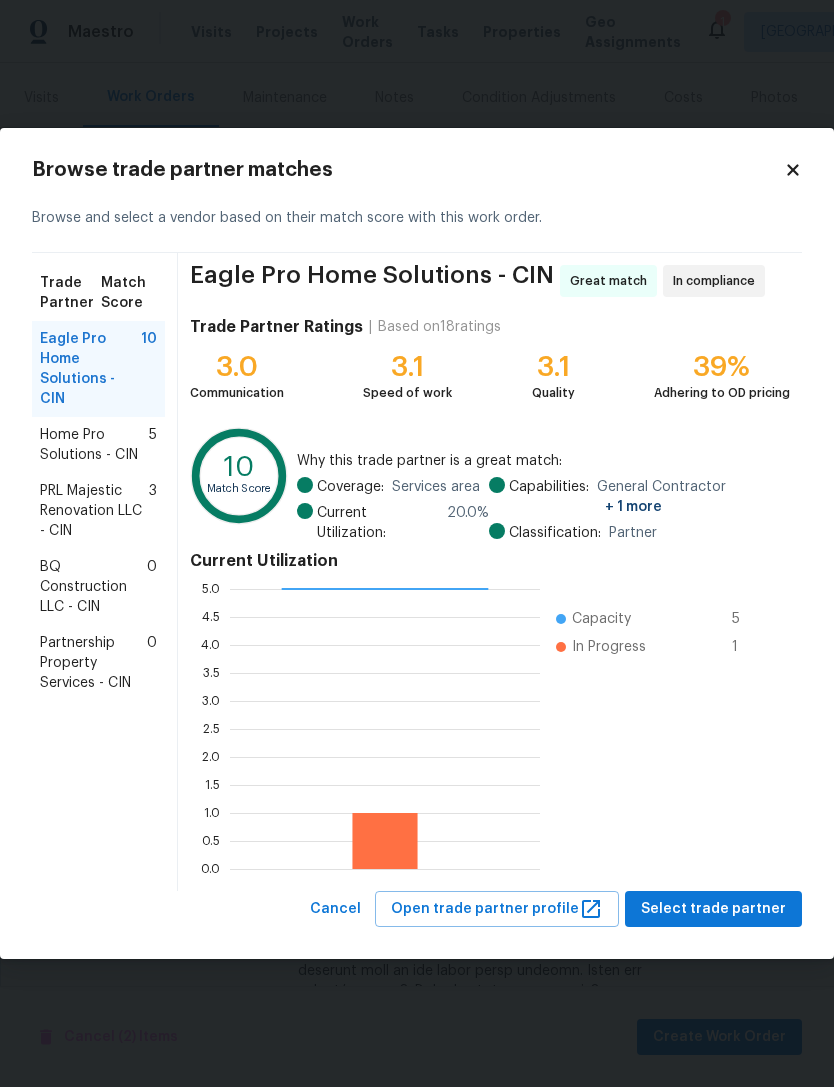 click on "Partnership Property Services - CIN" at bounding box center [93, 663] 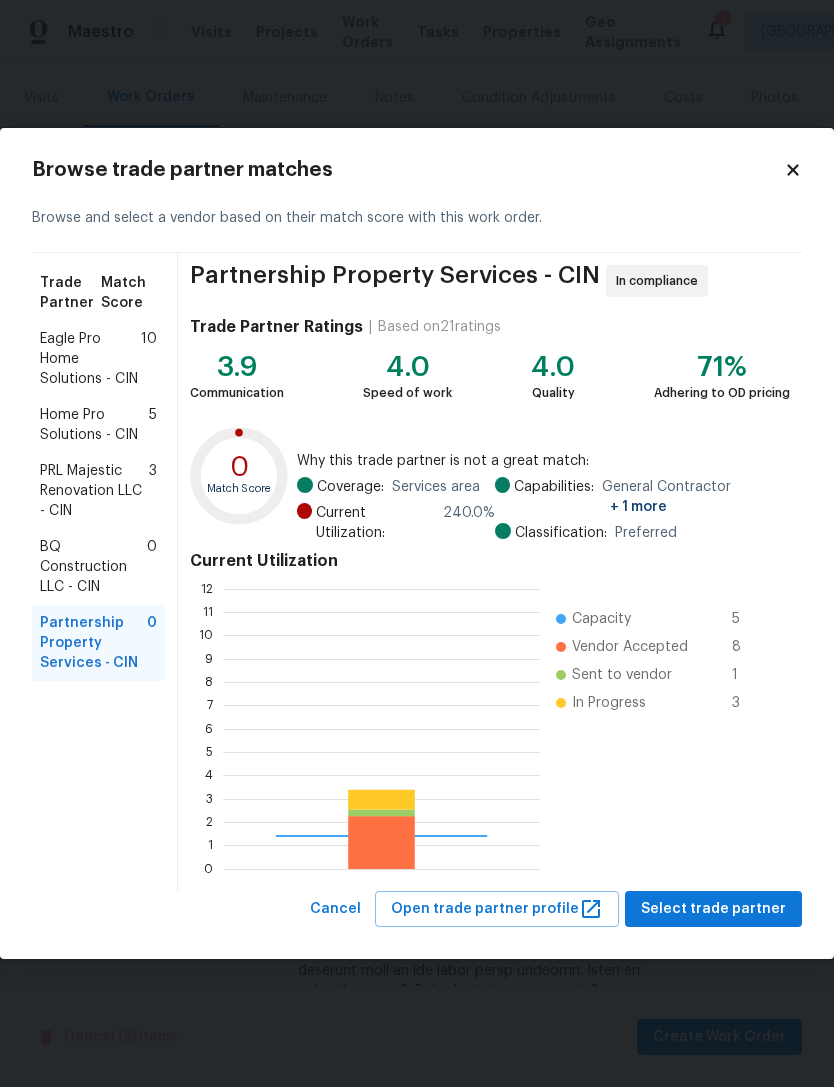 scroll, scrollTop: 2, scrollLeft: 2, axis: both 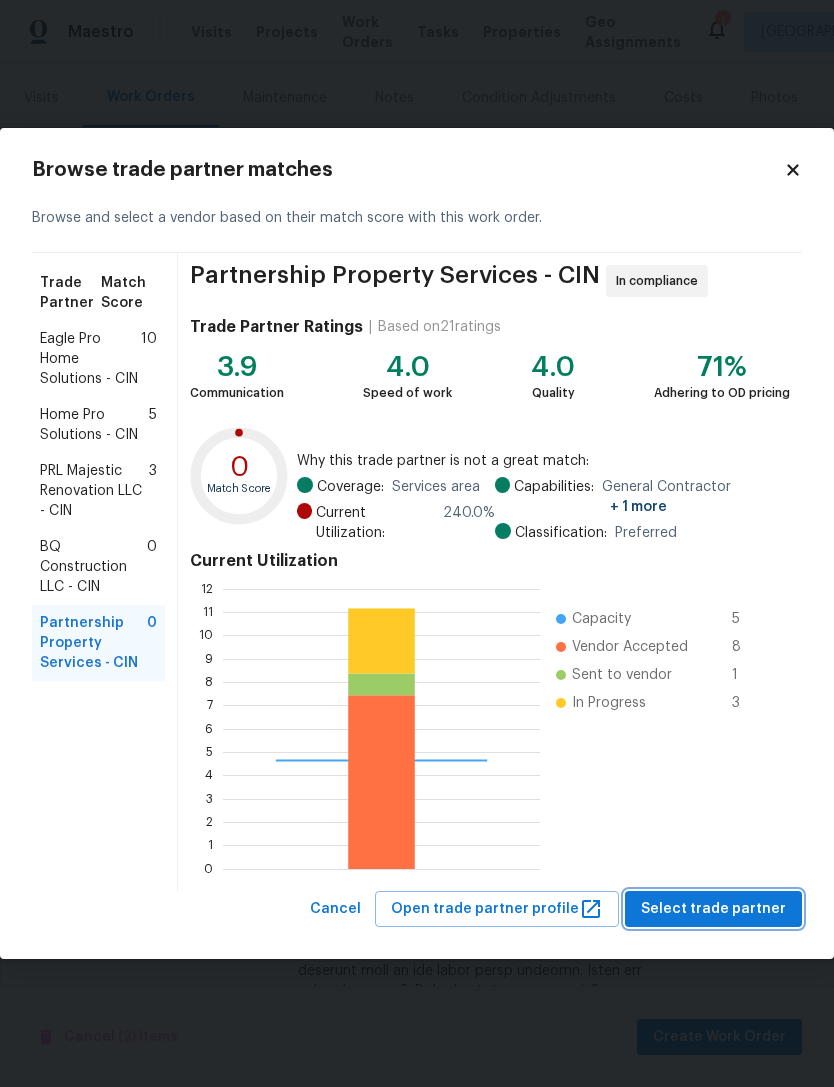 click on "Select trade partner" at bounding box center (713, 909) 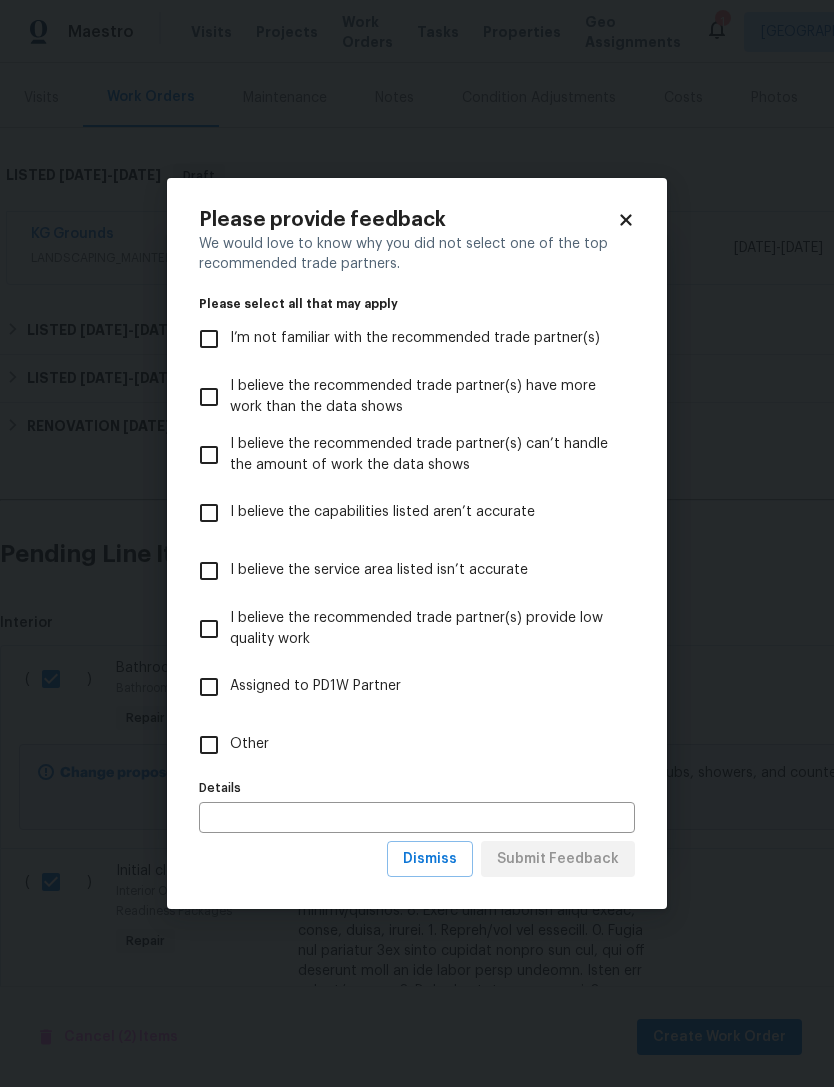 click on "Other" at bounding box center [209, 745] 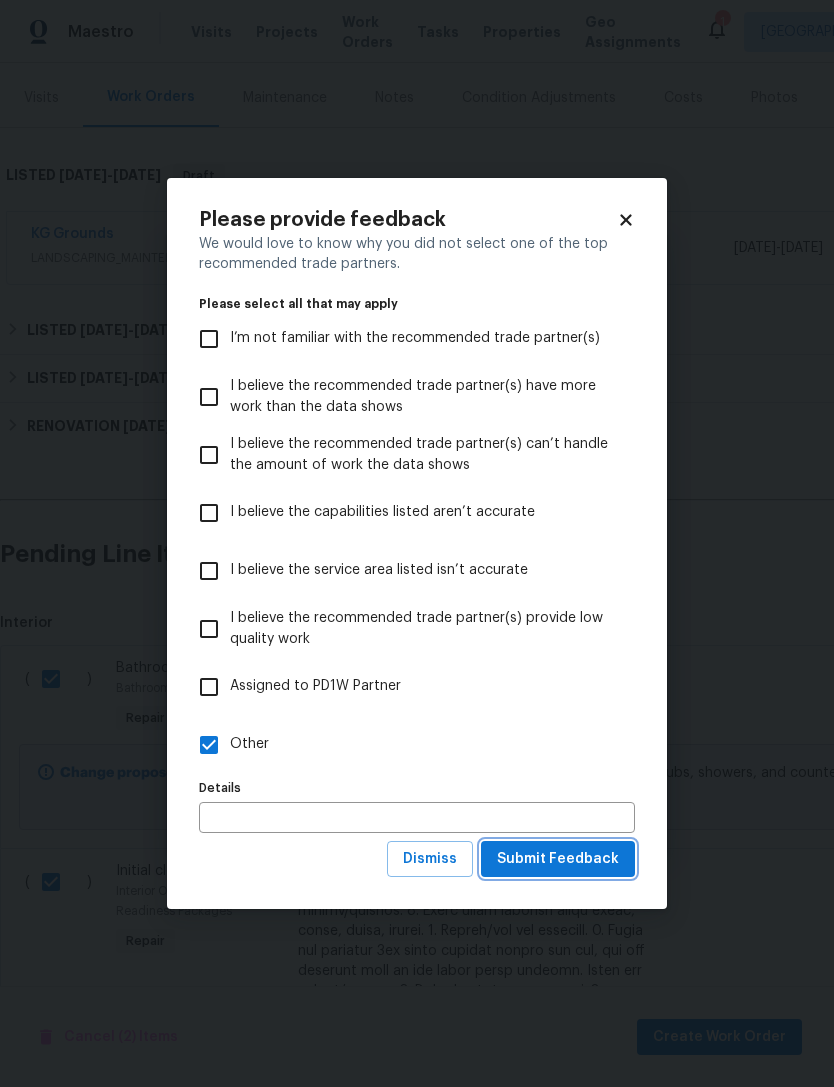 click on "Submit Feedback" at bounding box center [558, 859] 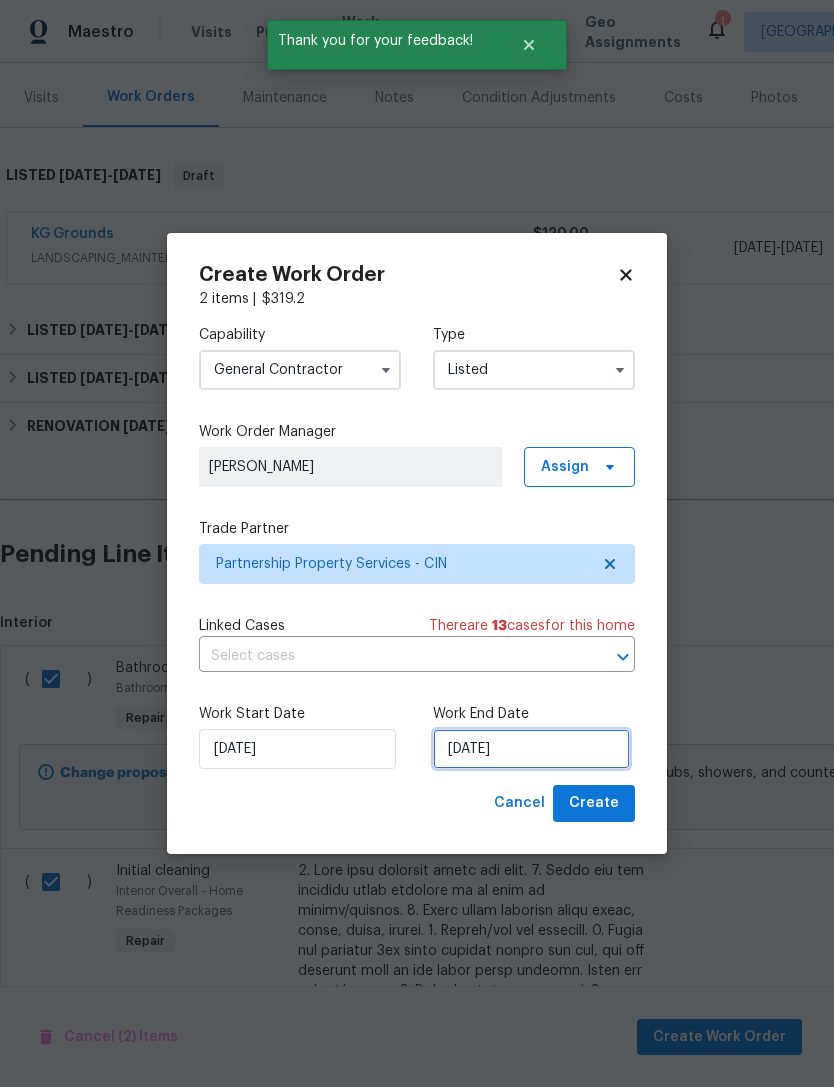 click on "[DATE]" at bounding box center (531, 749) 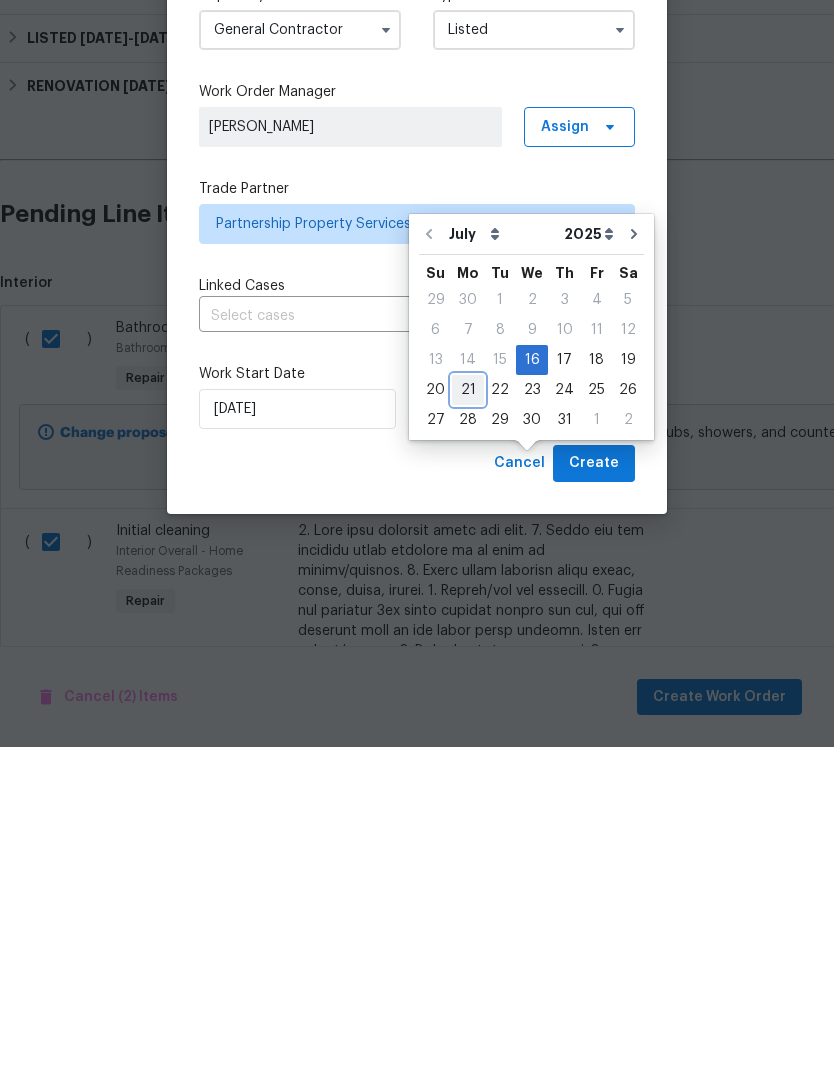click on "21" at bounding box center [468, 730] 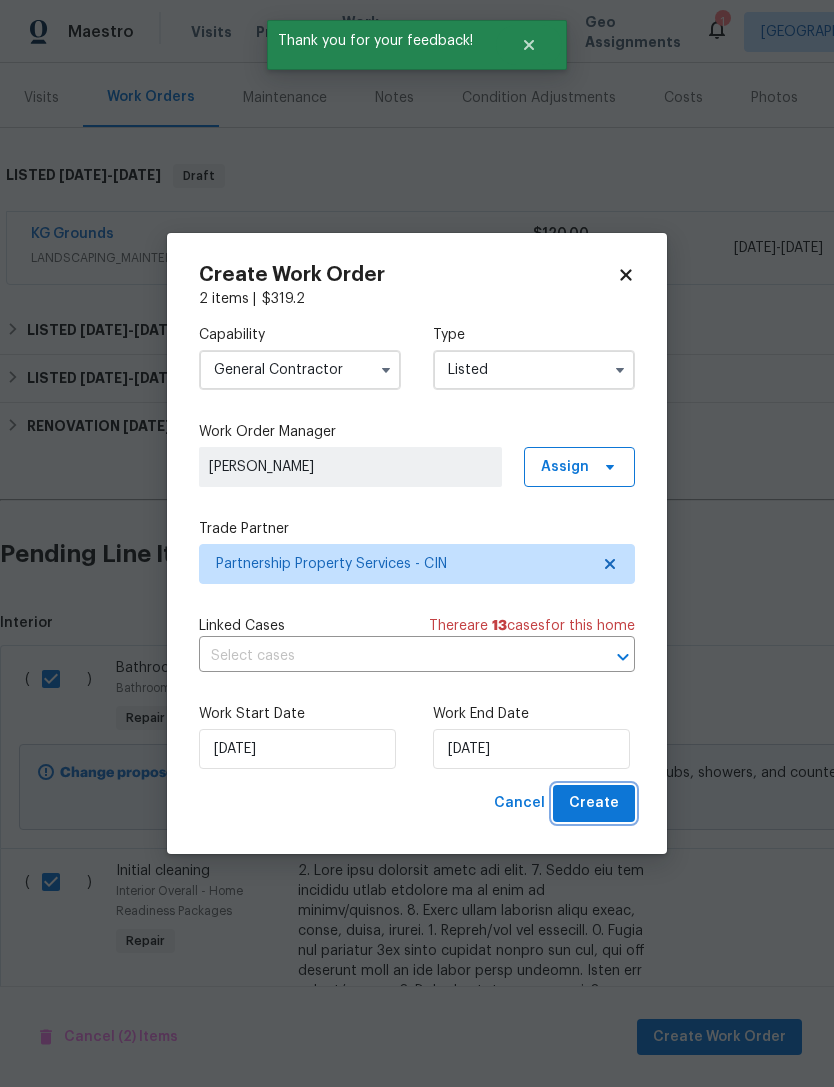 click on "Create" at bounding box center (594, 803) 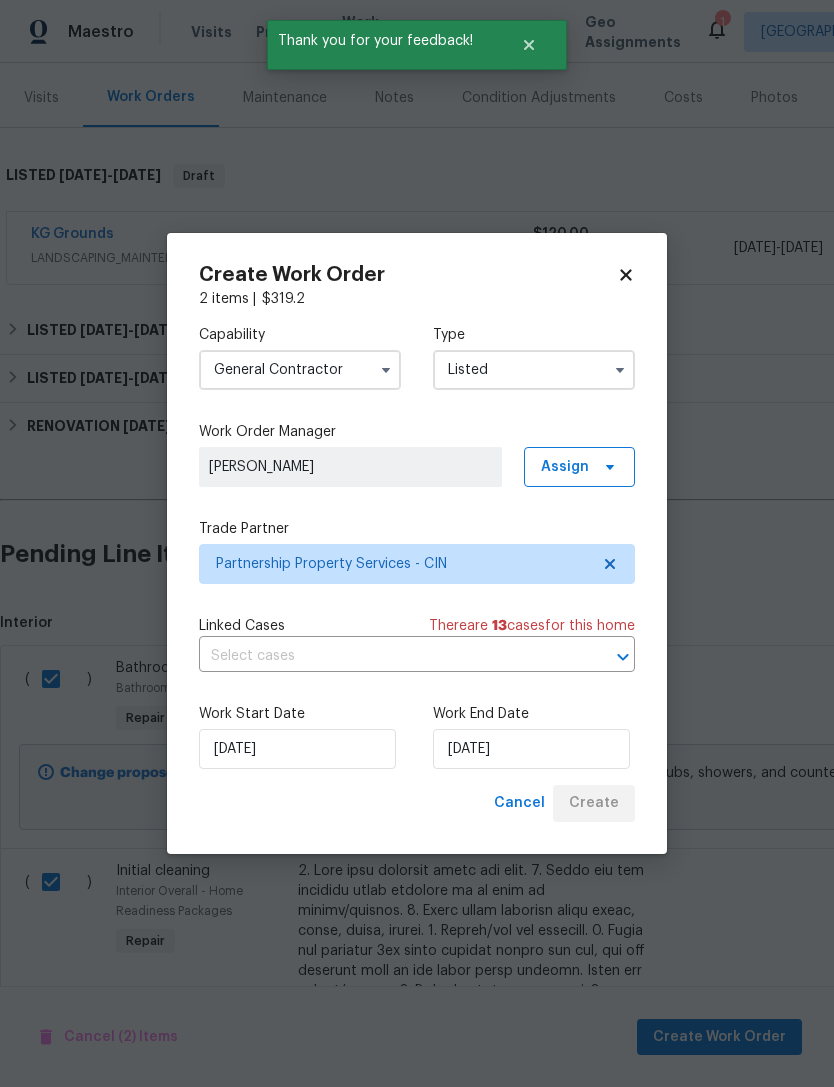 checkbox on "false" 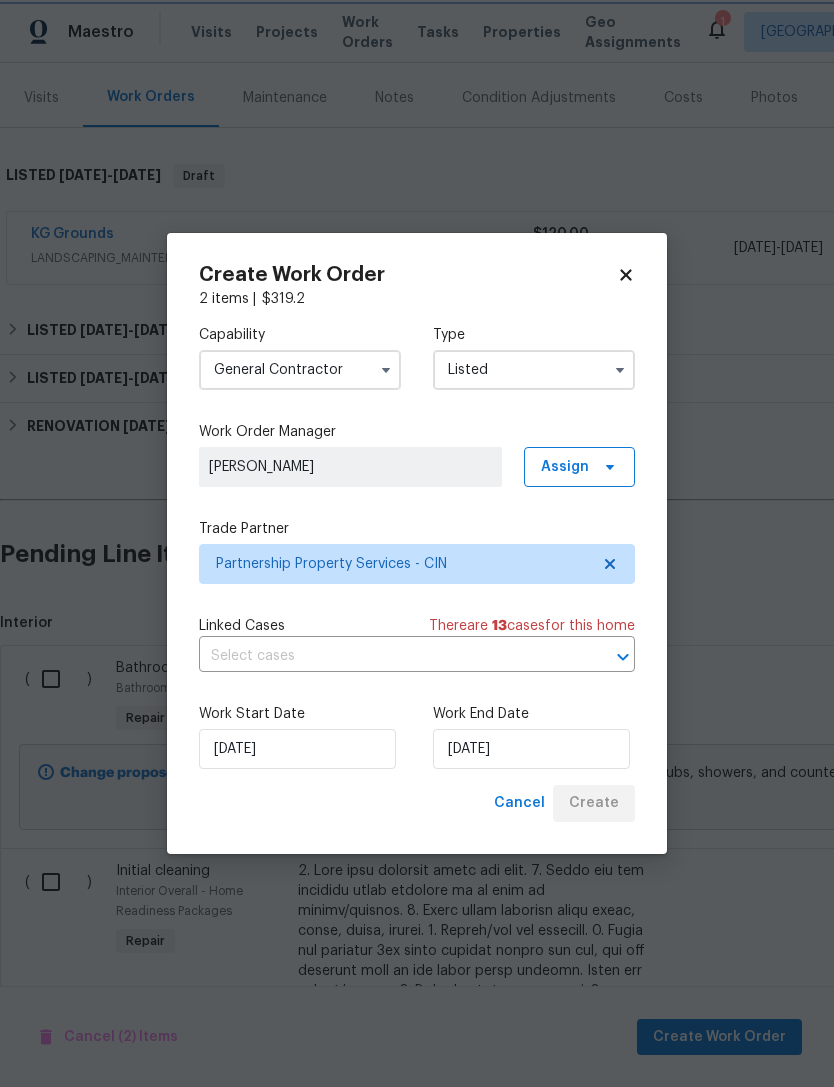 scroll, scrollTop: 0, scrollLeft: 0, axis: both 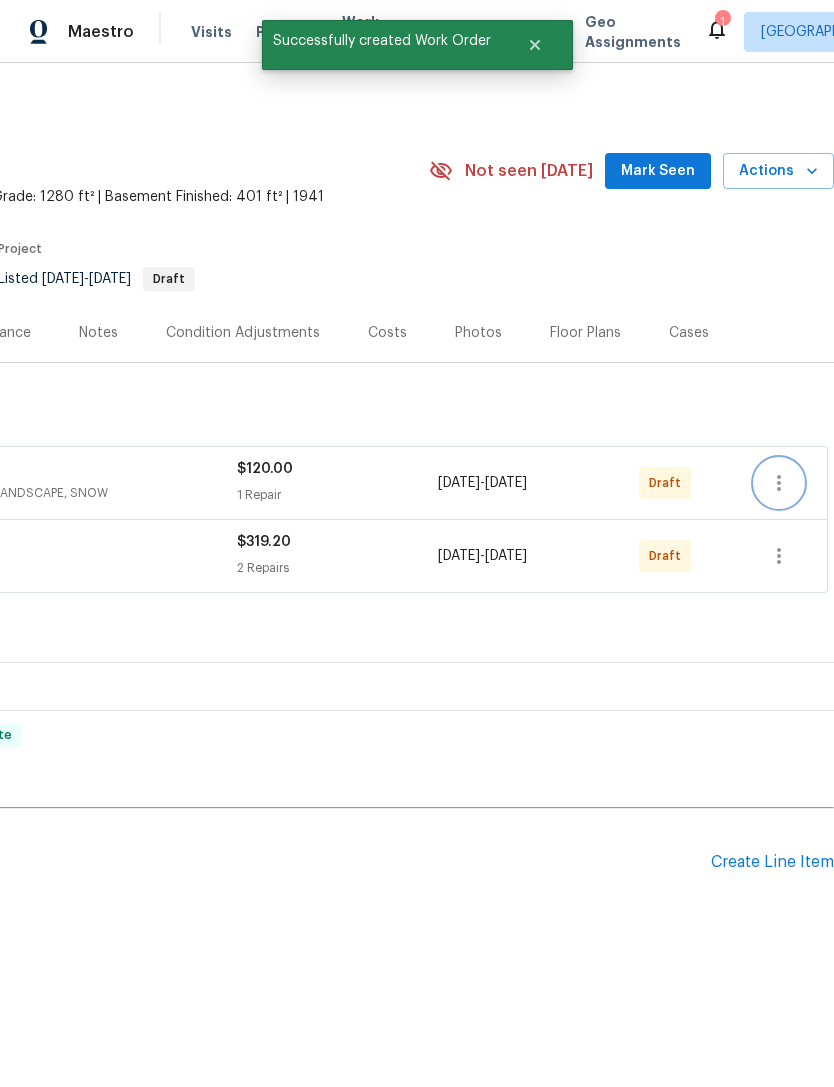click 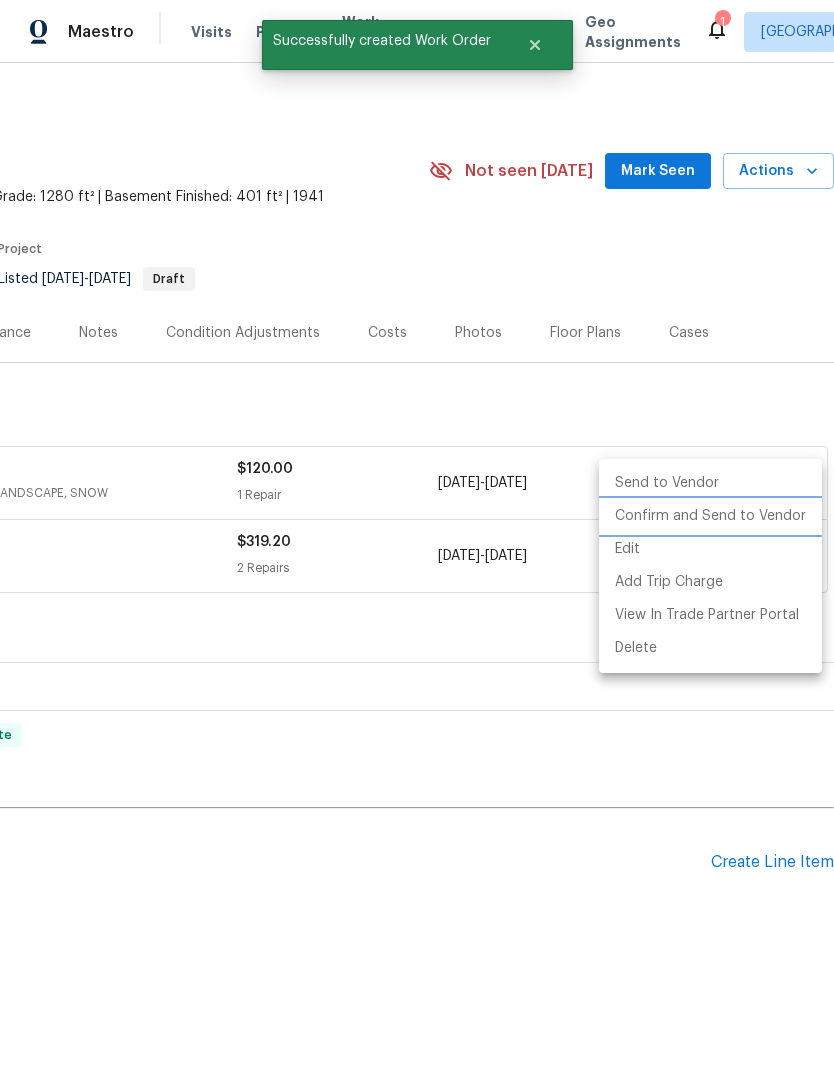 click on "Confirm and Send to Vendor" at bounding box center (710, 516) 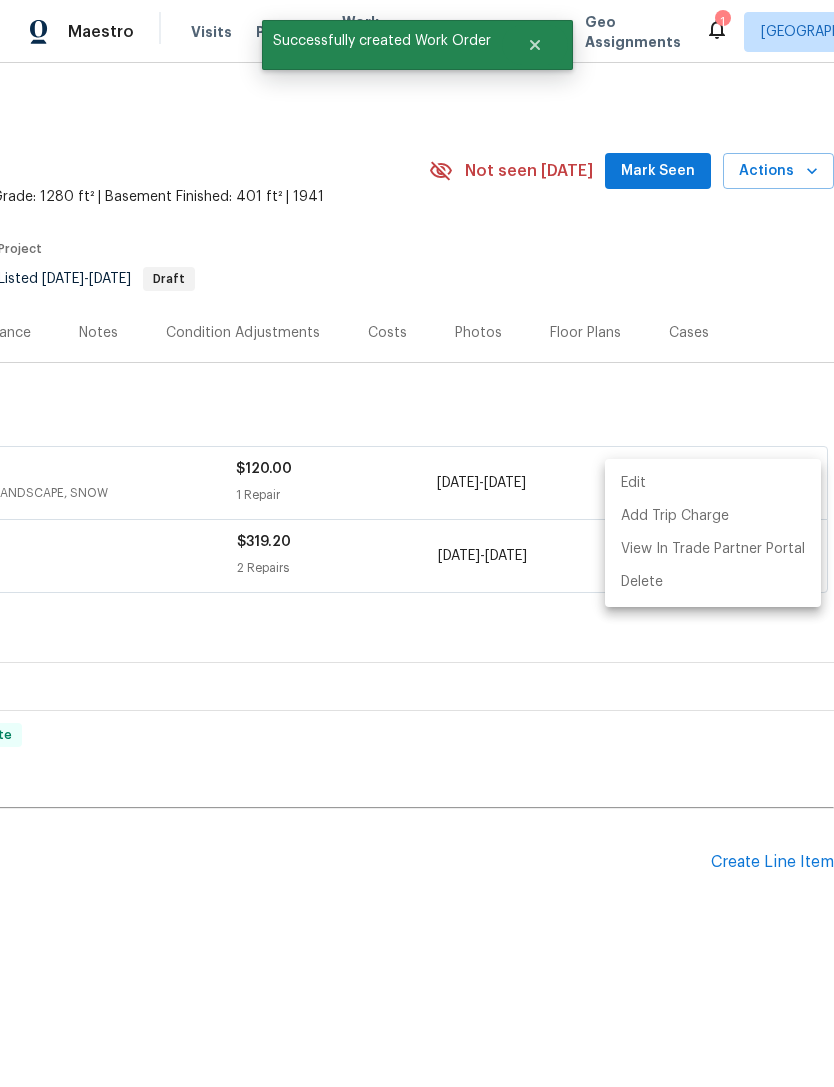 click at bounding box center (417, 543) 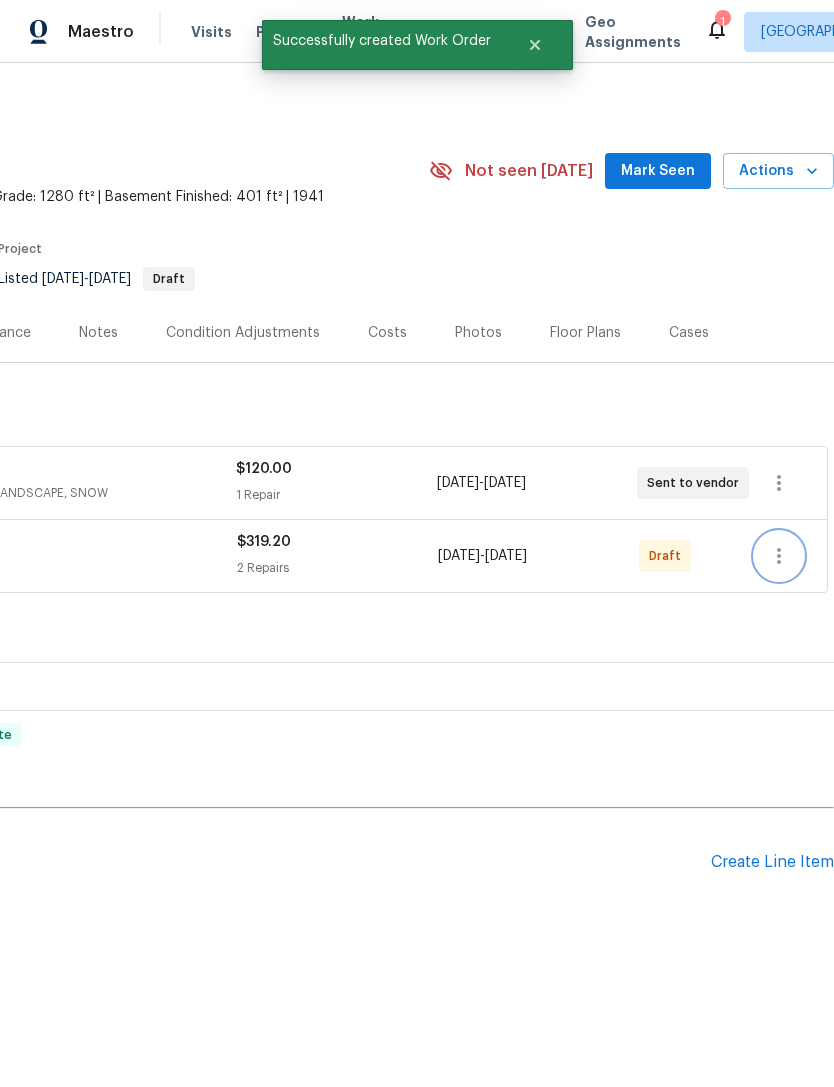 click 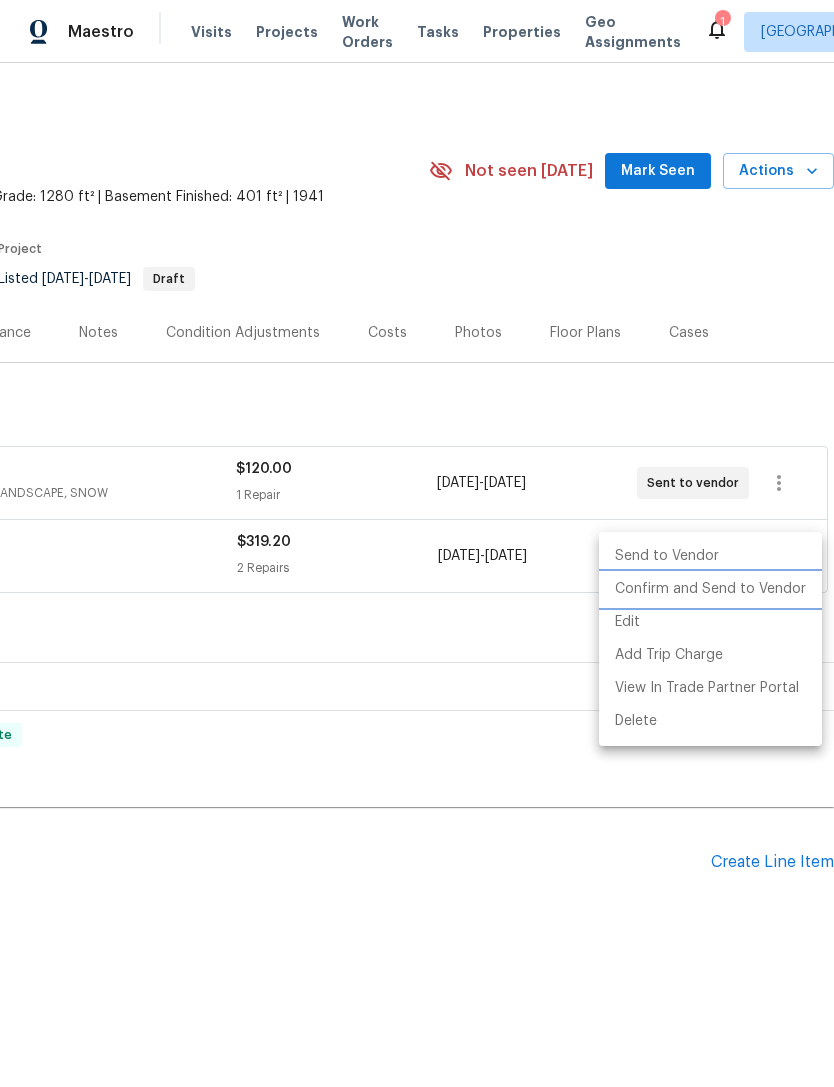 click on "Confirm and Send to Vendor" at bounding box center [710, 589] 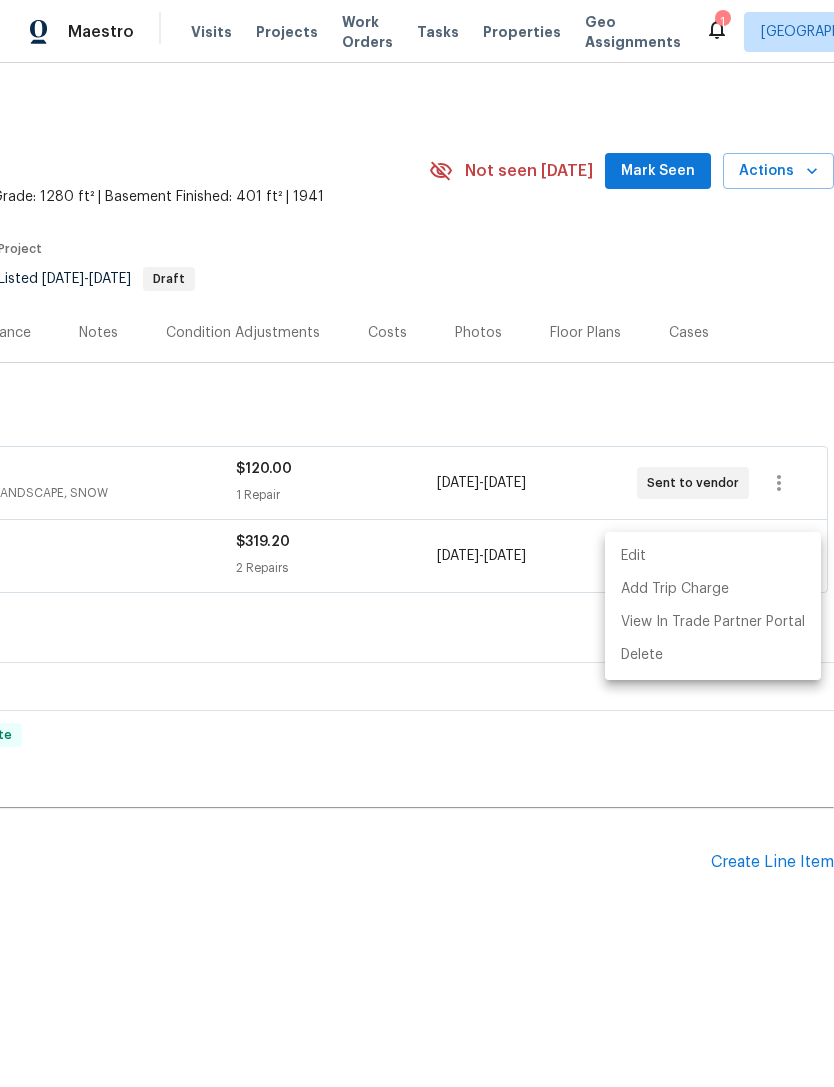 click at bounding box center [417, 543] 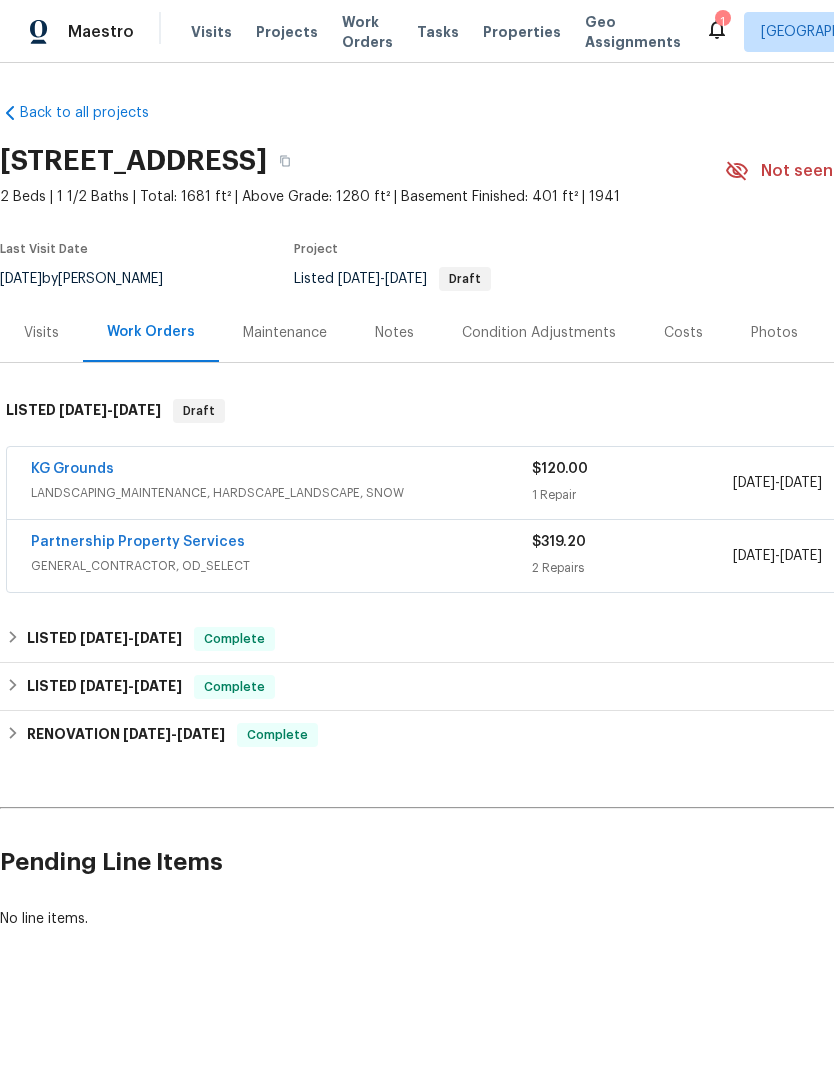 scroll, scrollTop: 0, scrollLeft: 0, axis: both 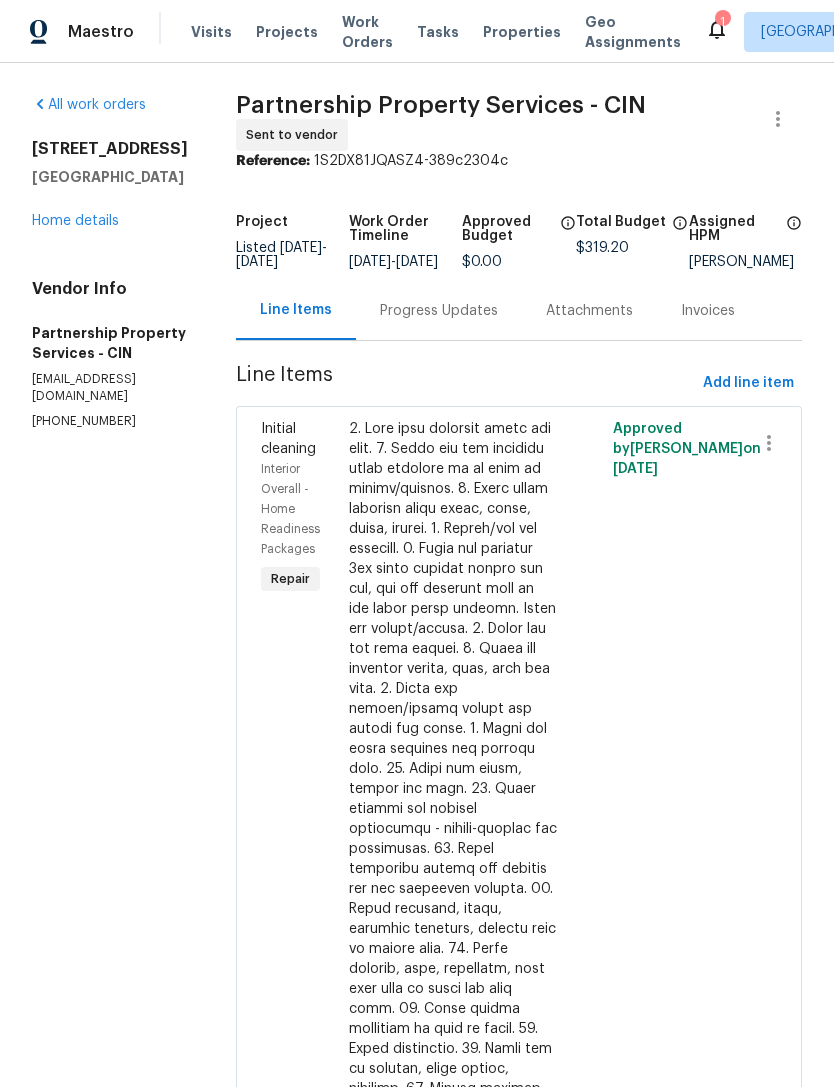click on "Progress Updates" at bounding box center (439, 311) 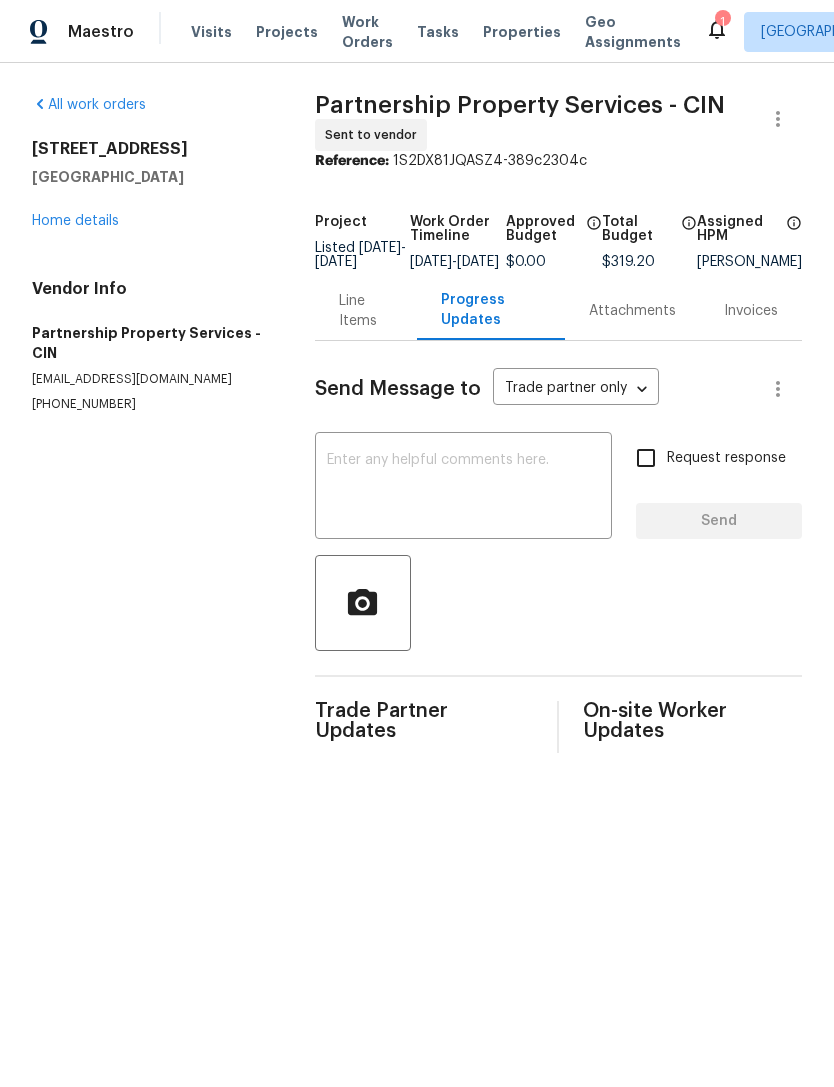 click at bounding box center (463, 488) 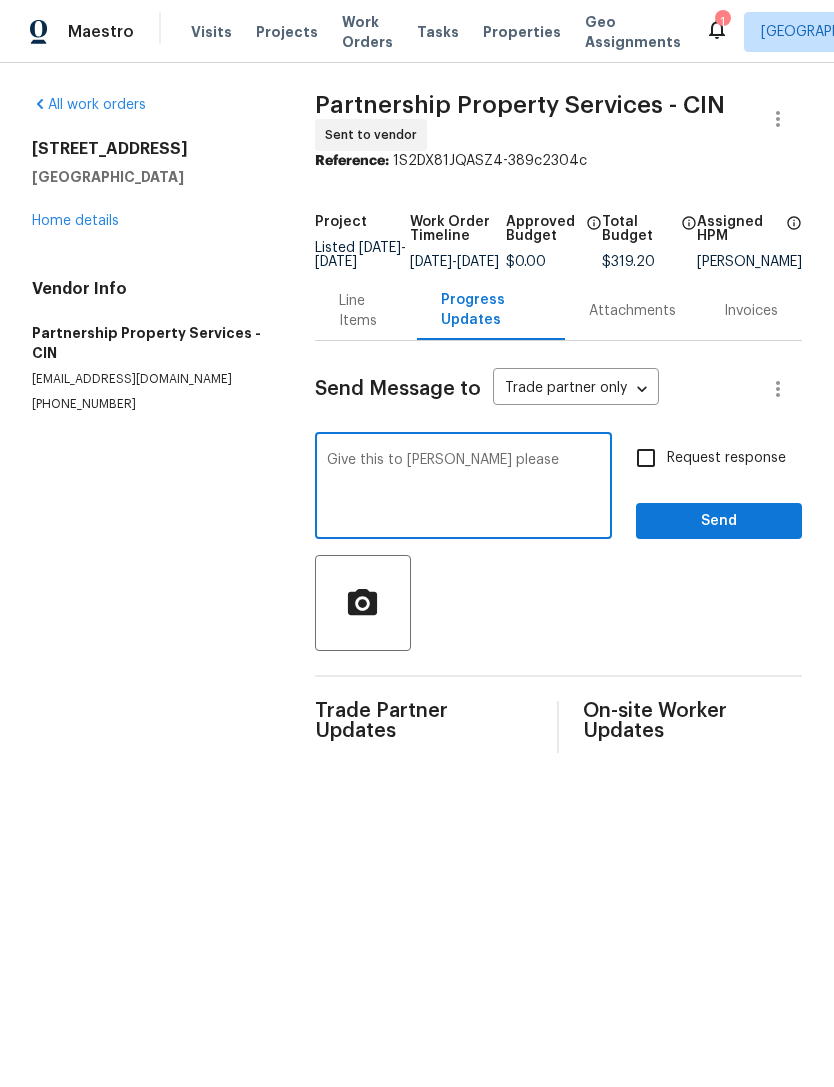 type on "Give this to Darryl please" 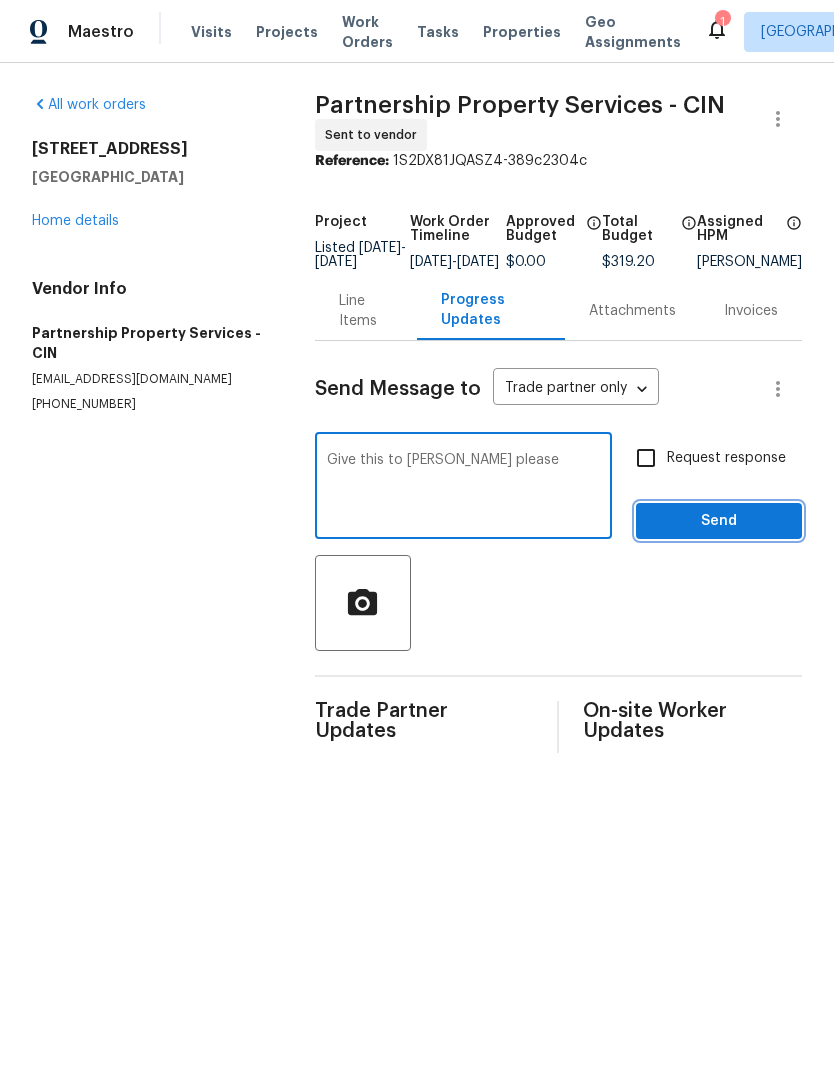 click on "Send" at bounding box center [719, 521] 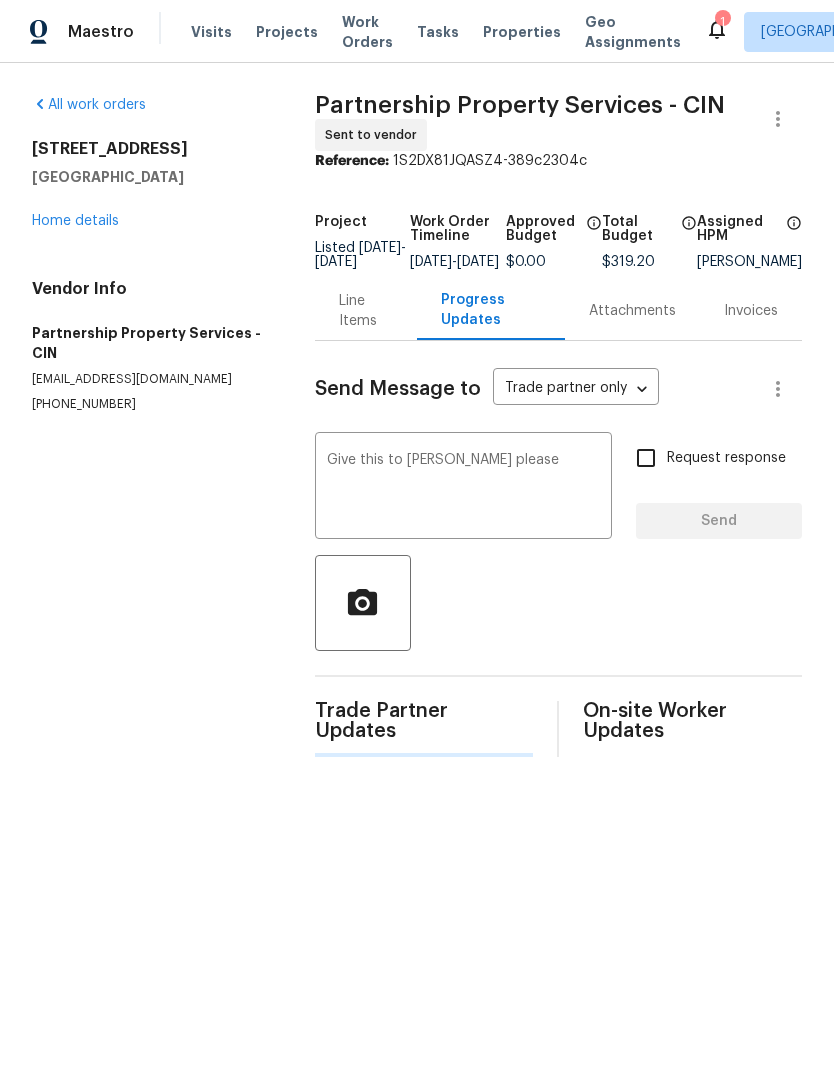 type 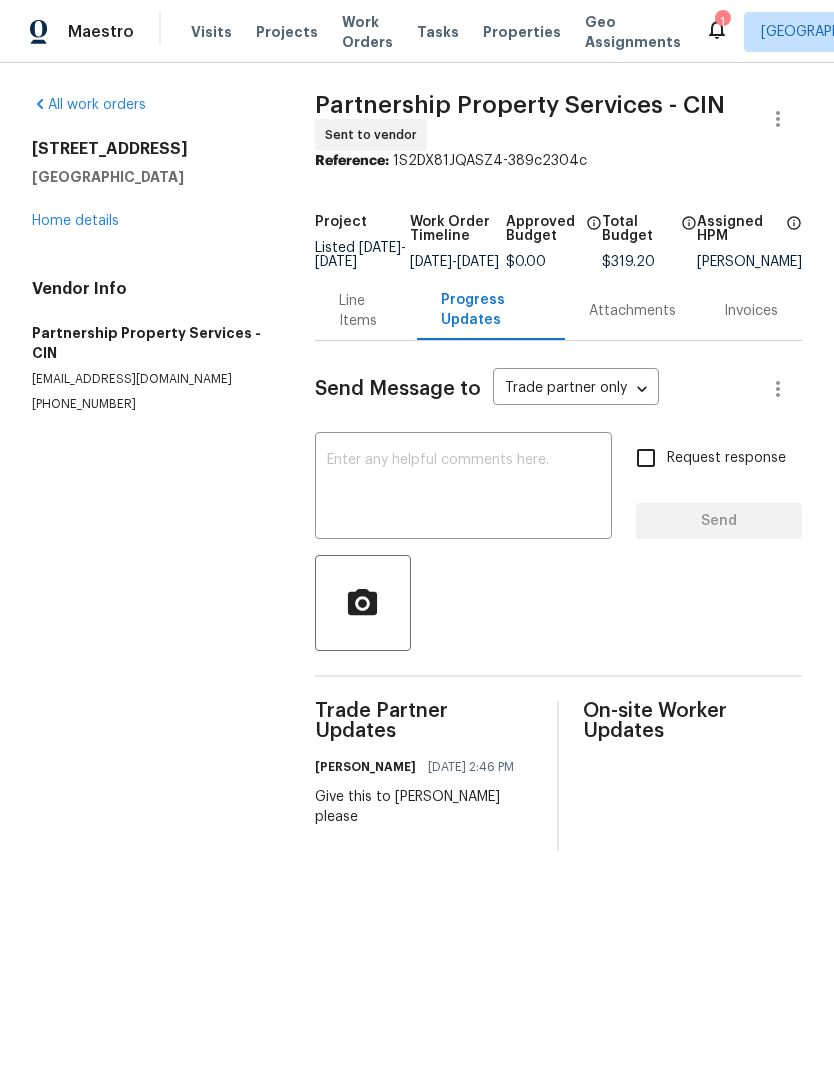 click on "Projects" at bounding box center [287, 32] 